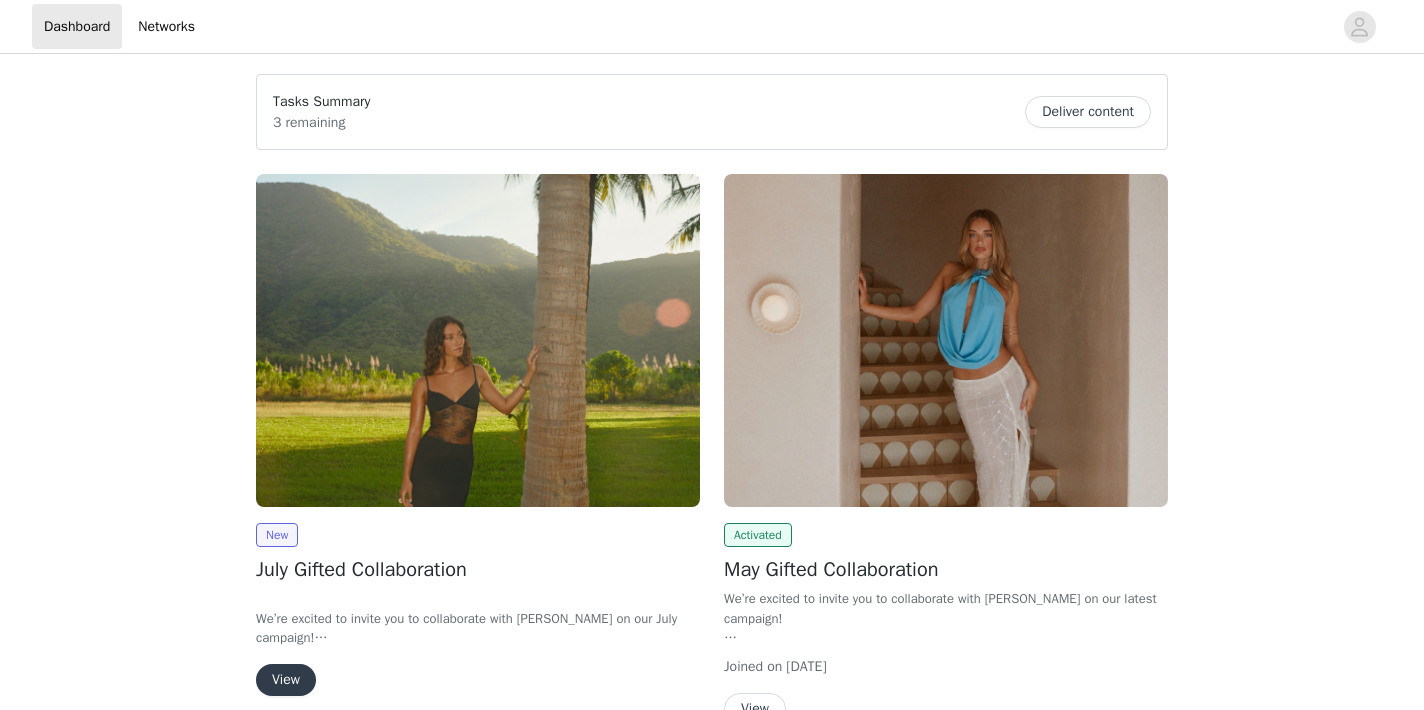 scroll, scrollTop: 0, scrollLeft: 0, axis: both 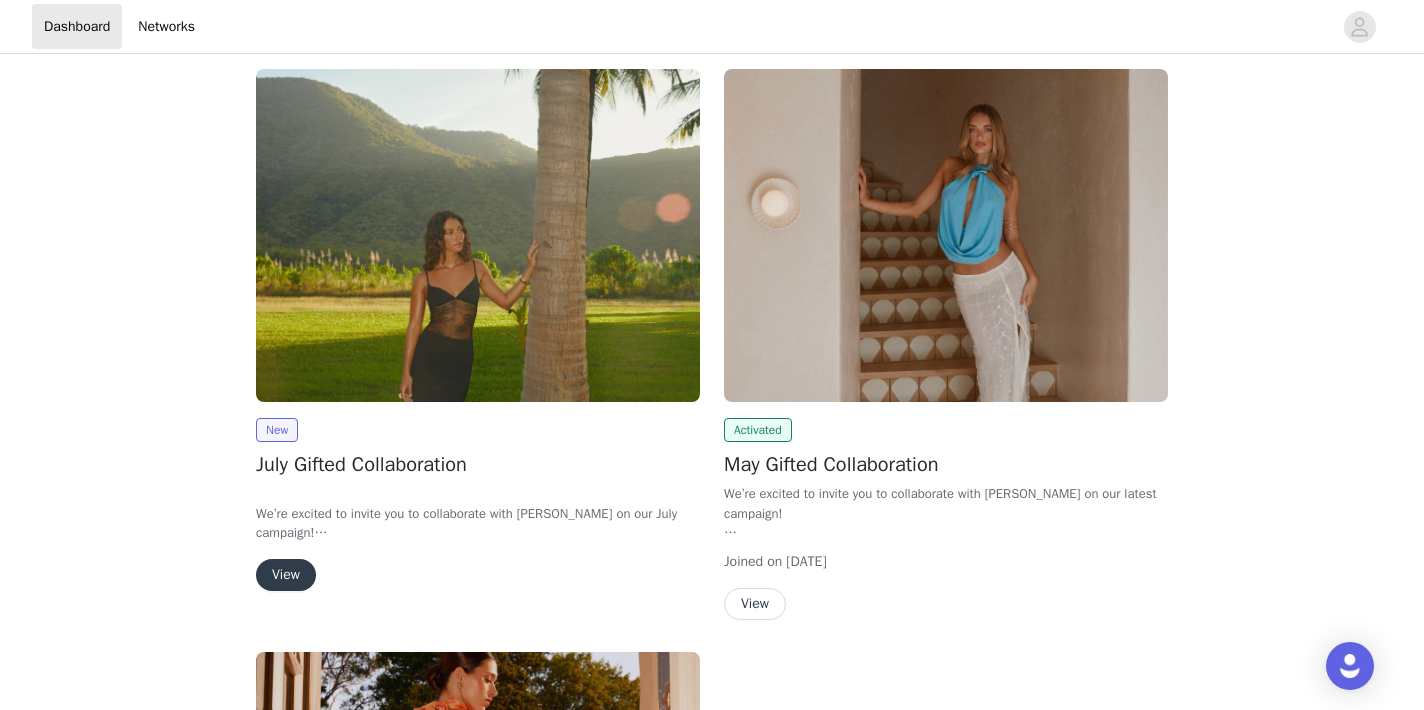 click on "View" at bounding box center [286, 575] 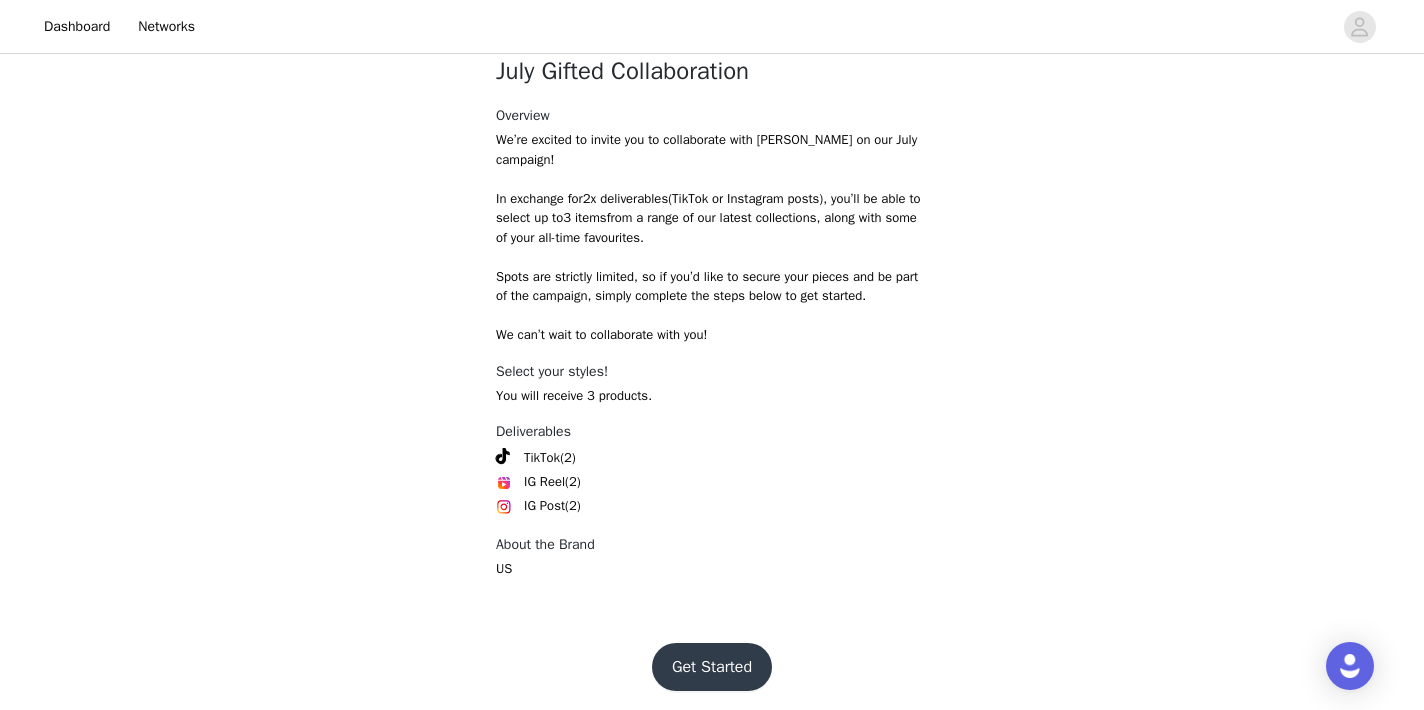 scroll, scrollTop: 800, scrollLeft: 0, axis: vertical 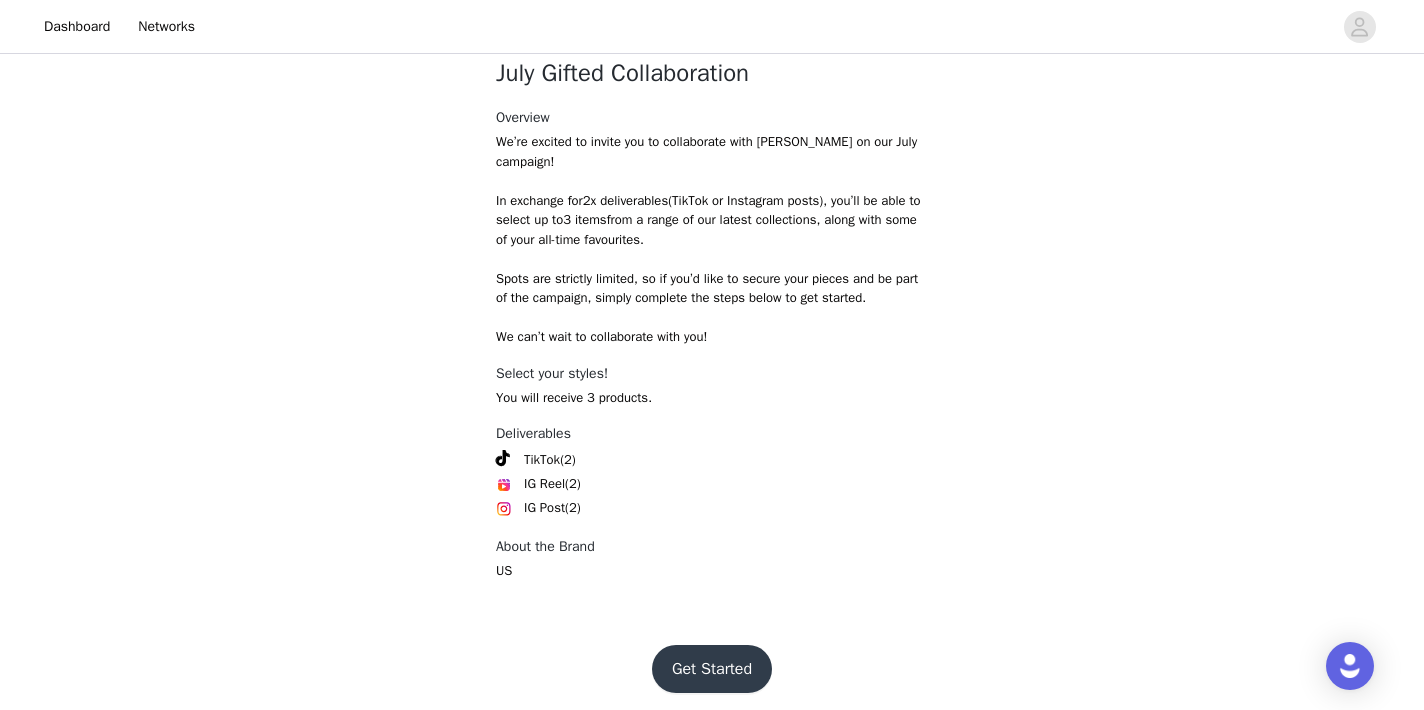 click on "Get Started" at bounding box center (712, 669) 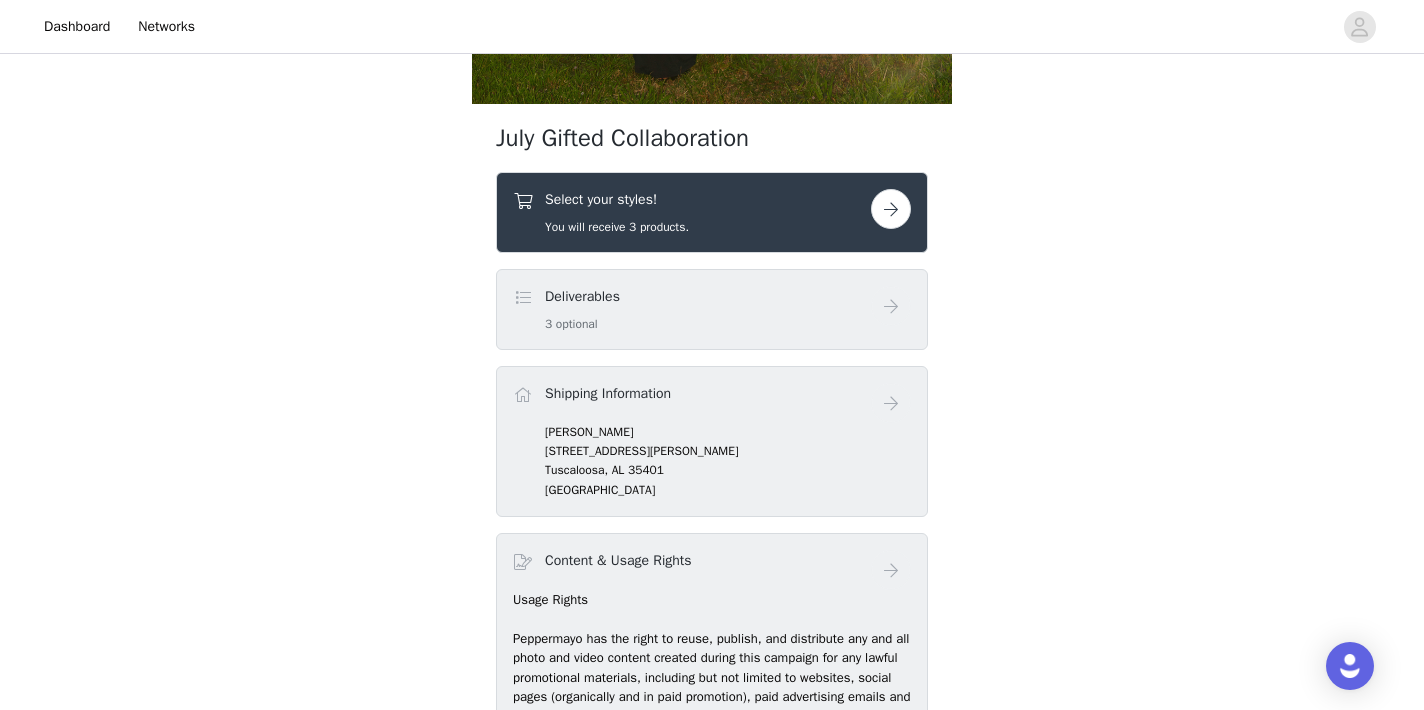 scroll, scrollTop: 675, scrollLeft: 0, axis: vertical 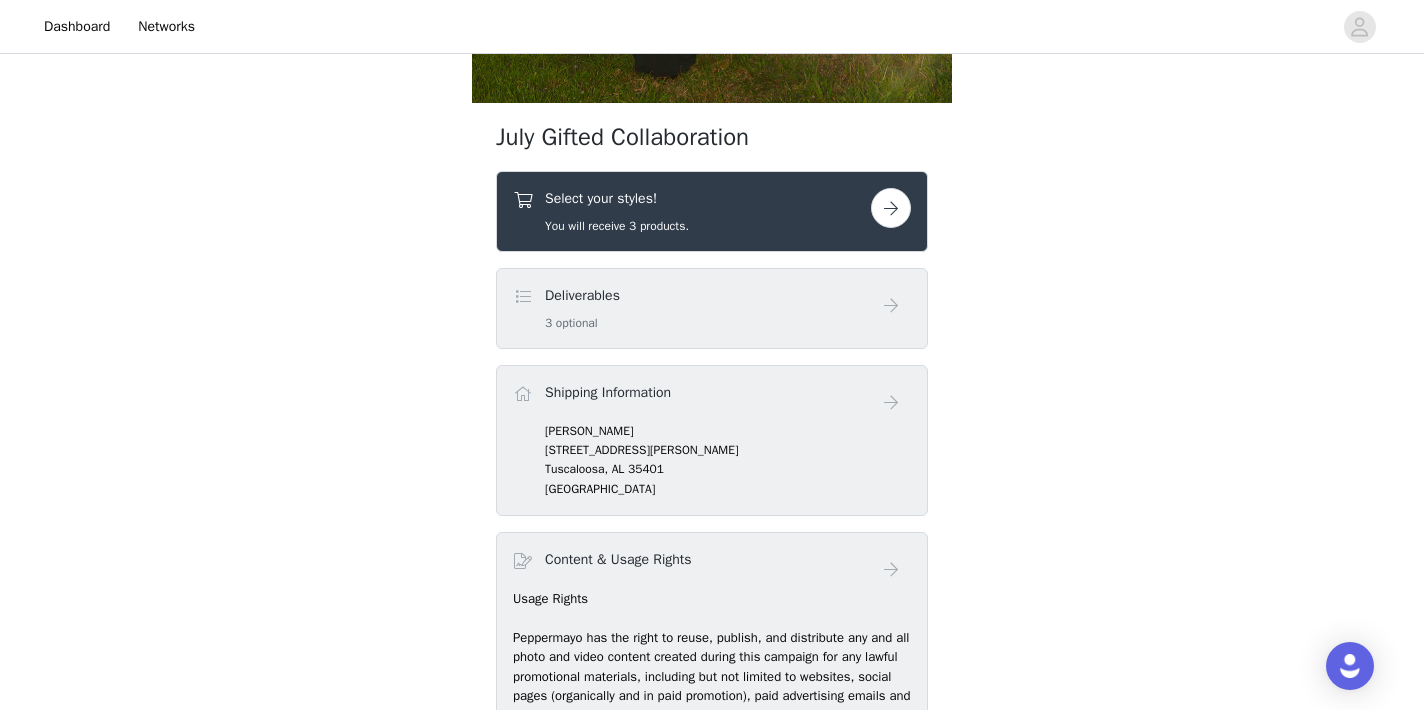 click at bounding box center (891, 208) 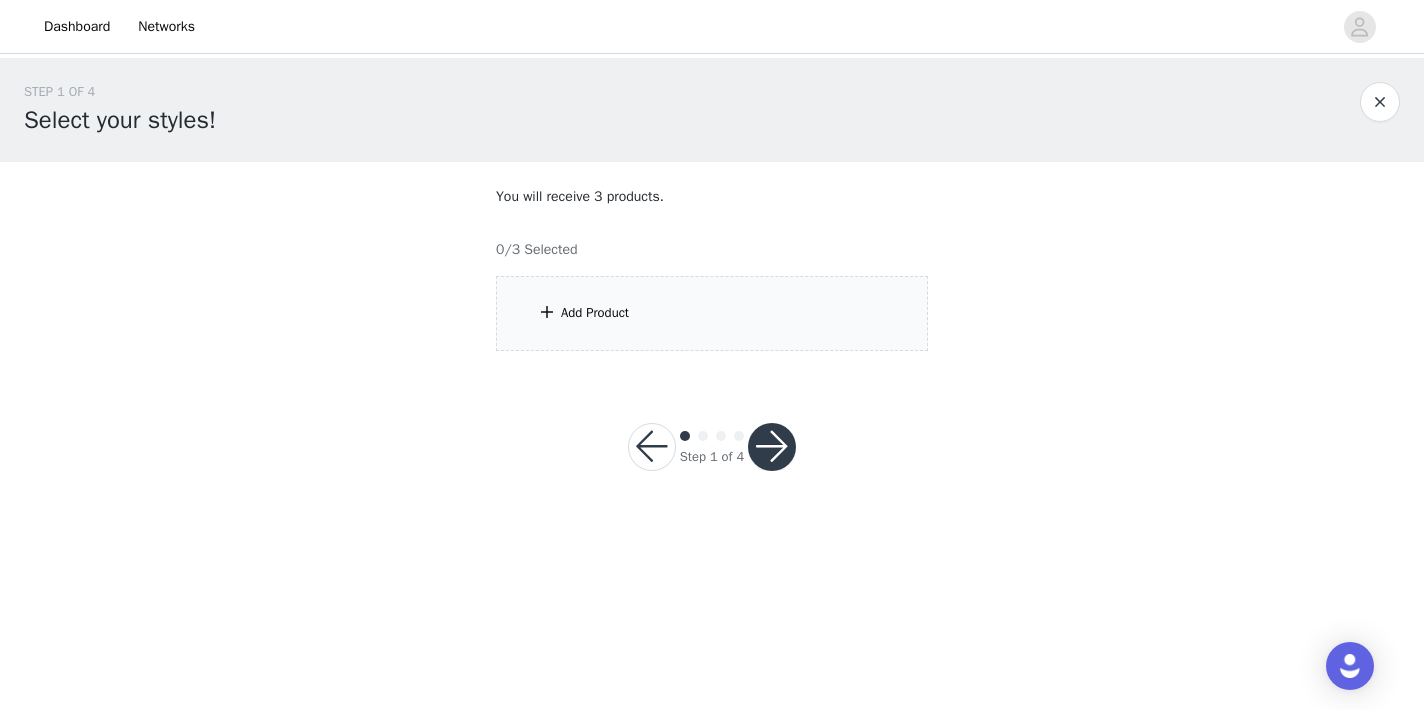 click on "Add Product" at bounding box center (712, 313) 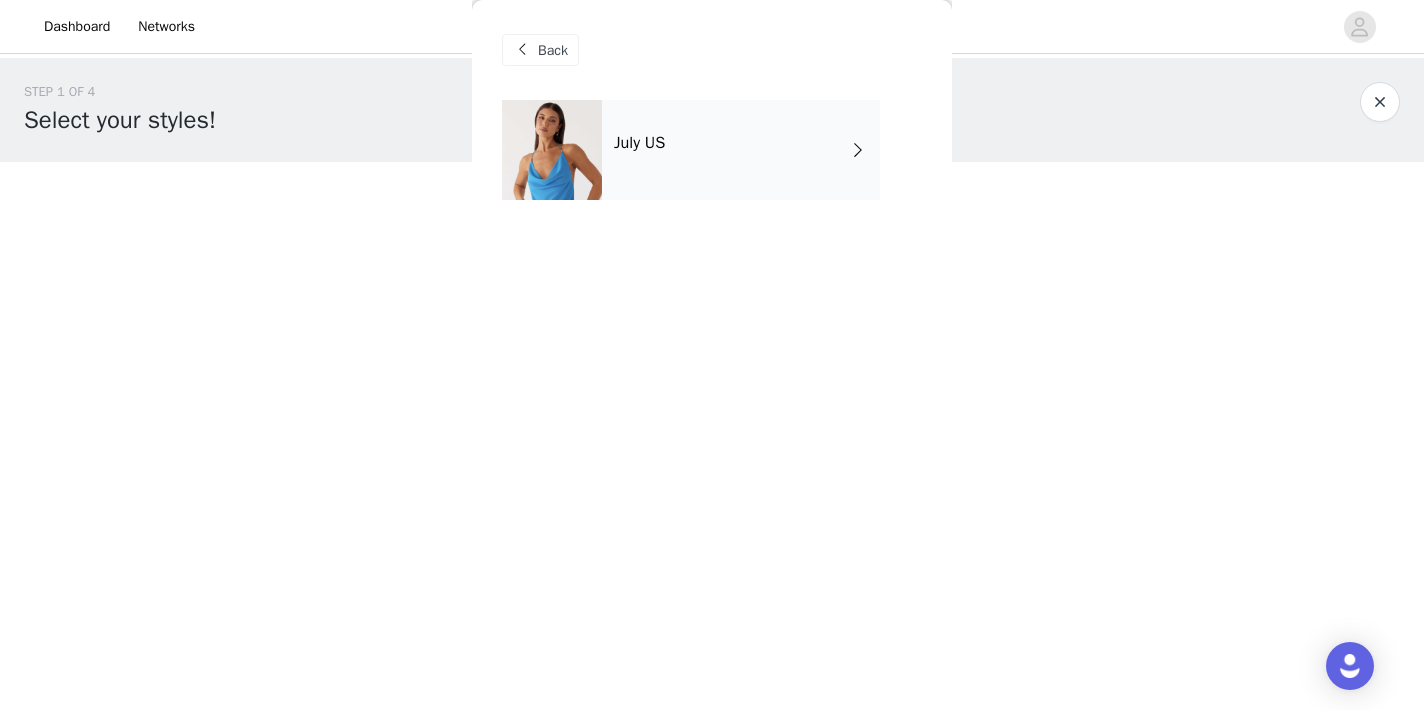 click on "July US" at bounding box center [741, 150] 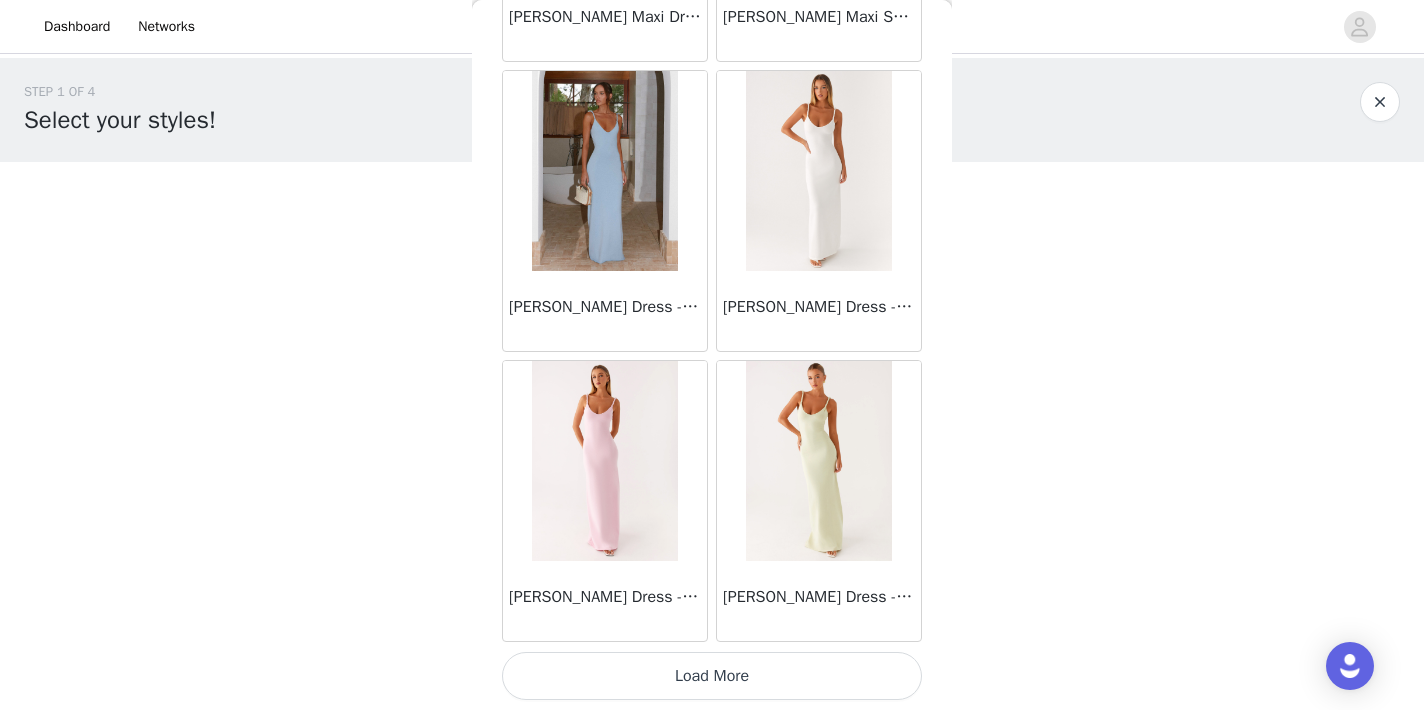 scroll, scrollTop: 2350, scrollLeft: 0, axis: vertical 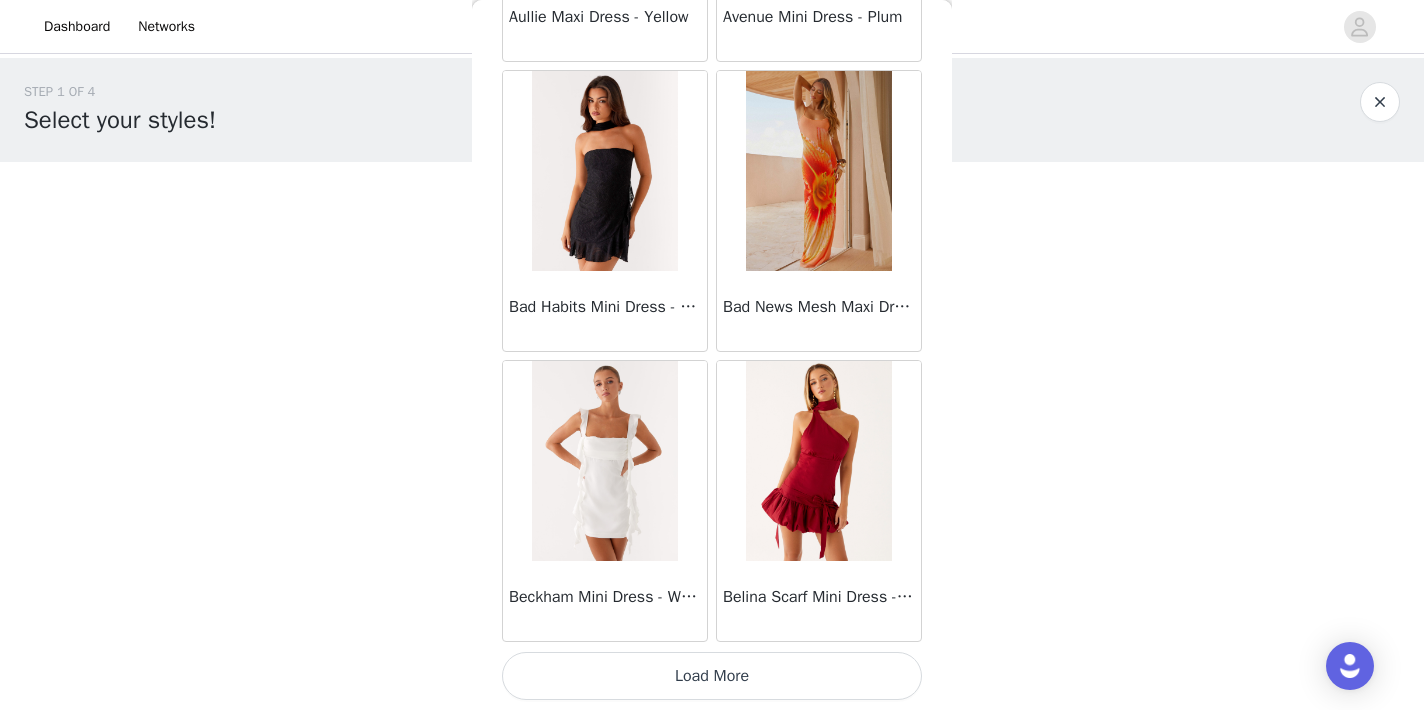 click on "Load More" at bounding box center [712, 676] 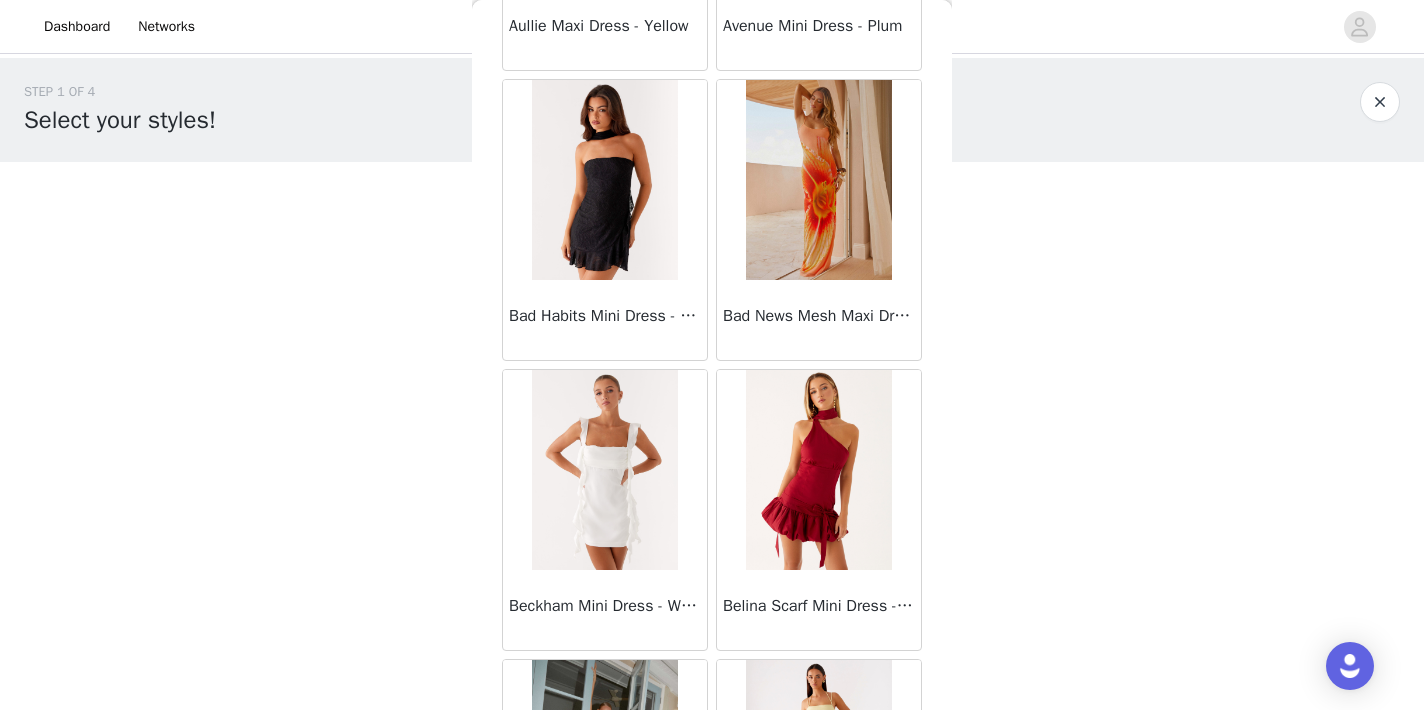 scroll, scrollTop: 0, scrollLeft: 0, axis: both 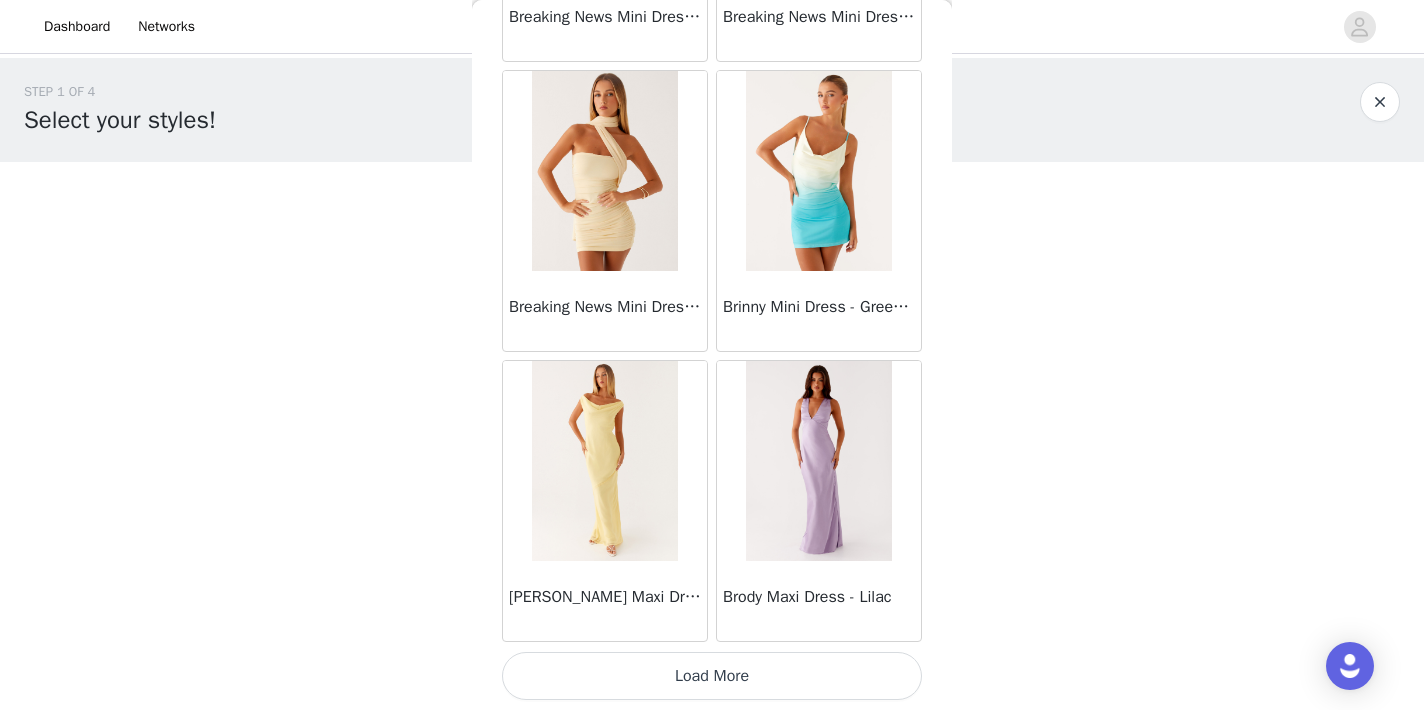 click on "Load More" at bounding box center [712, 676] 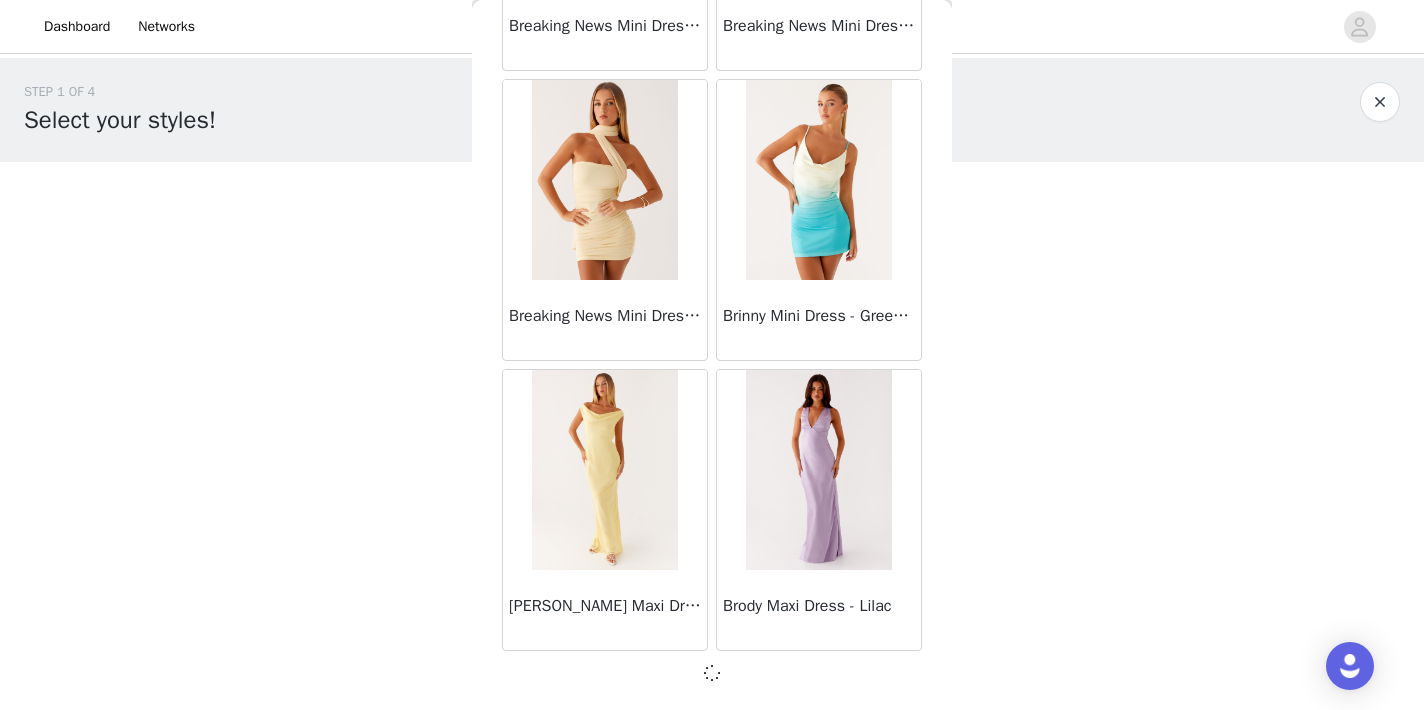 scroll, scrollTop: 8141, scrollLeft: 0, axis: vertical 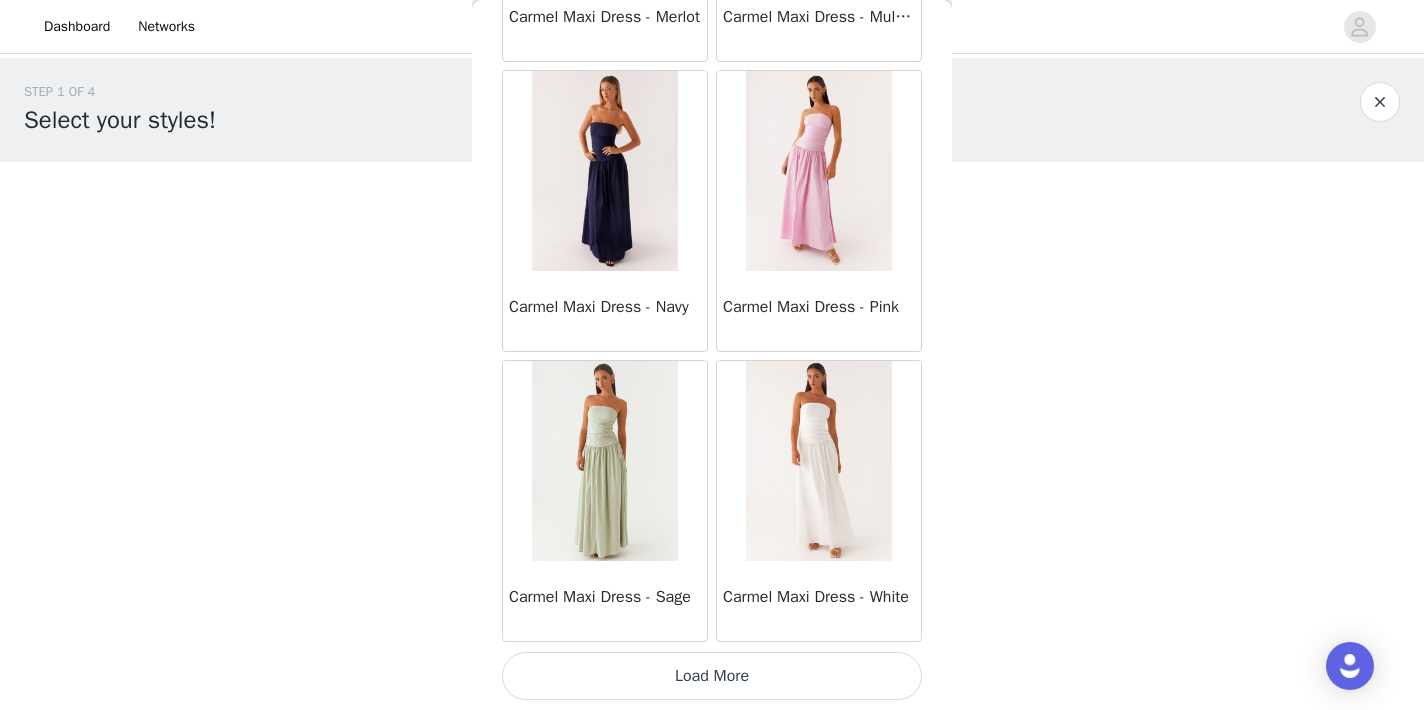 click on "Load More" at bounding box center [712, 676] 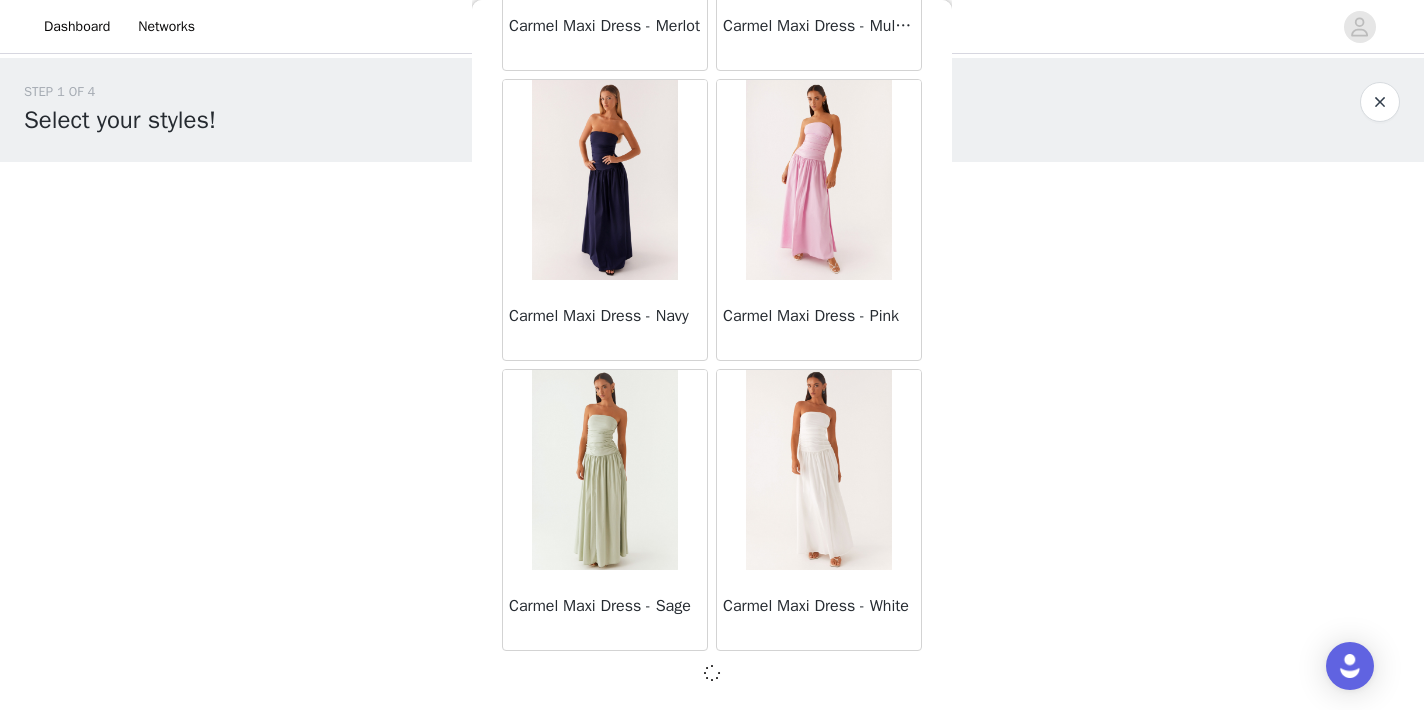 scroll, scrollTop: 11041, scrollLeft: 0, axis: vertical 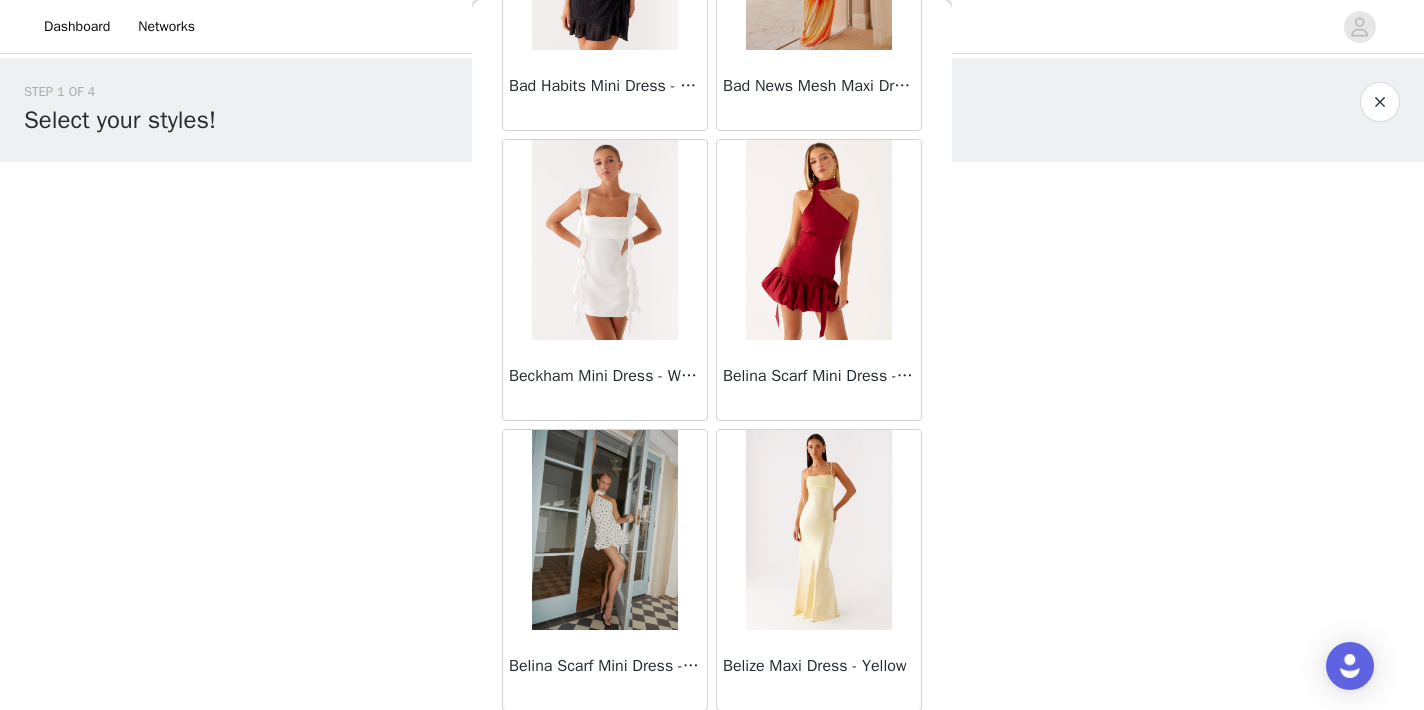 click at bounding box center (604, 240) 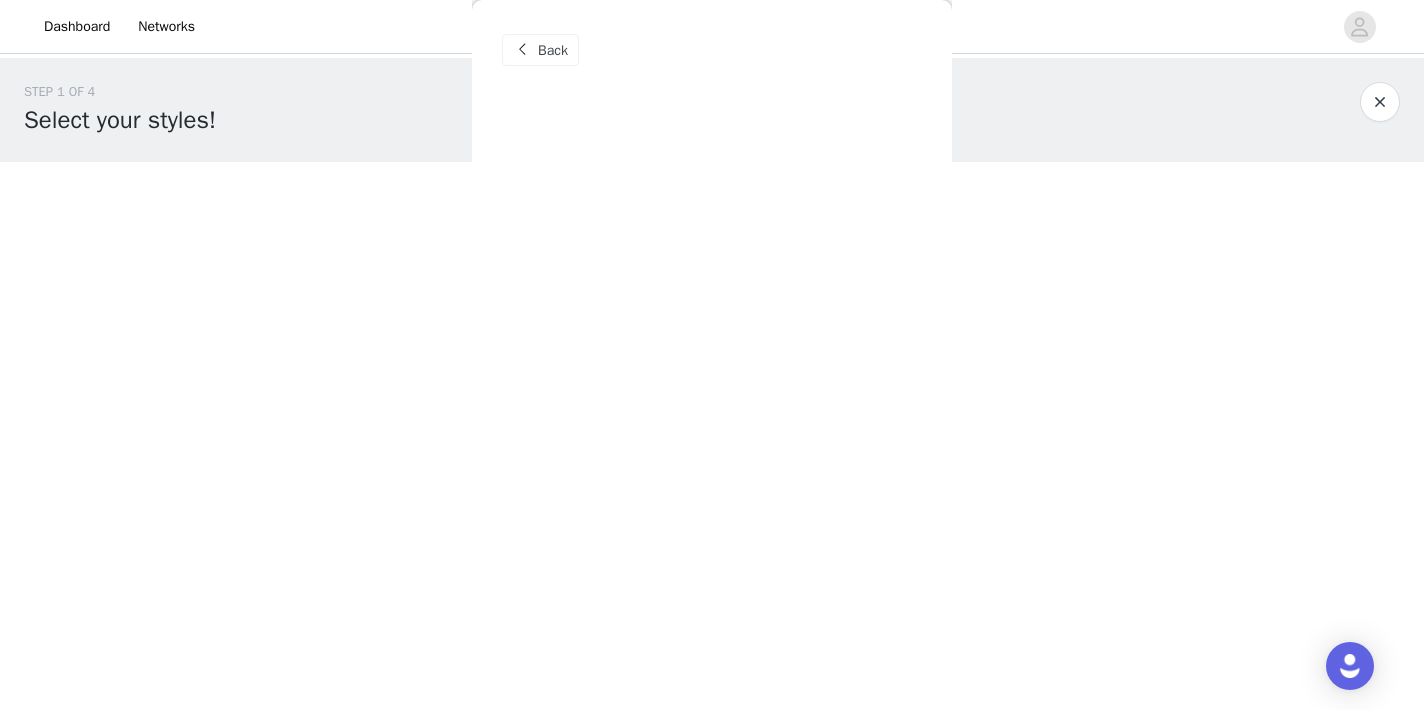 scroll, scrollTop: 0, scrollLeft: 0, axis: both 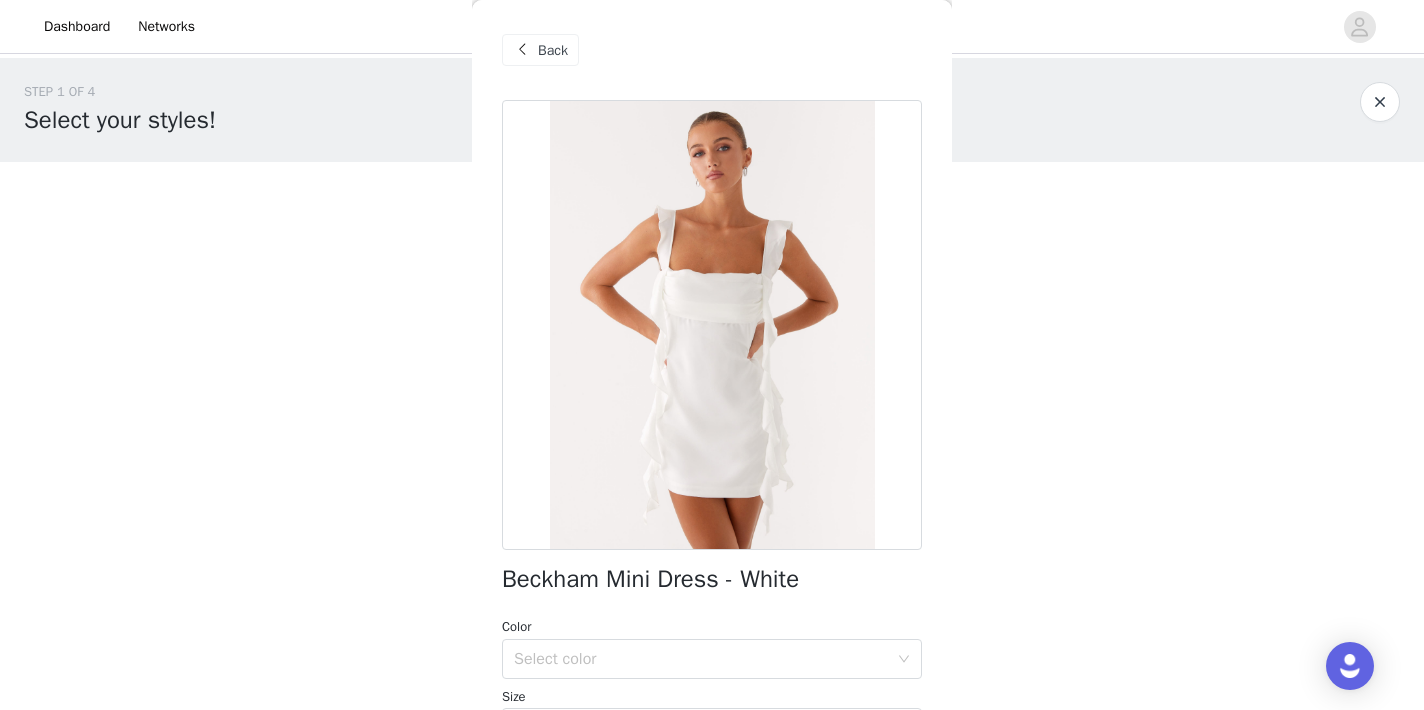 click at bounding box center (712, 325) 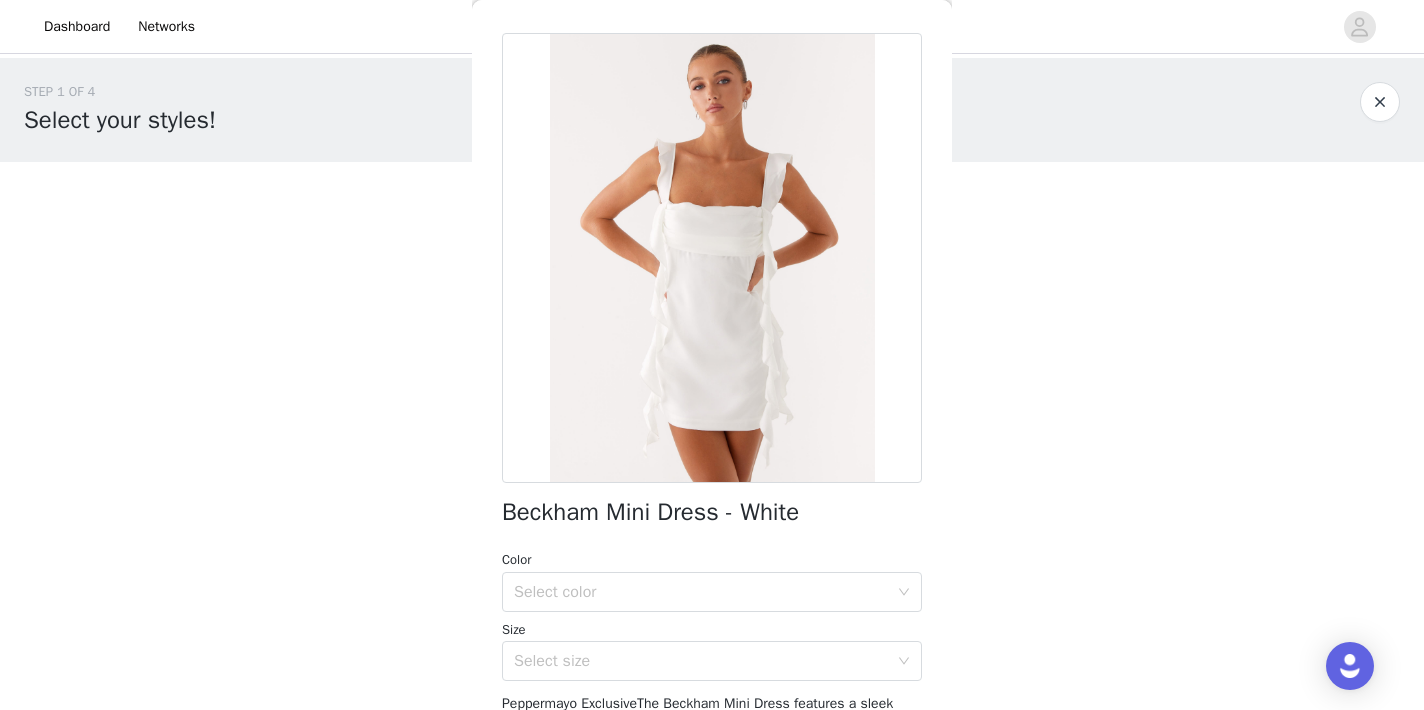 scroll, scrollTop: 66, scrollLeft: 0, axis: vertical 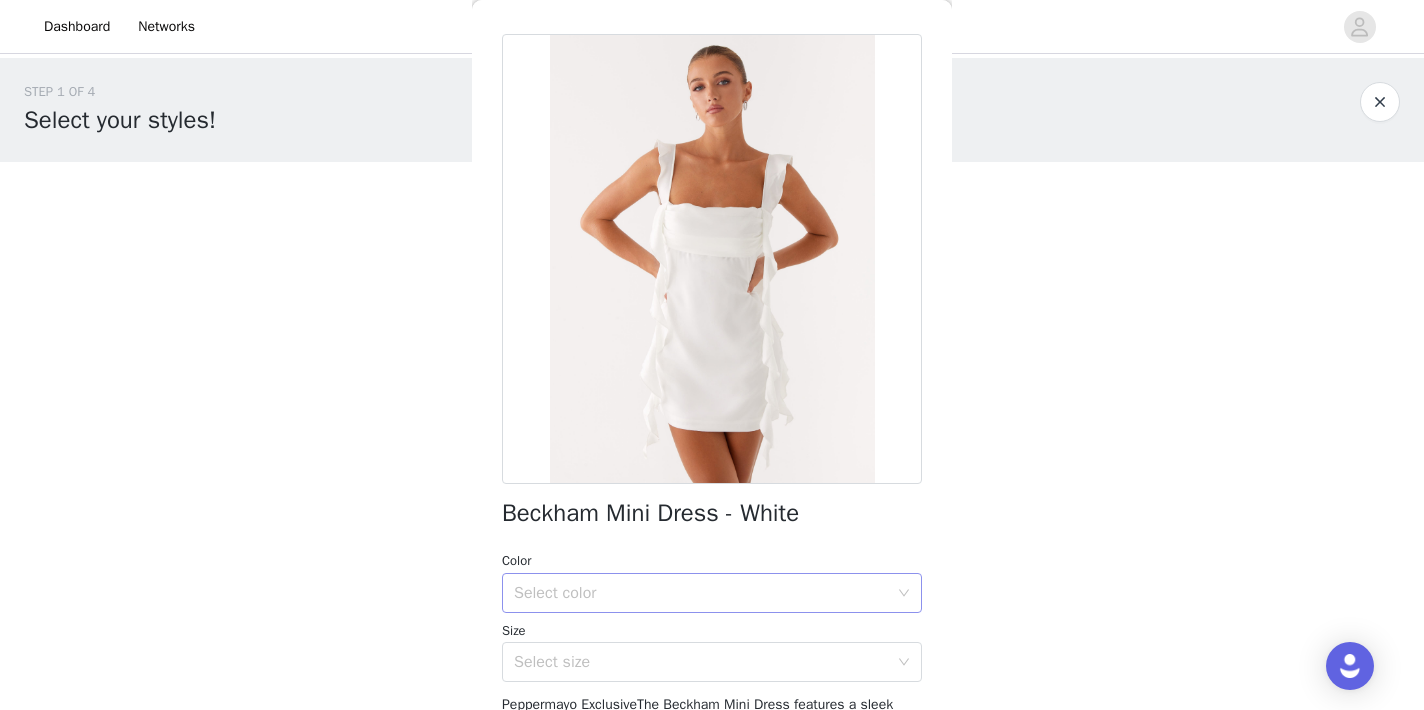 click on "Select color" at bounding box center (701, 593) 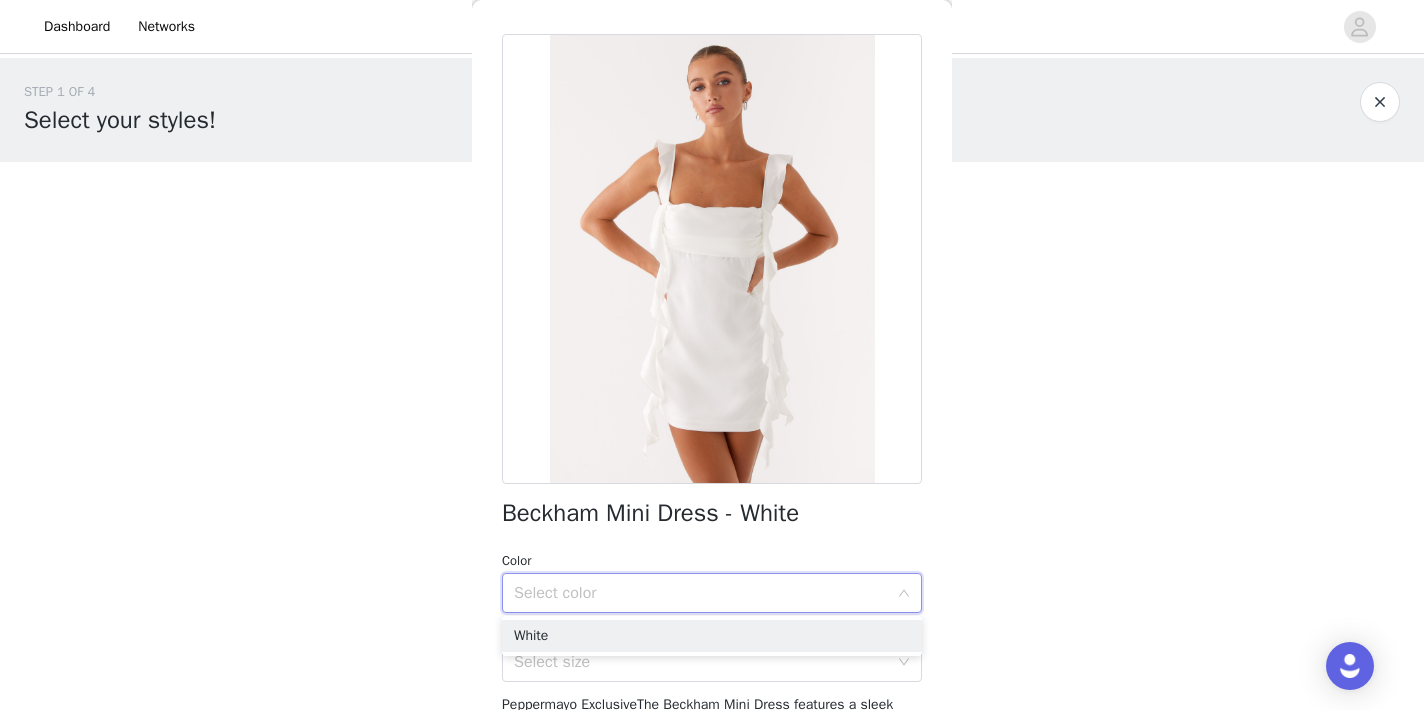 click on "STEP 1 OF 4
Select your styles!
You will receive 3 products.       0/3 Selected           Add Product       Back     Beckham Mini Dress - White               Color   Select color Size   Select size   Peppermayo ExclusiveThe Beckham Mini Dress features a sleek straight neckline and a flattering mini length, offering a bold, contemporary look. Its simple yet stylish design makes it perfect for a night out or casual gatherings with a touch of elegance.- Straight neckline - Gathered bust - Mini length - Side seam invisible zipper - Fully lined - Frill detail - 100% polyester, L: 95% polyester, 5% spandexSize AU 8 / US 4 garment measurements:Bust: 81 cm / 31.89 inchesWaist: 68 cm / 26.77 inchesHem: 90 cm / 35.43 inchesHip: 96 cm / 37.80 inchesLength: 57 cm / 22.44 inchesYasmin is 174cm and wearing a size AU 6 / and US 2   Add Product
Step 1 of 4" at bounding box center [712, 288] 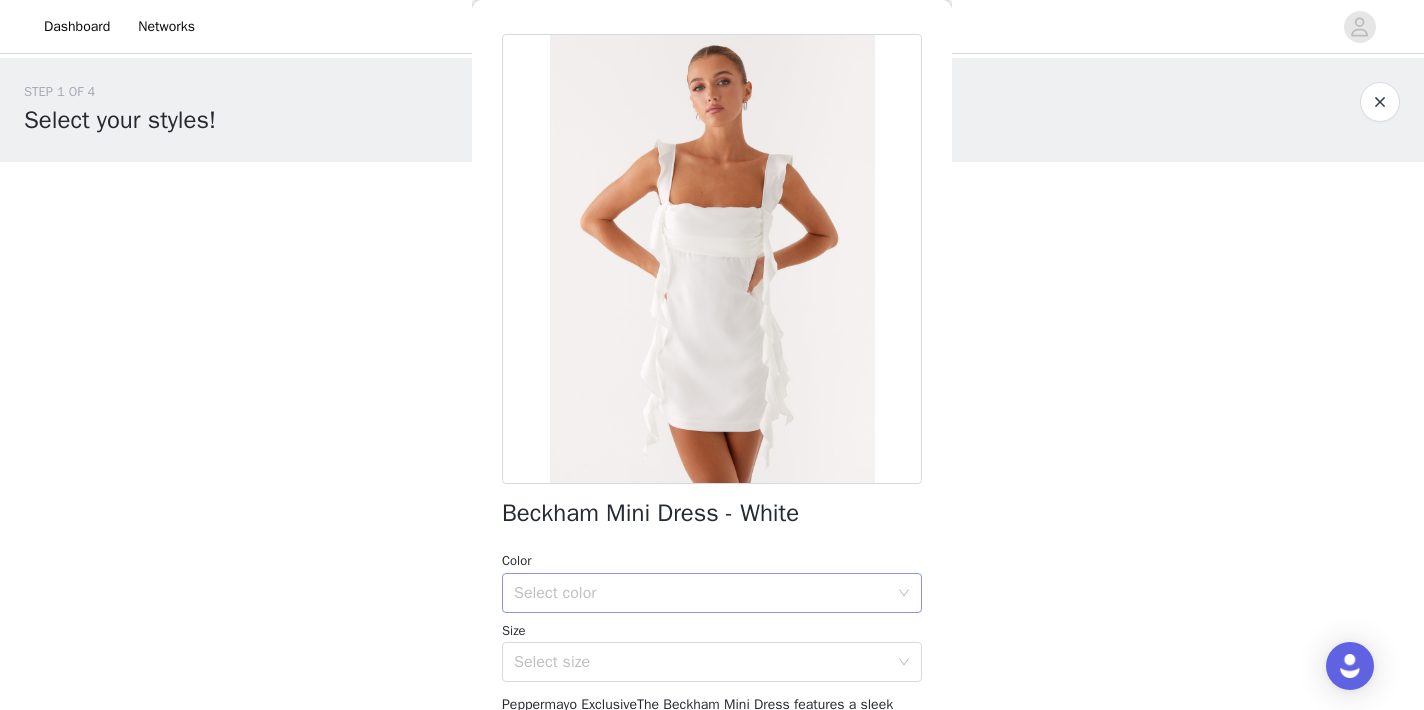 click on "Select color" at bounding box center [701, 593] 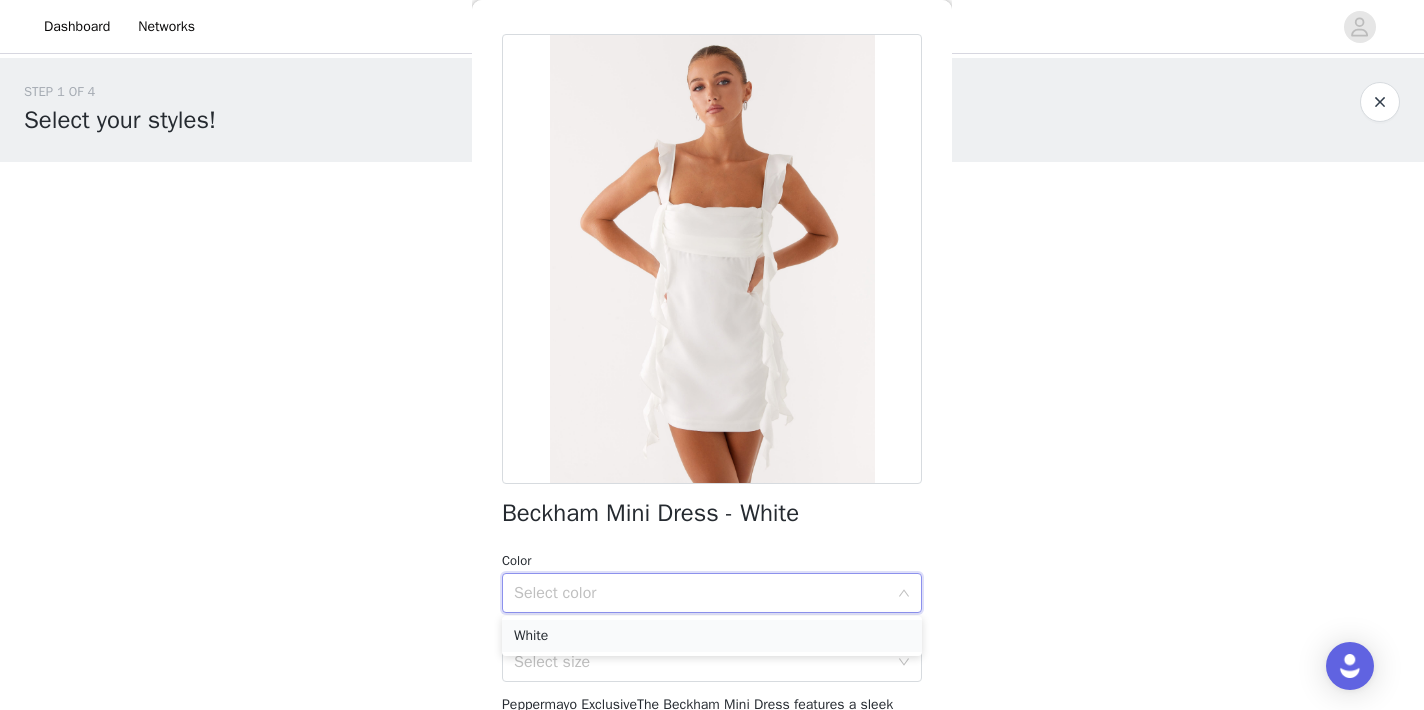click on "White" at bounding box center (712, 636) 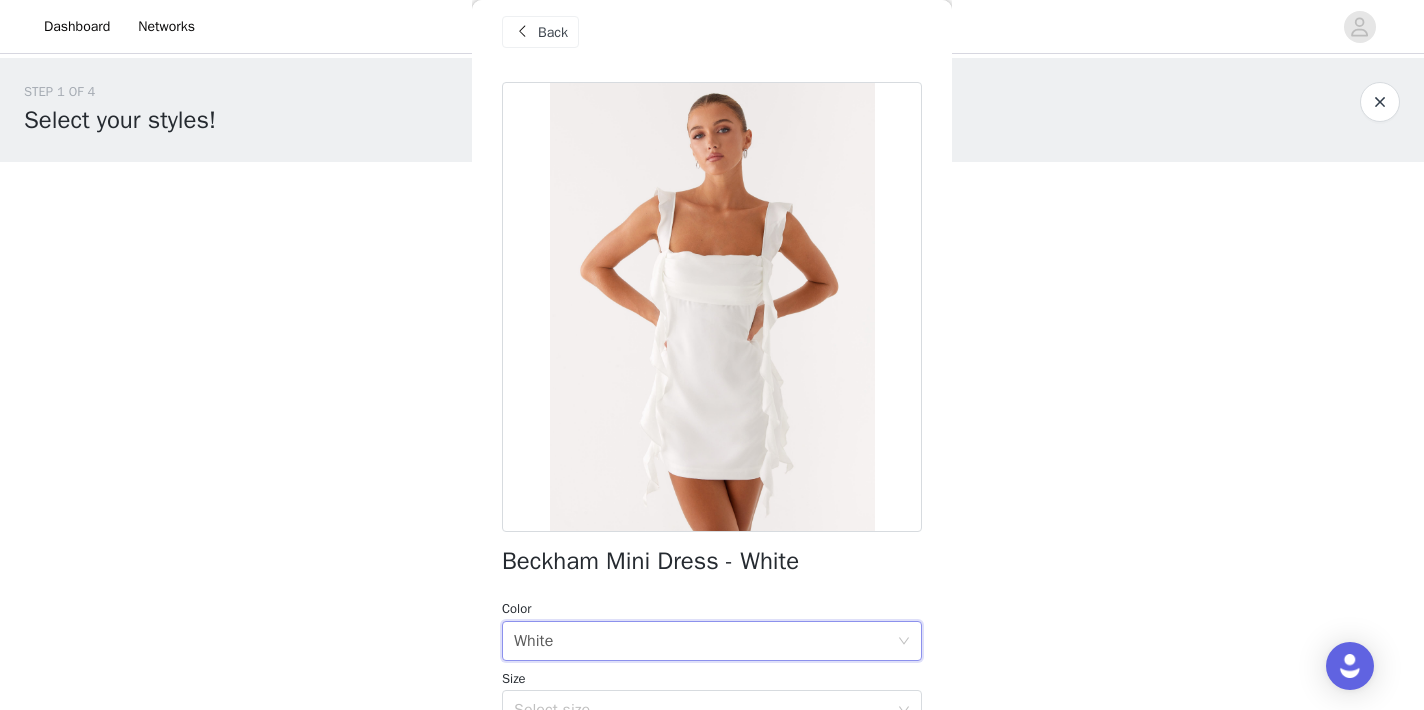 scroll, scrollTop: 17, scrollLeft: 0, axis: vertical 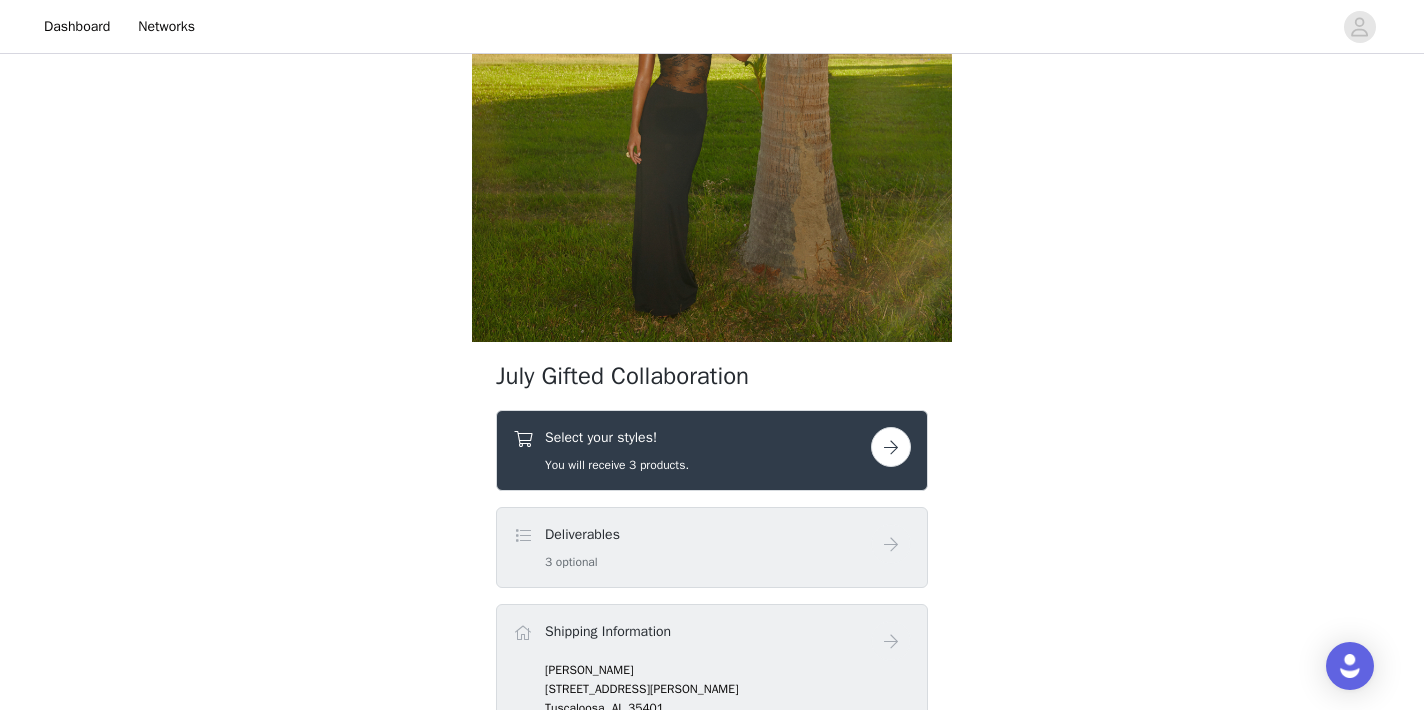 click on "You will receive 3 products." at bounding box center (617, 465) 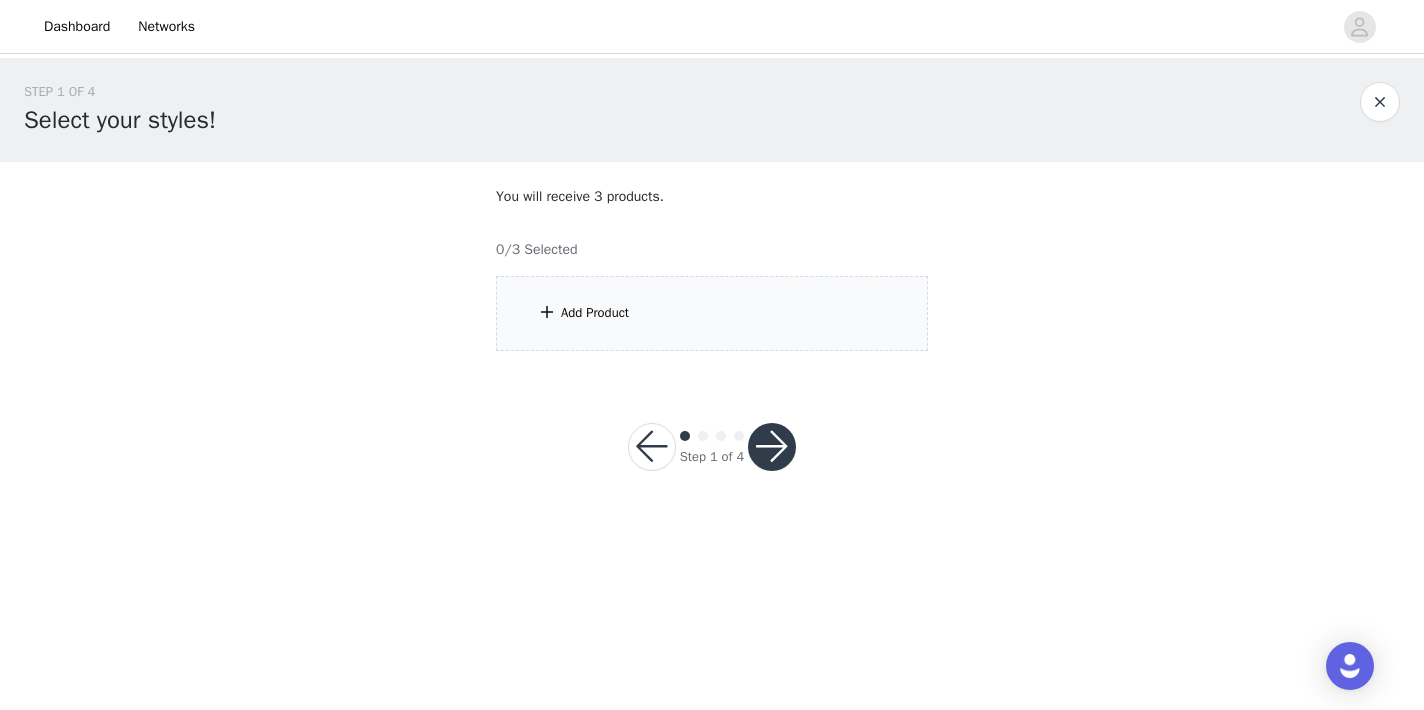 click on "Add Product" at bounding box center [712, 313] 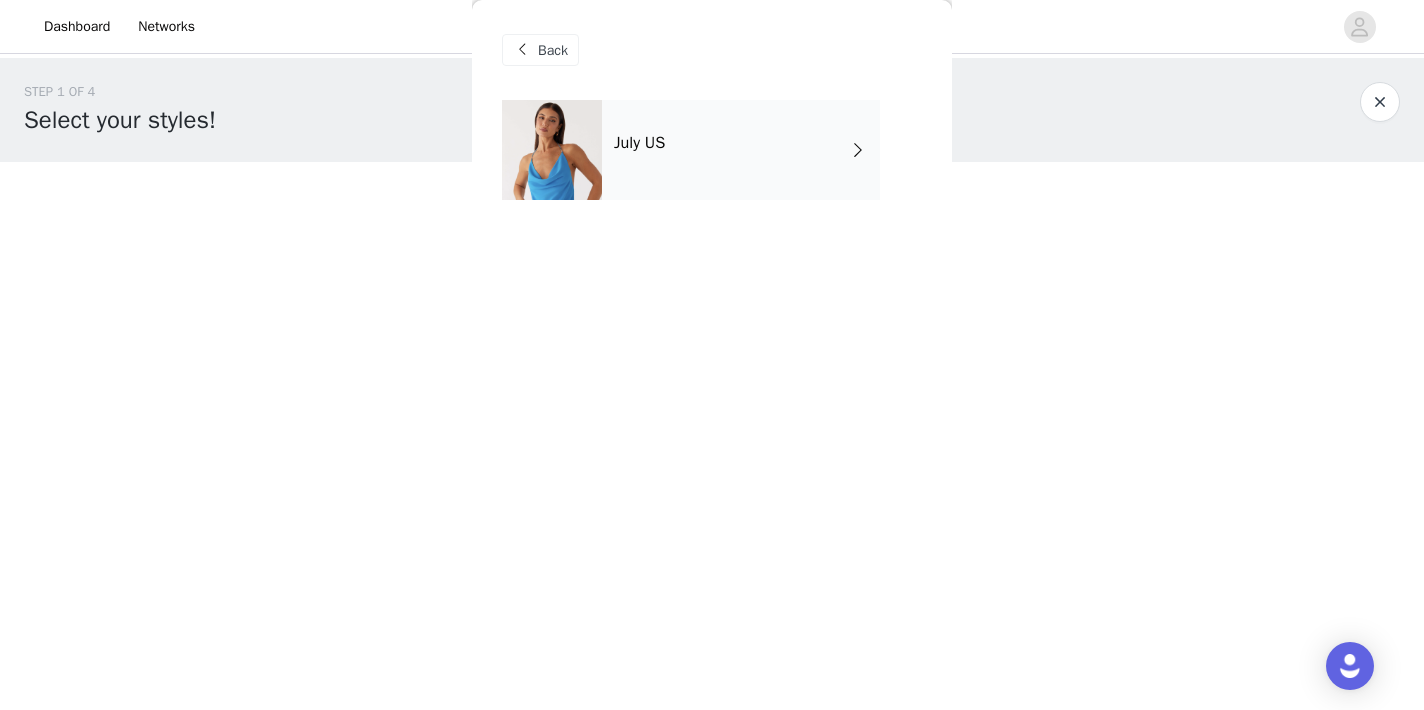 click on "July US" at bounding box center [741, 150] 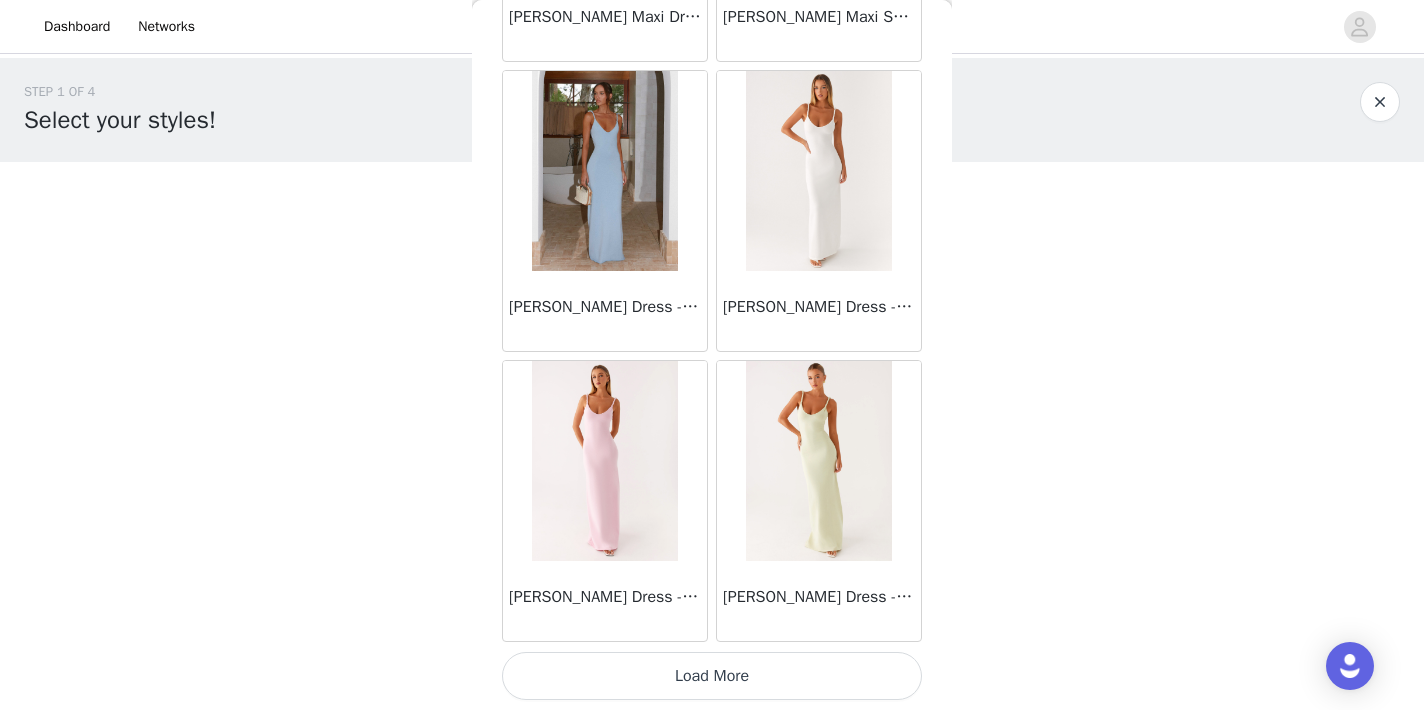 click on "Load More" at bounding box center [712, 676] 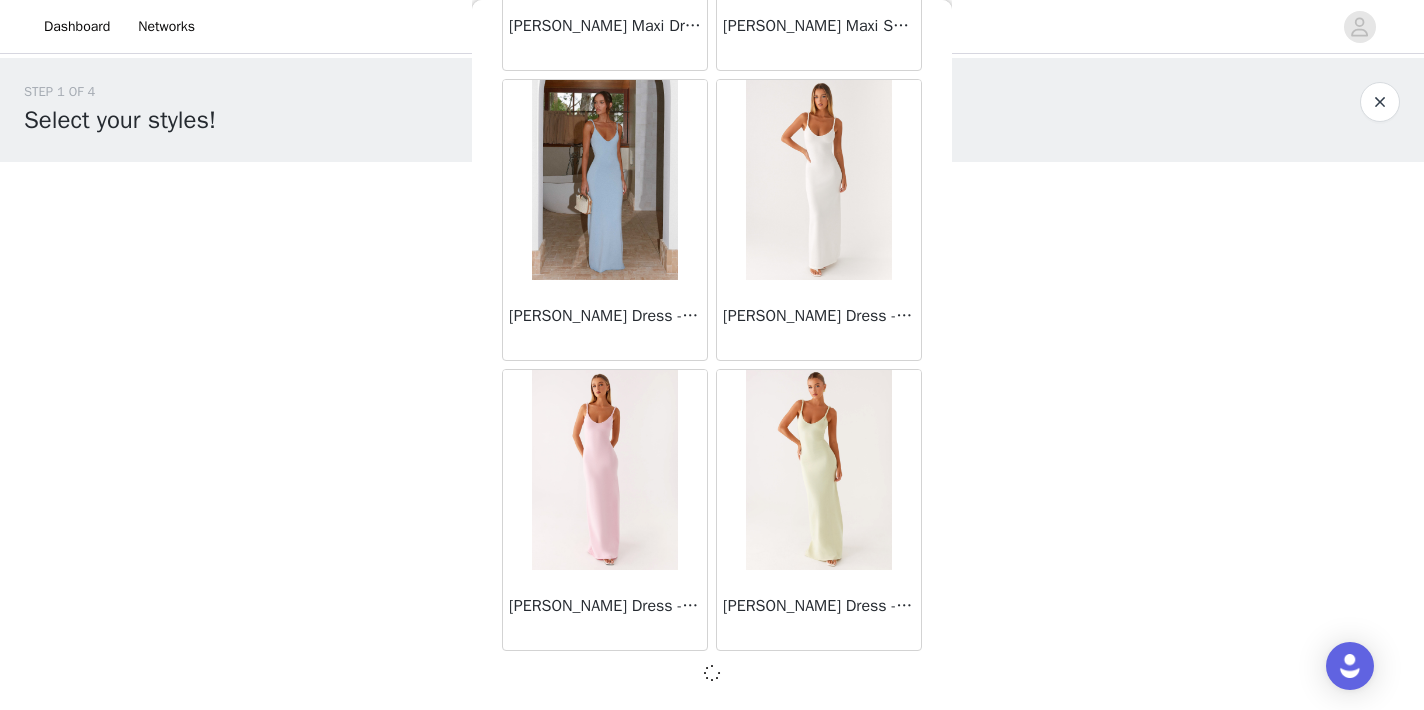 scroll, scrollTop: 2341, scrollLeft: 0, axis: vertical 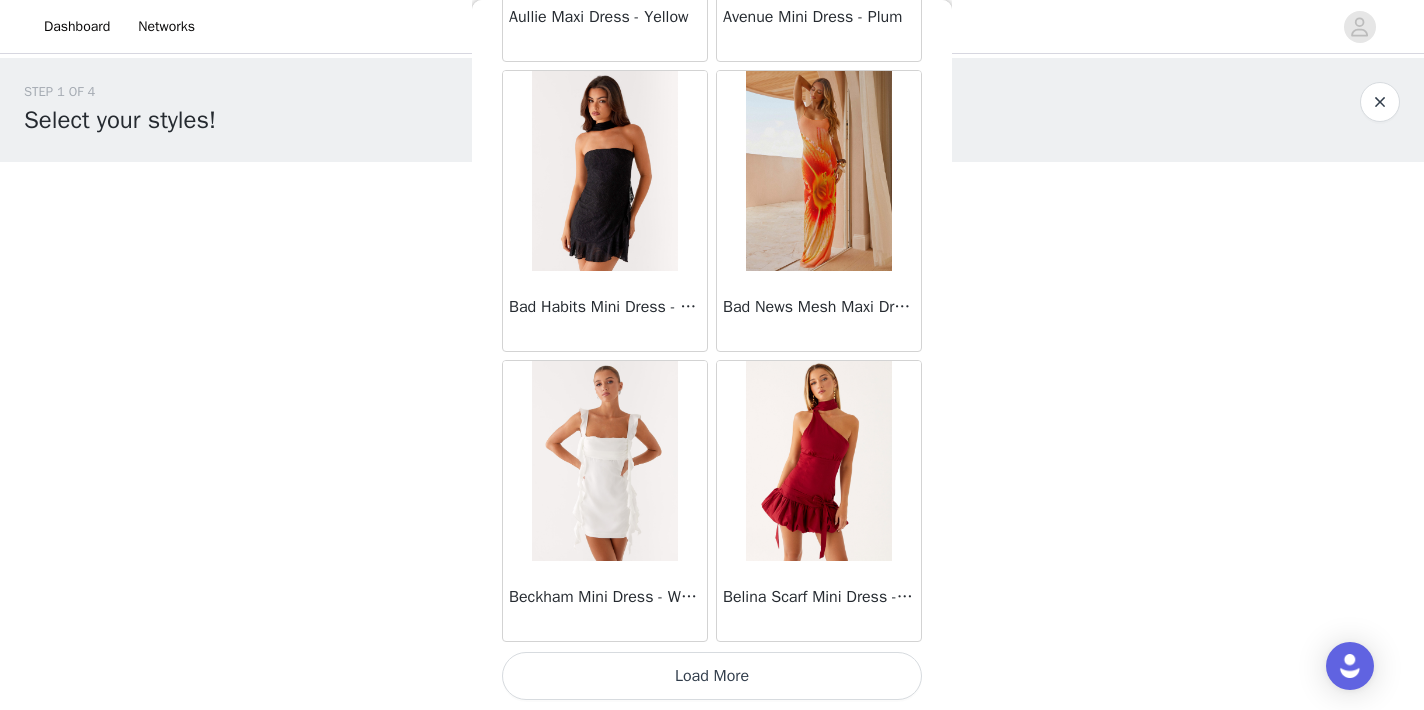 click on "Load More" at bounding box center (712, 676) 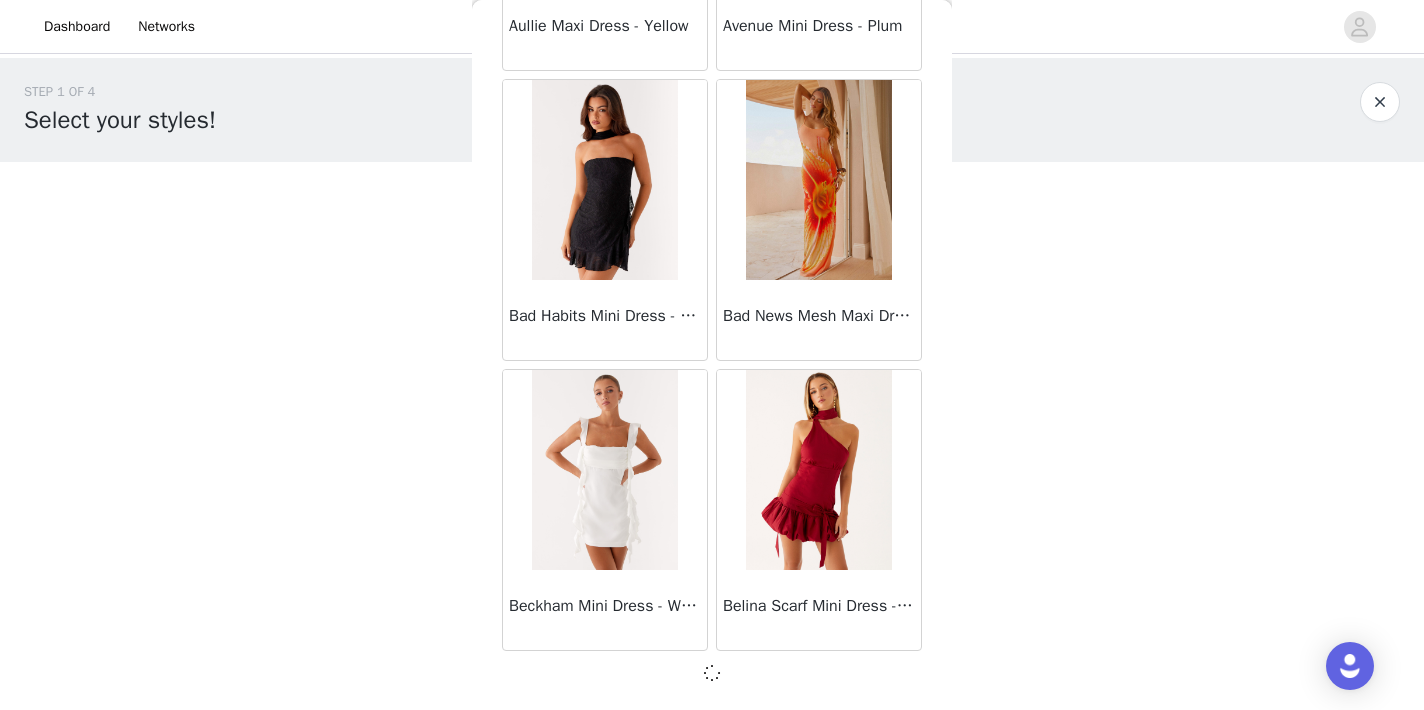 scroll, scrollTop: 5241, scrollLeft: 0, axis: vertical 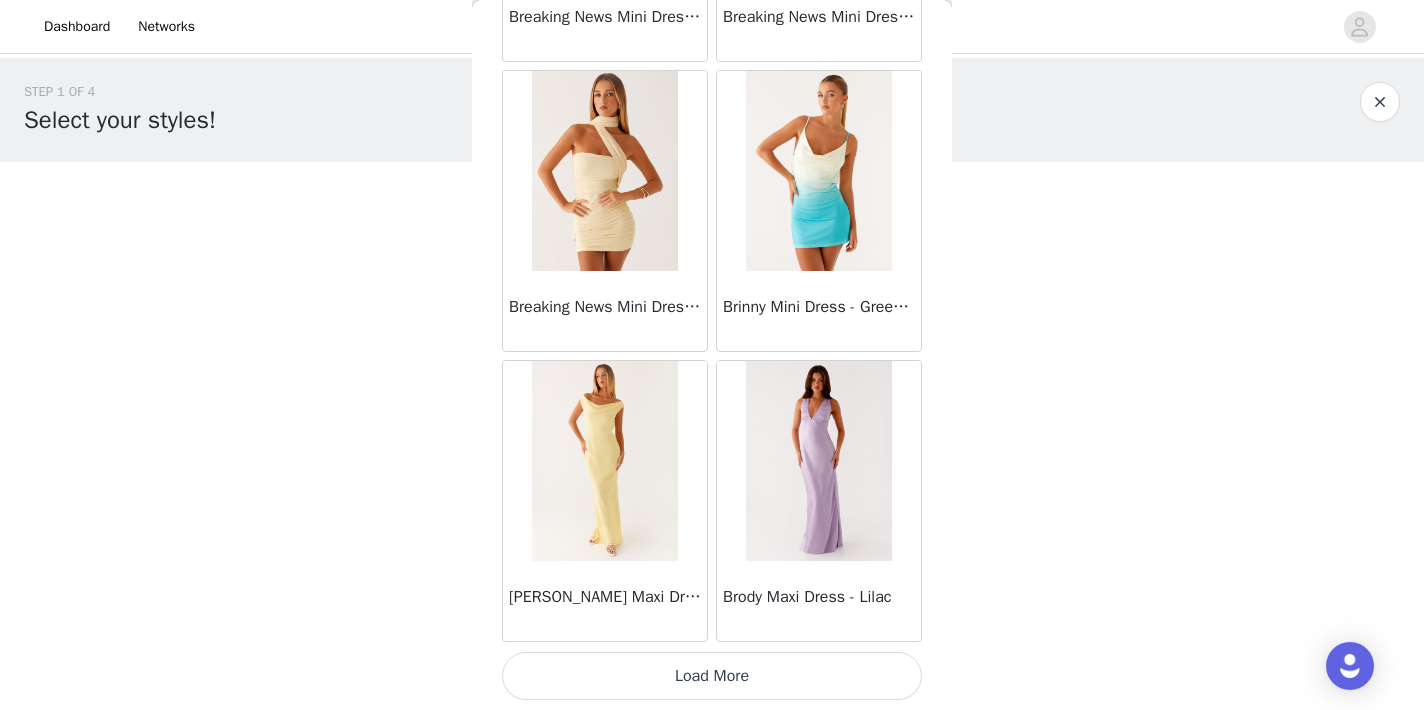 click on "Load More" at bounding box center [712, 676] 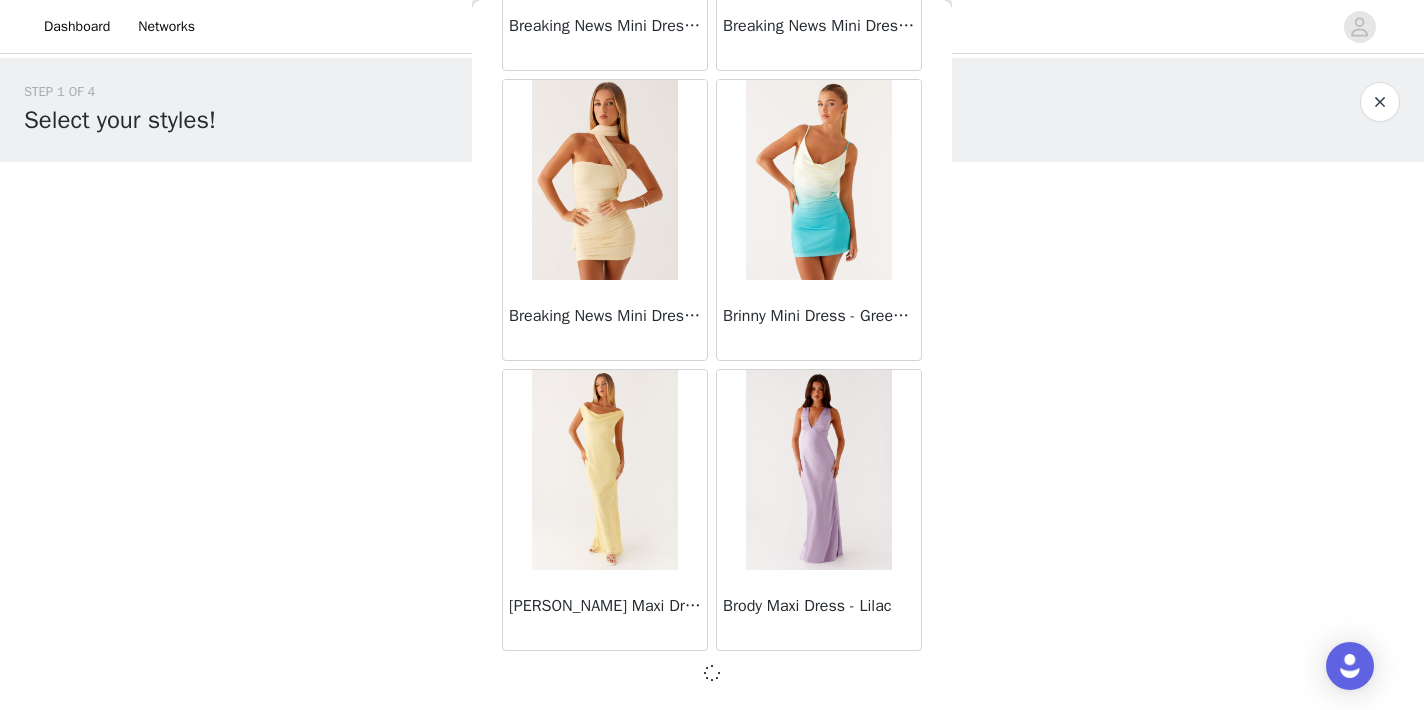 scroll, scrollTop: 8141, scrollLeft: 0, axis: vertical 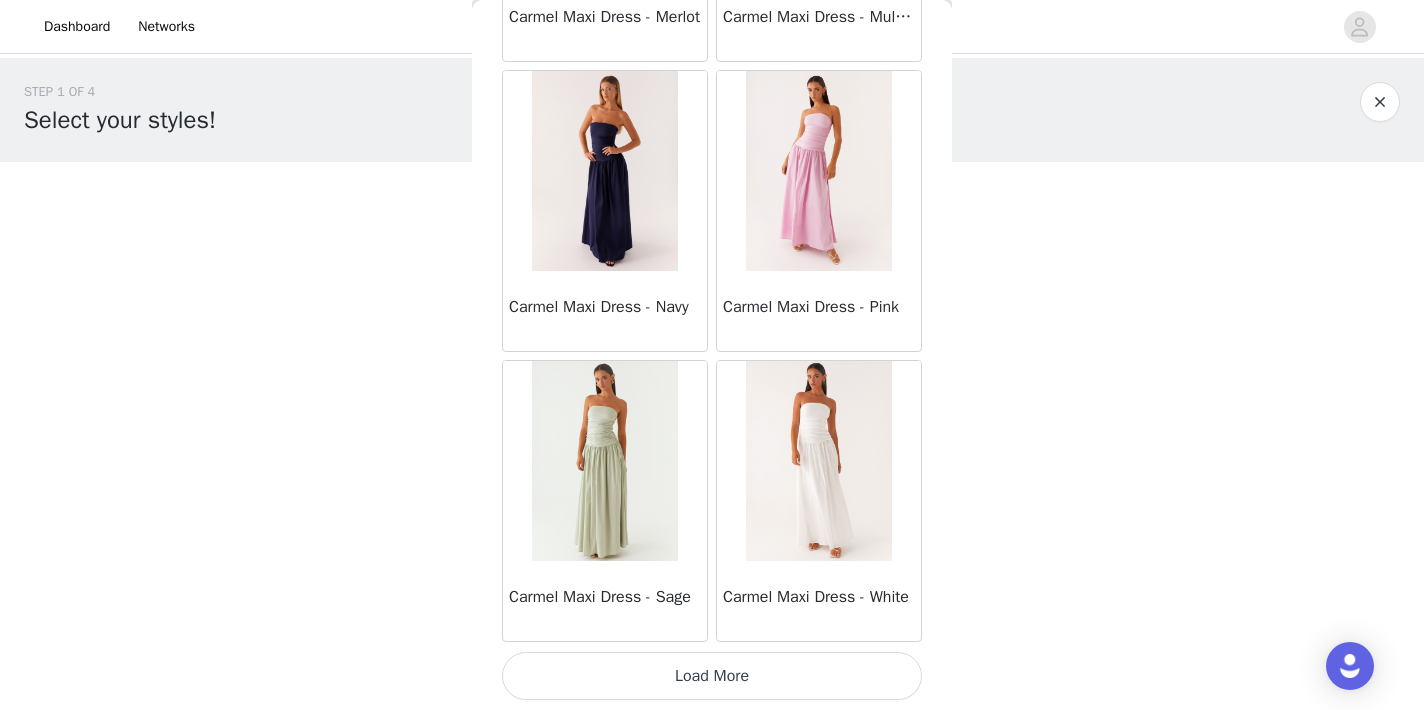 click on "Load More" at bounding box center [712, 676] 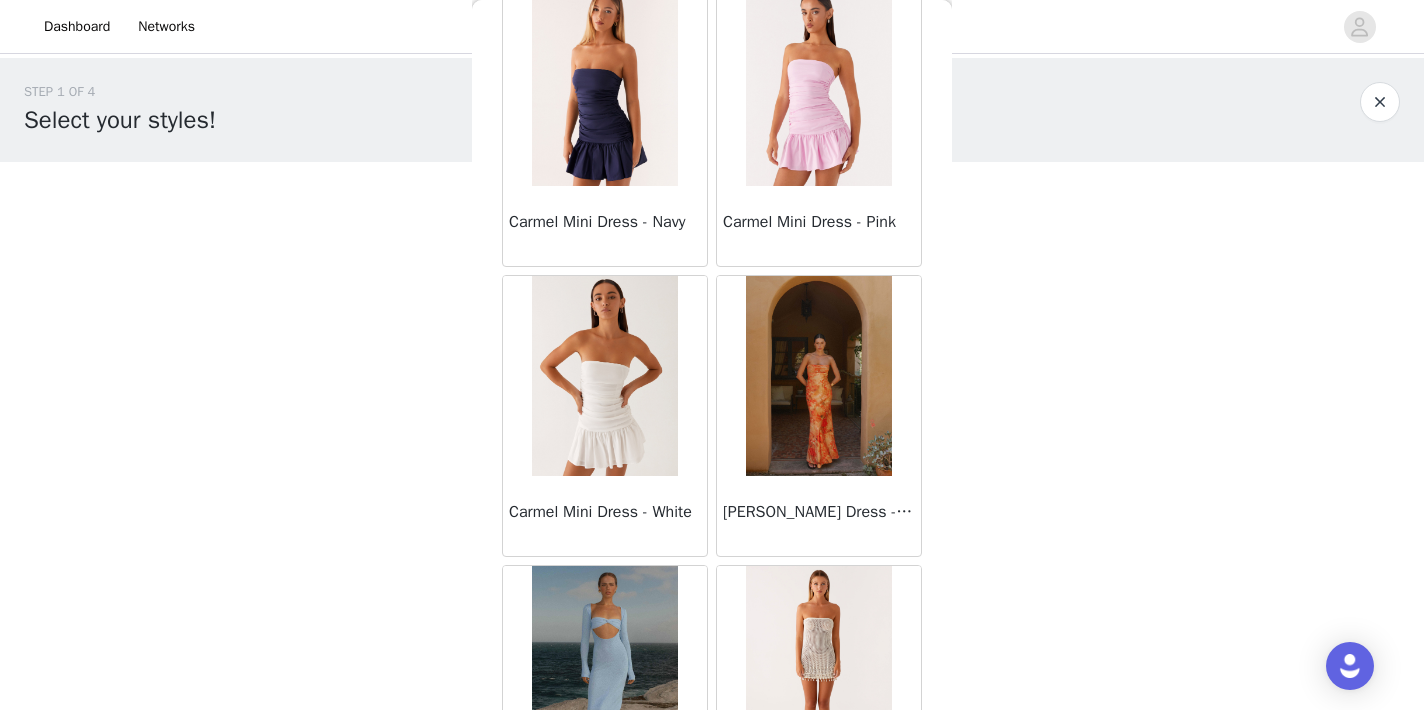scroll, scrollTop: 12298, scrollLeft: 0, axis: vertical 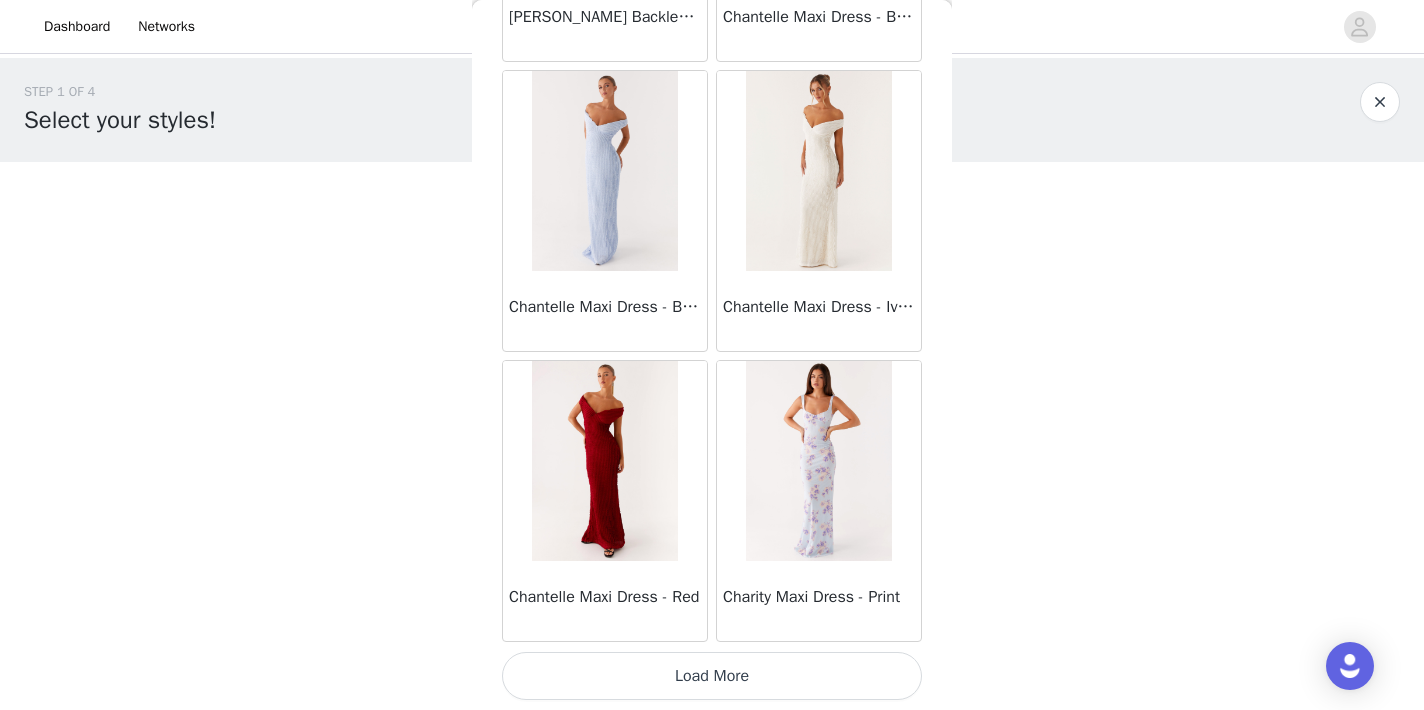 click on "Load More" at bounding box center (712, 676) 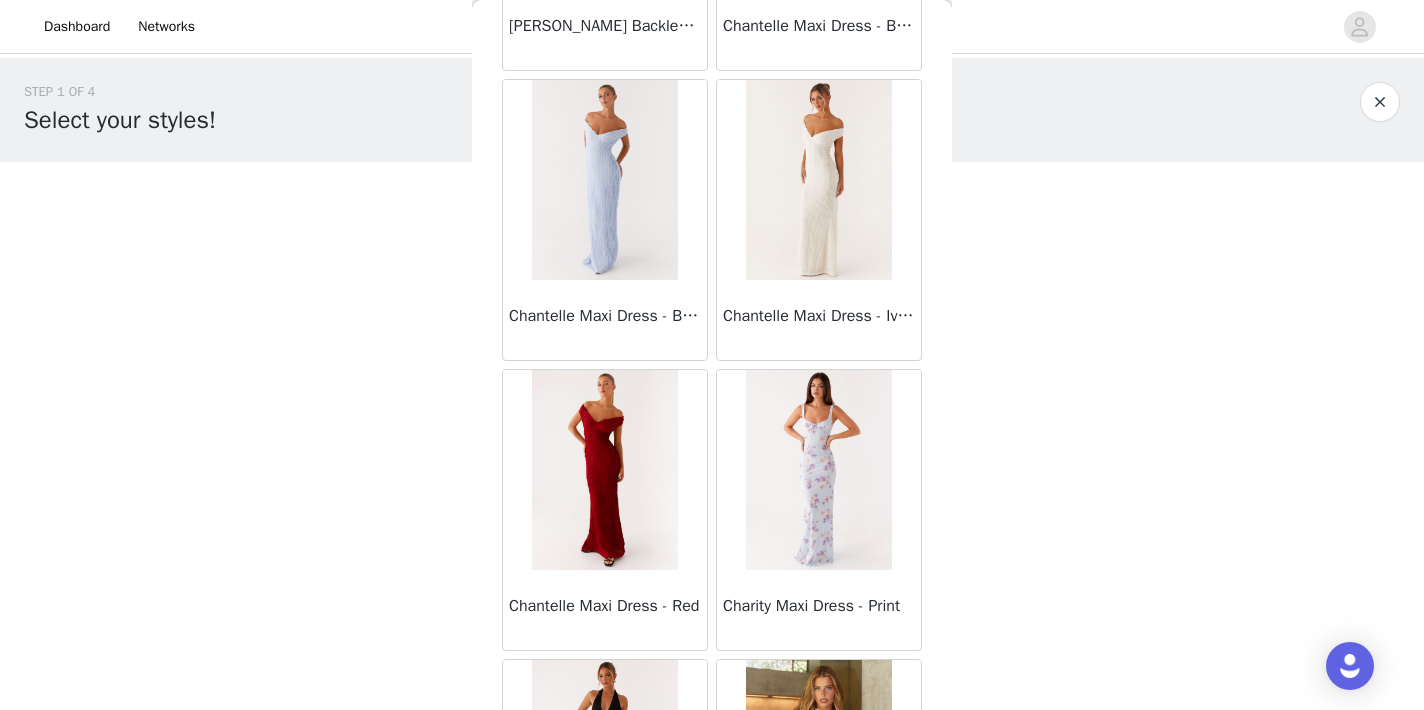 scroll, scrollTop: 0, scrollLeft: 0, axis: both 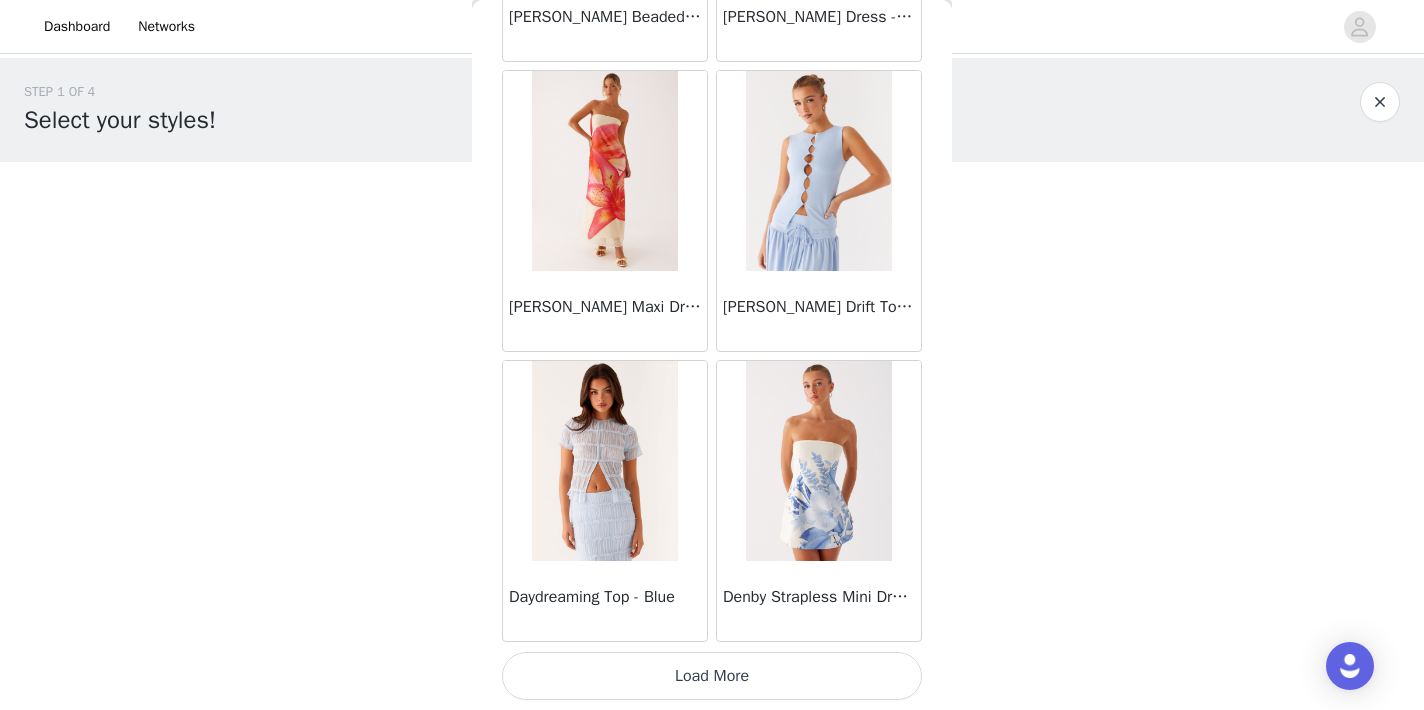 click on "Load More" at bounding box center (712, 676) 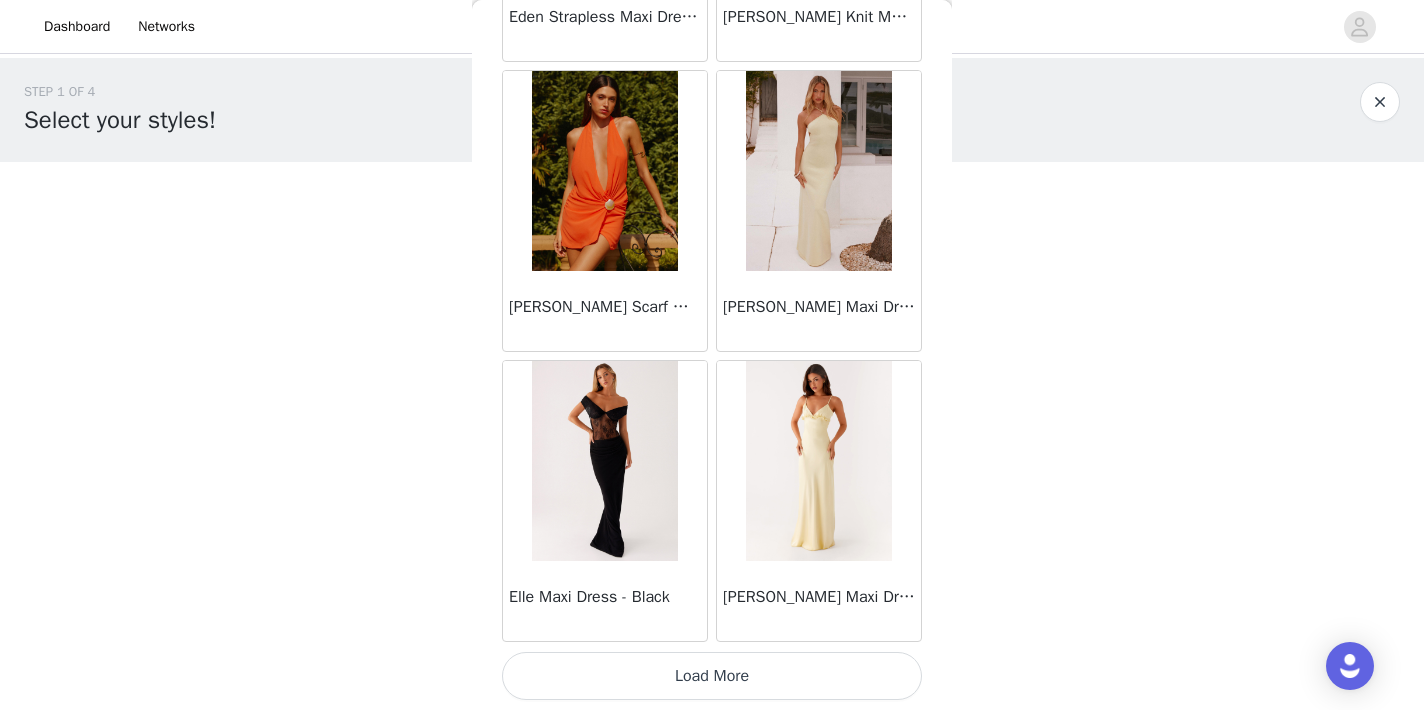scroll, scrollTop: 19750, scrollLeft: 0, axis: vertical 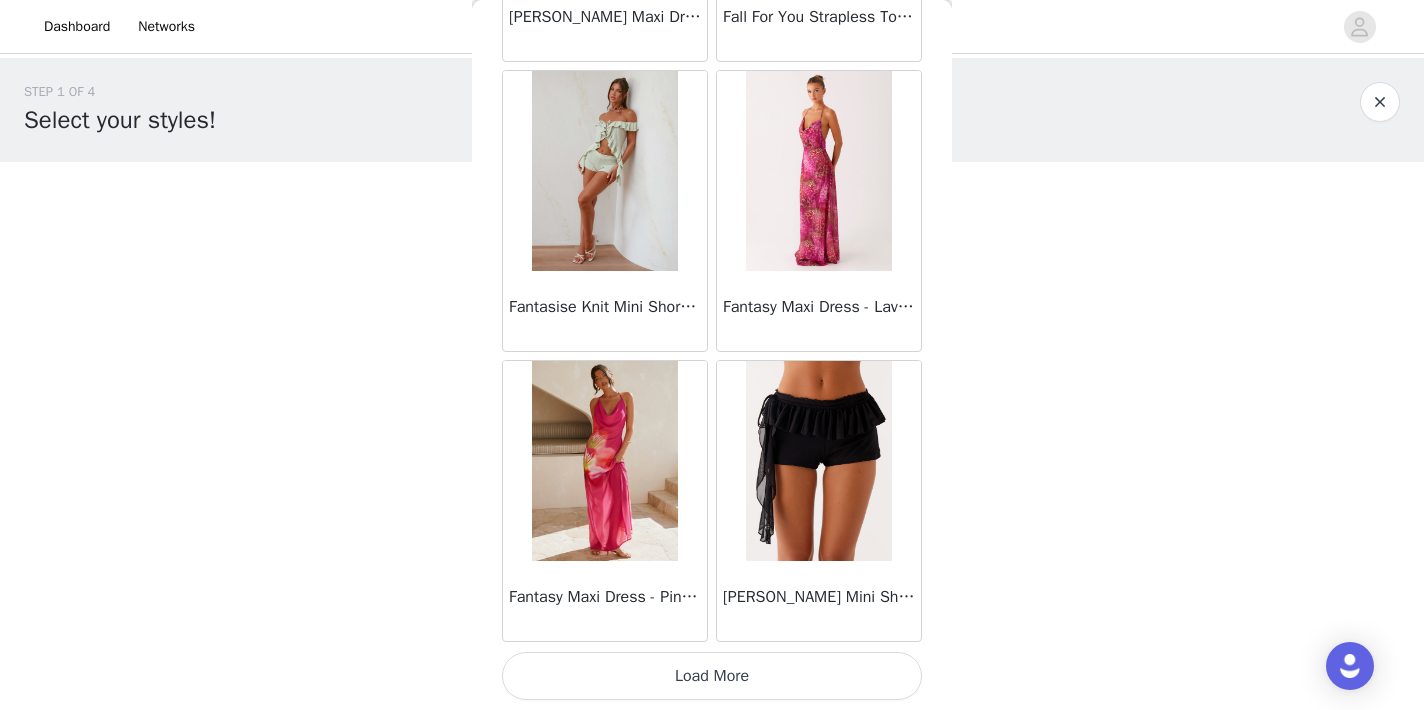 click on "Load More" at bounding box center (712, 676) 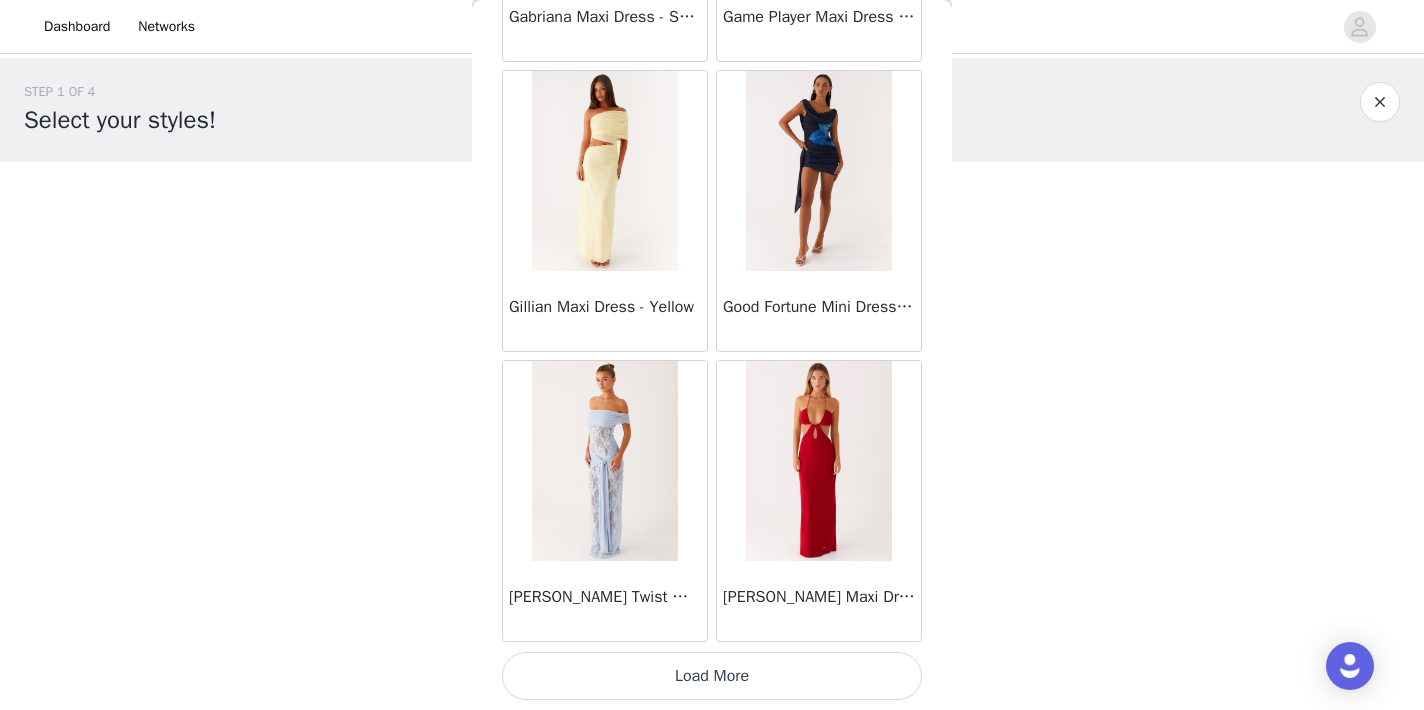 click on "Load More" at bounding box center (712, 676) 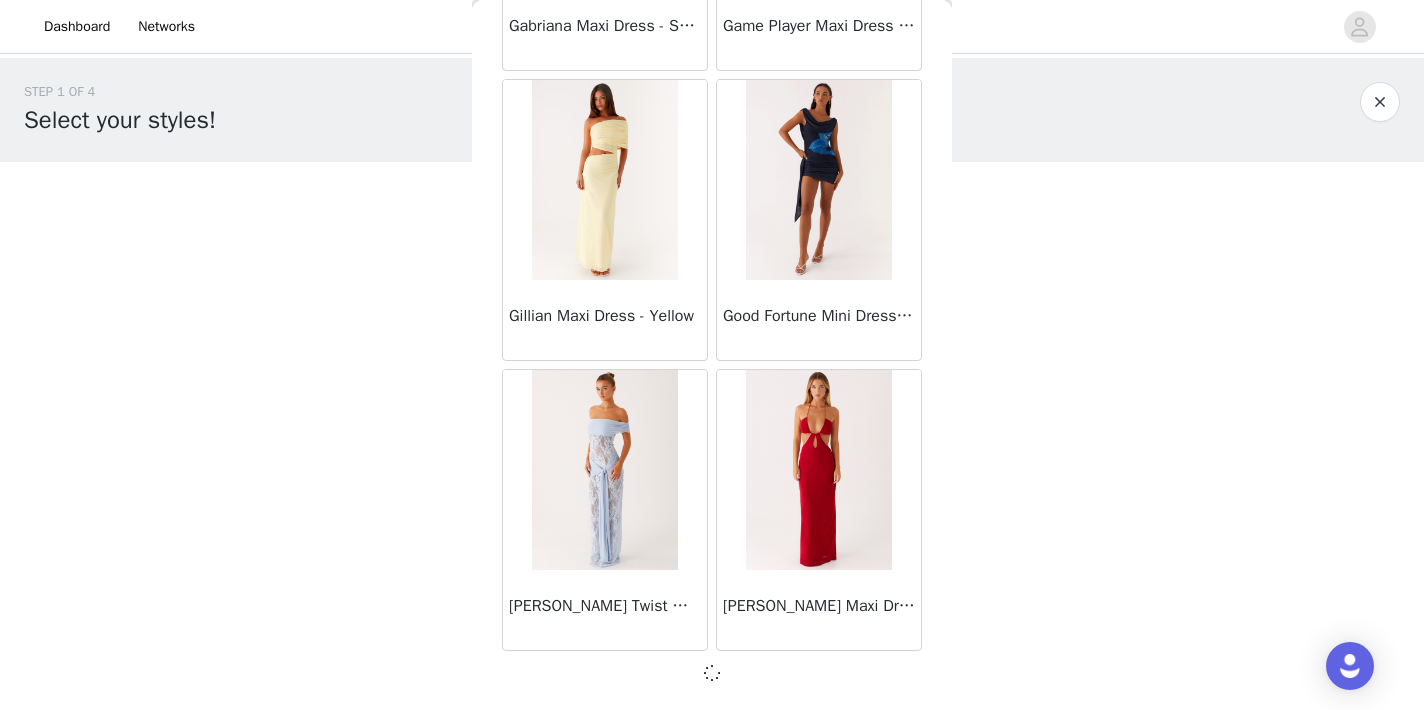 scroll, scrollTop: 25541, scrollLeft: 0, axis: vertical 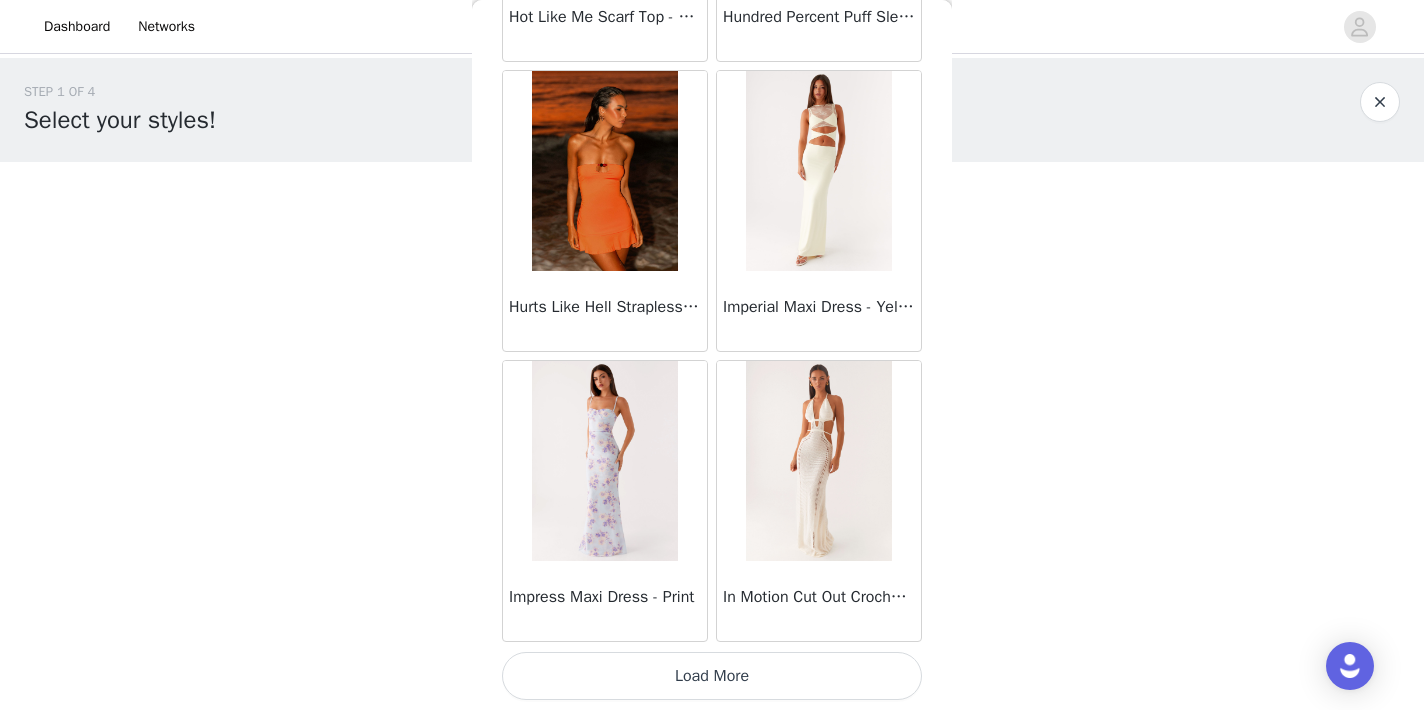 click on "Load More" at bounding box center (712, 676) 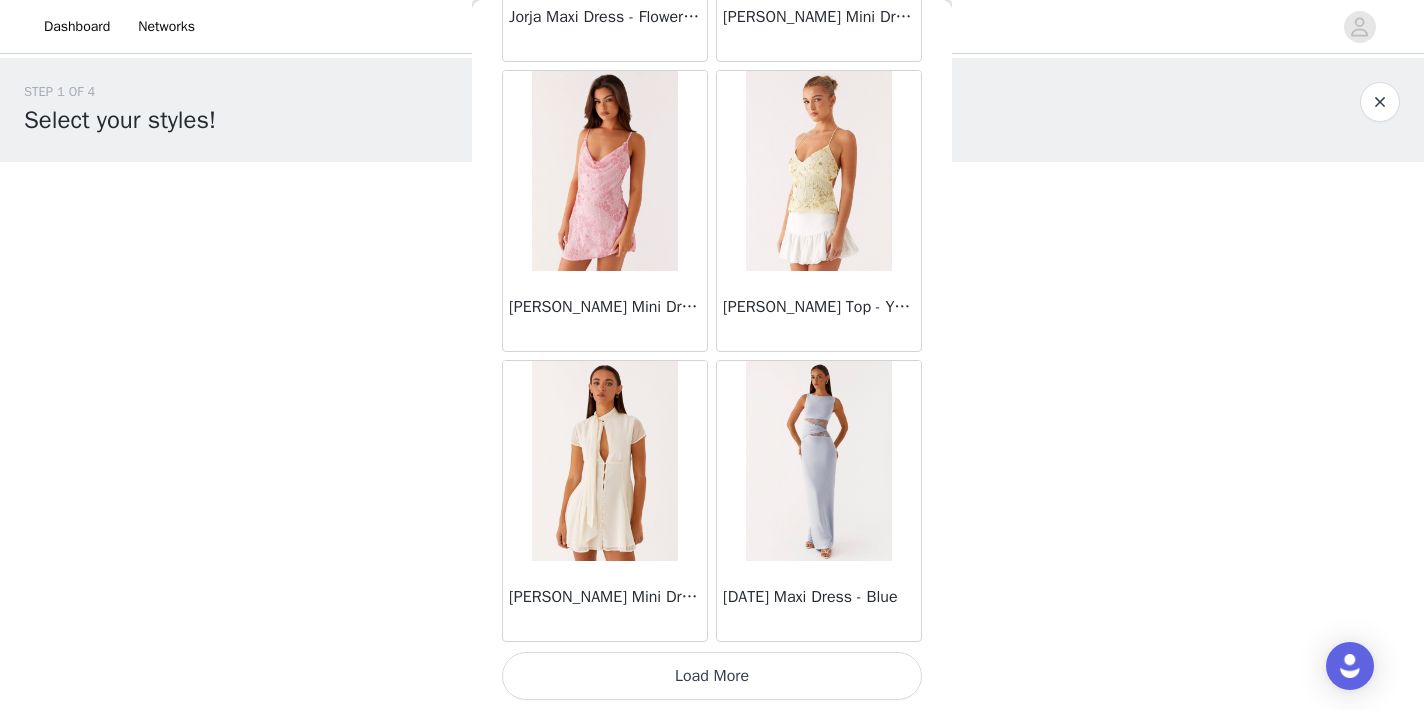 scroll, scrollTop: 31350, scrollLeft: 0, axis: vertical 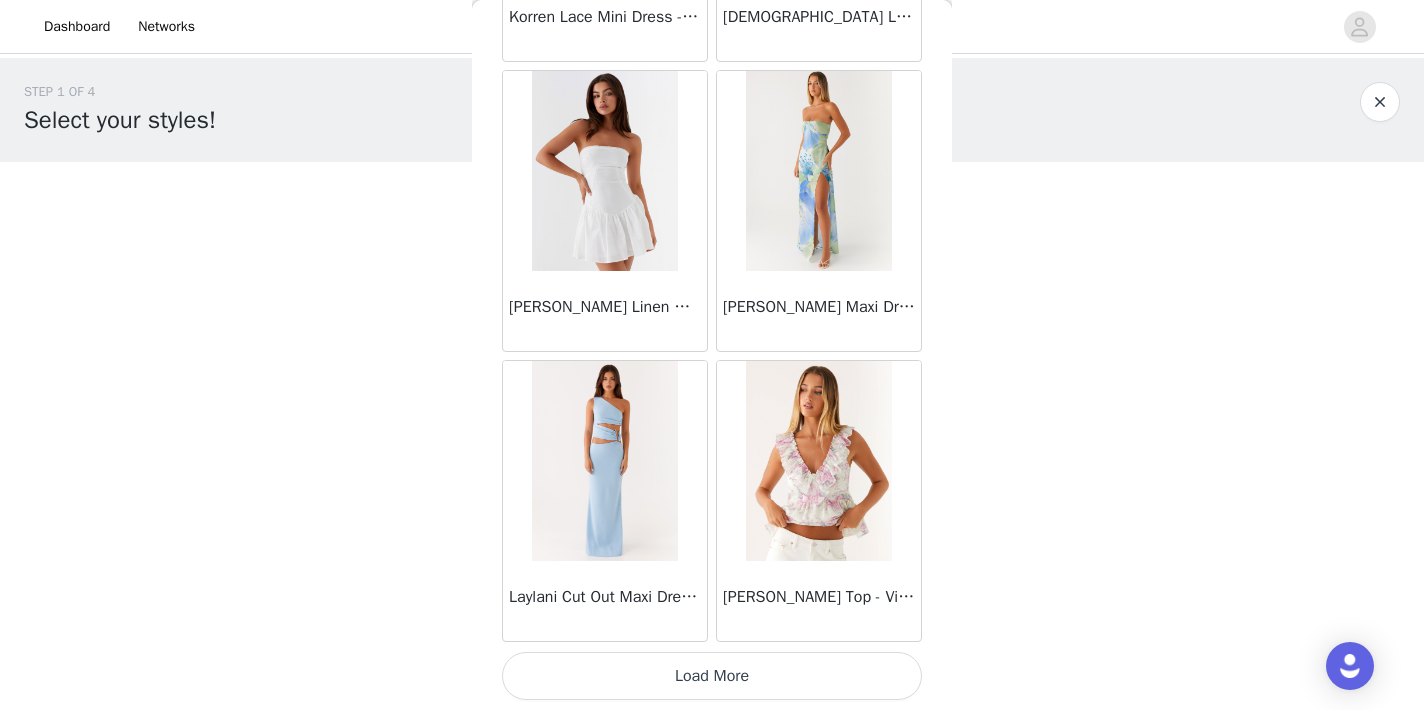 click on "Load More" at bounding box center (712, 676) 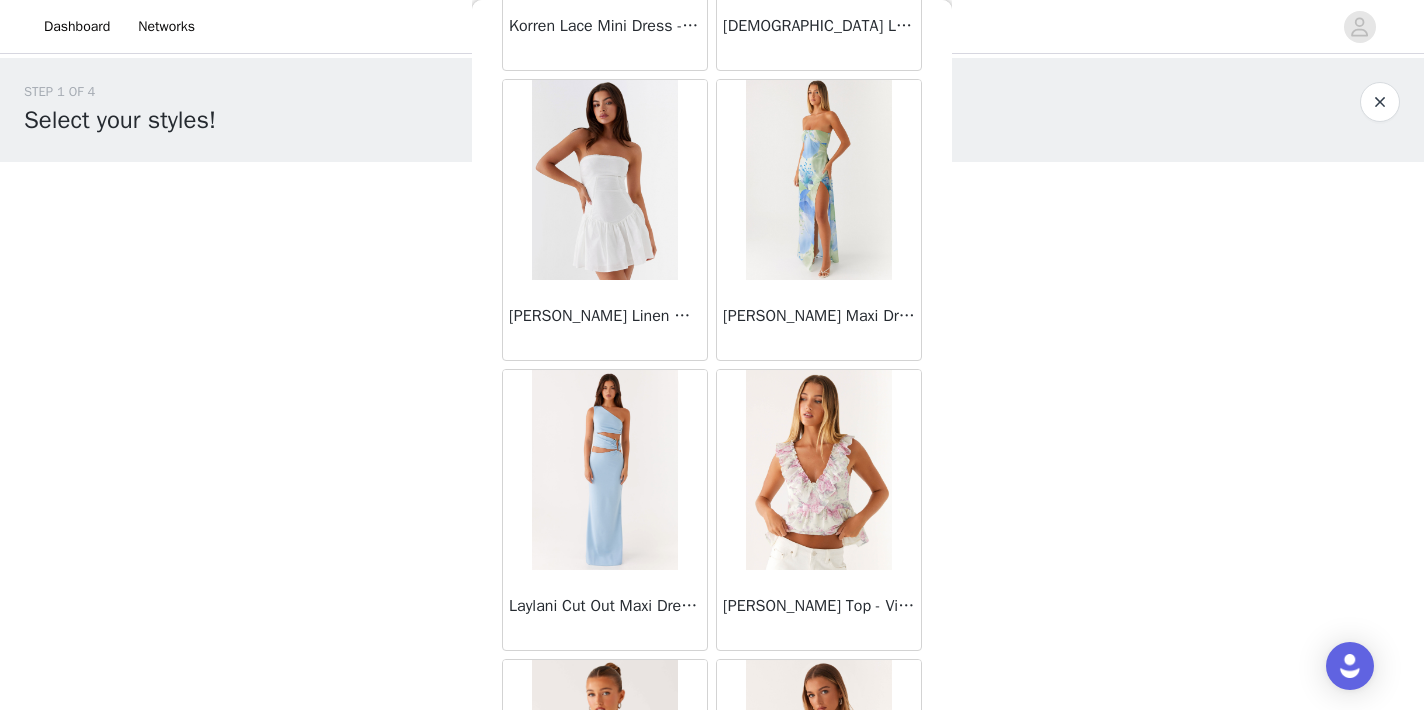 scroll, scrollTop: 0, scrollLeft: 0, axis: both 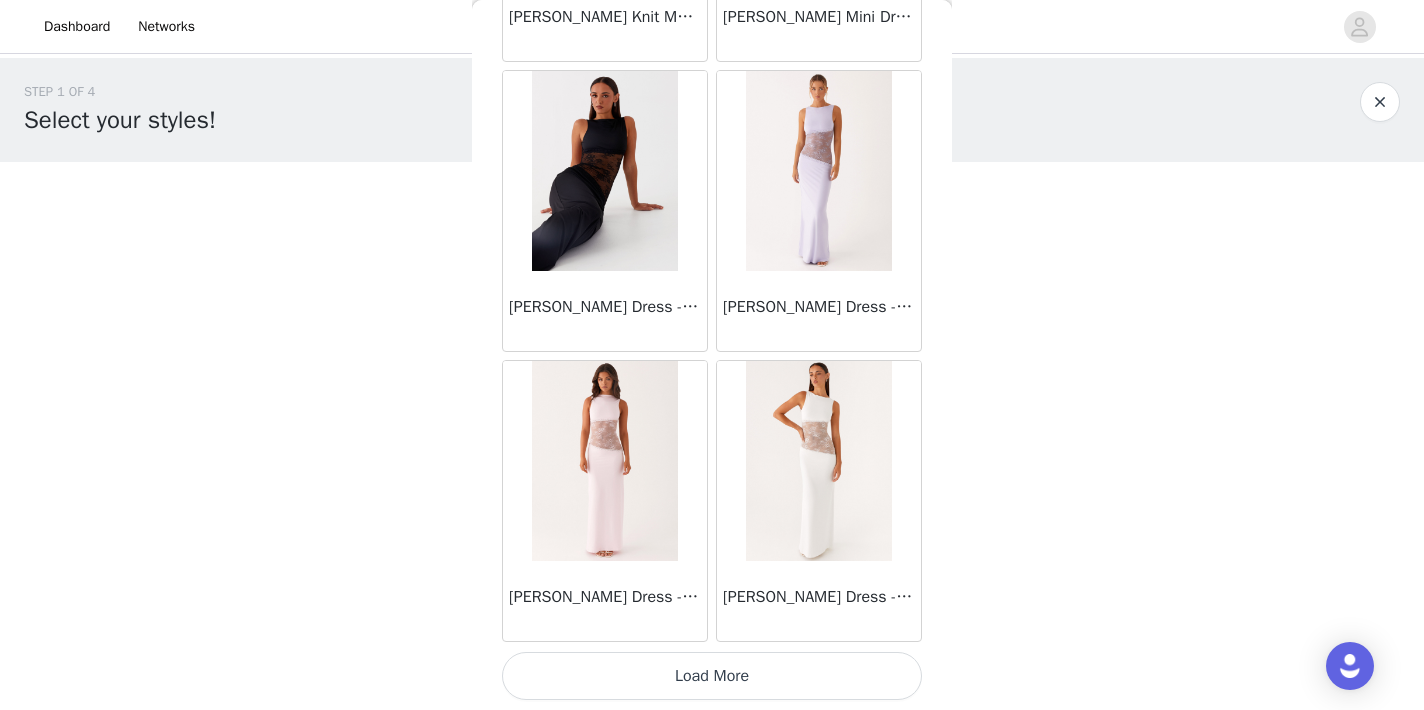 click on "Load More" at bounding box center (712, 676) 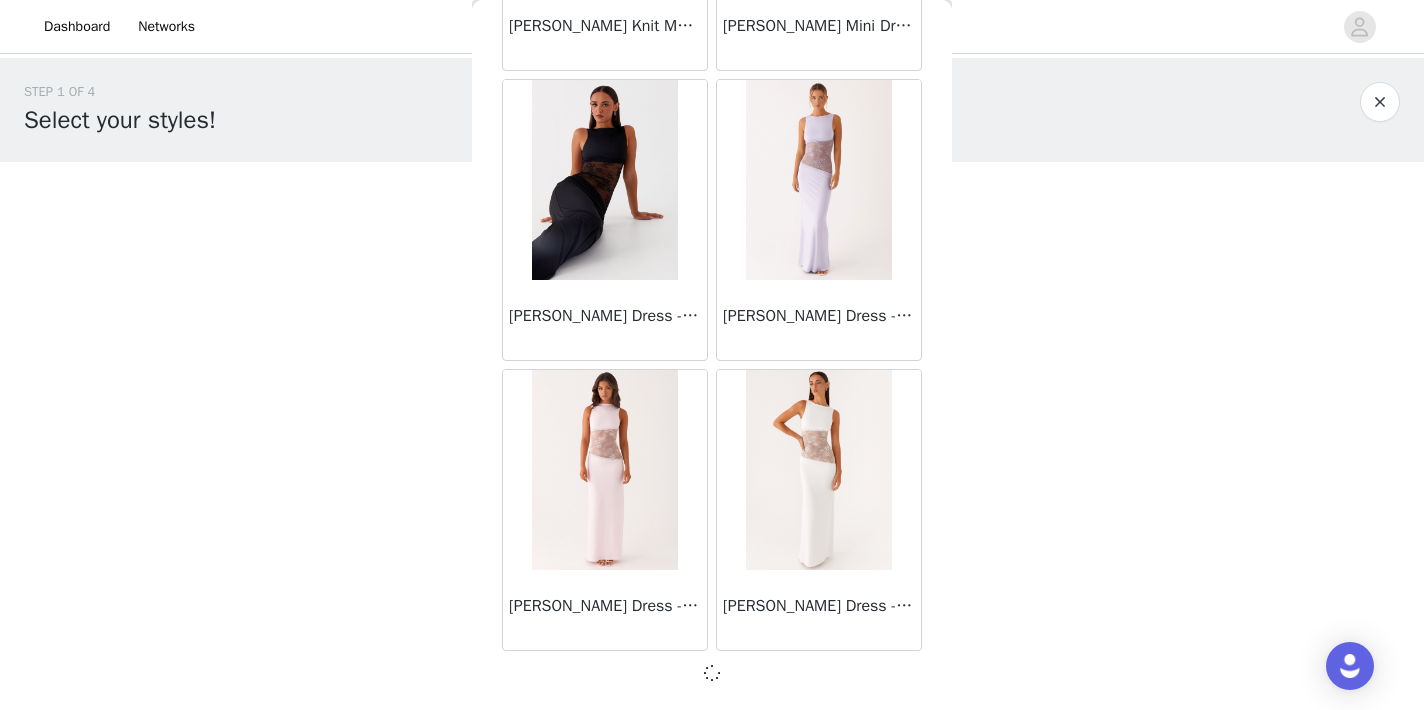 scroll, scrollTop: 37141, scrollLeft: 0, axis: vertical 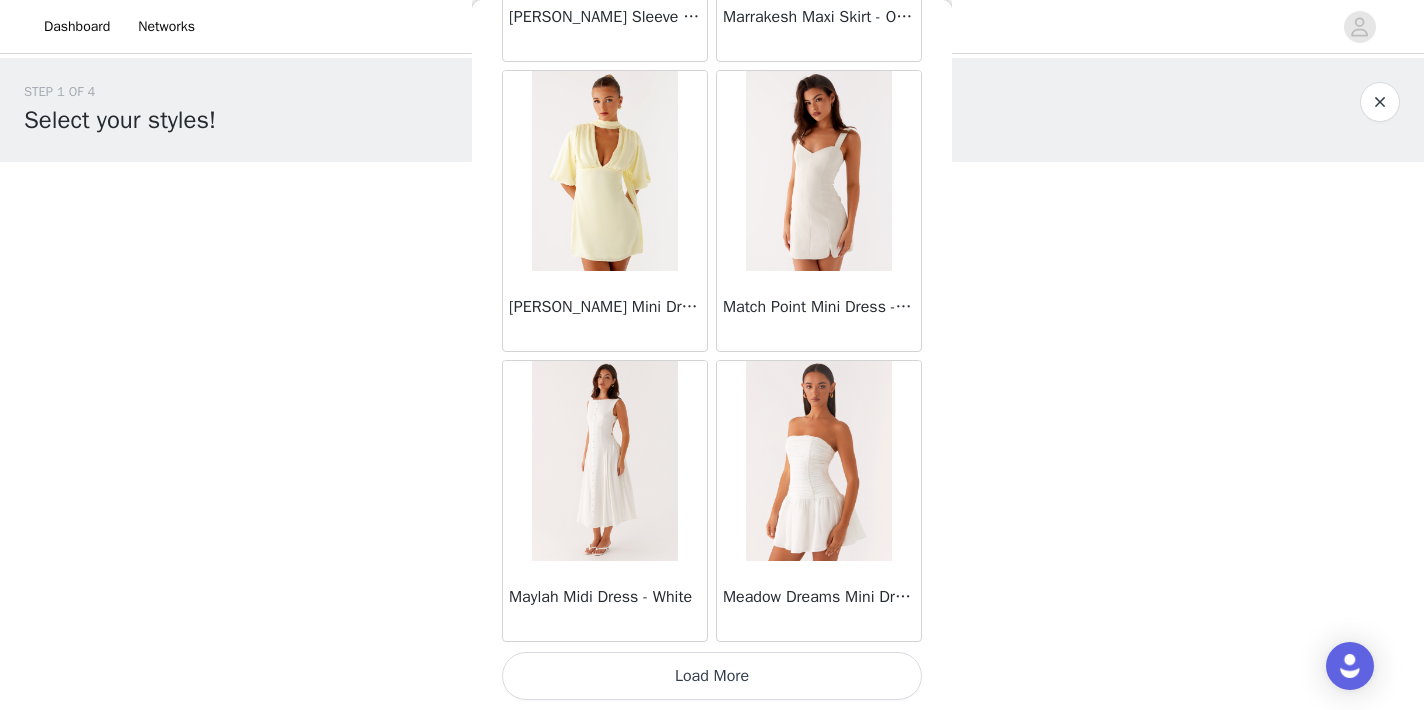 click on "Load More" at bounding box center [712, 676] 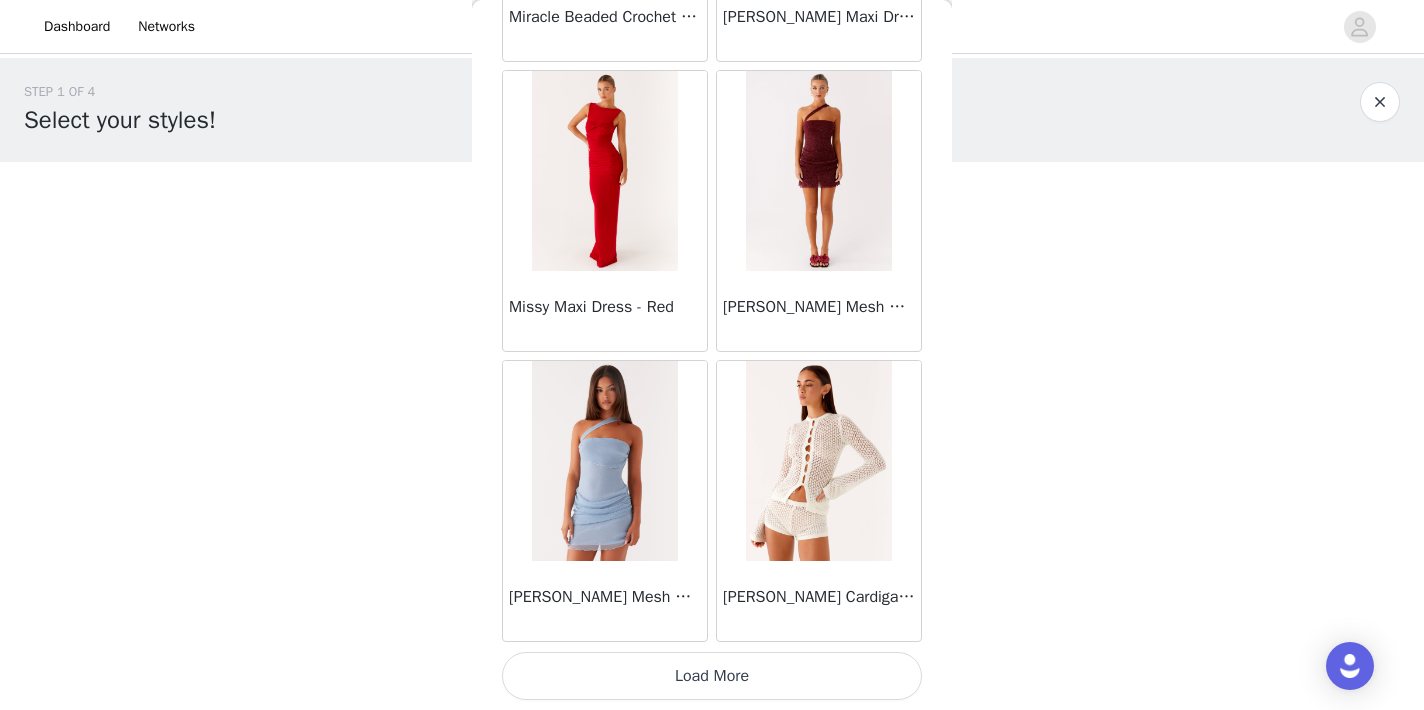 click on "Load More" at bounding box center [712, 676] 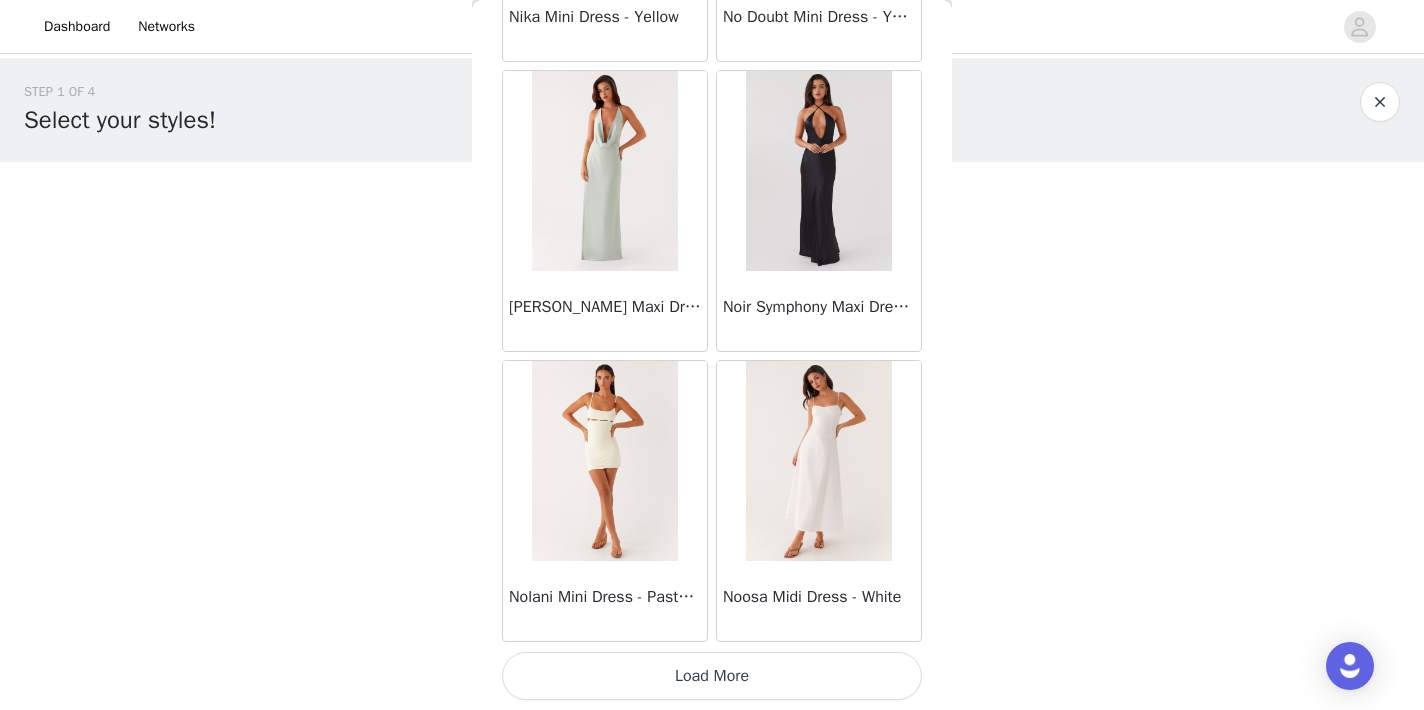 scroll, scrollTop: 45850, scrollLeft: 0, axis: vertical 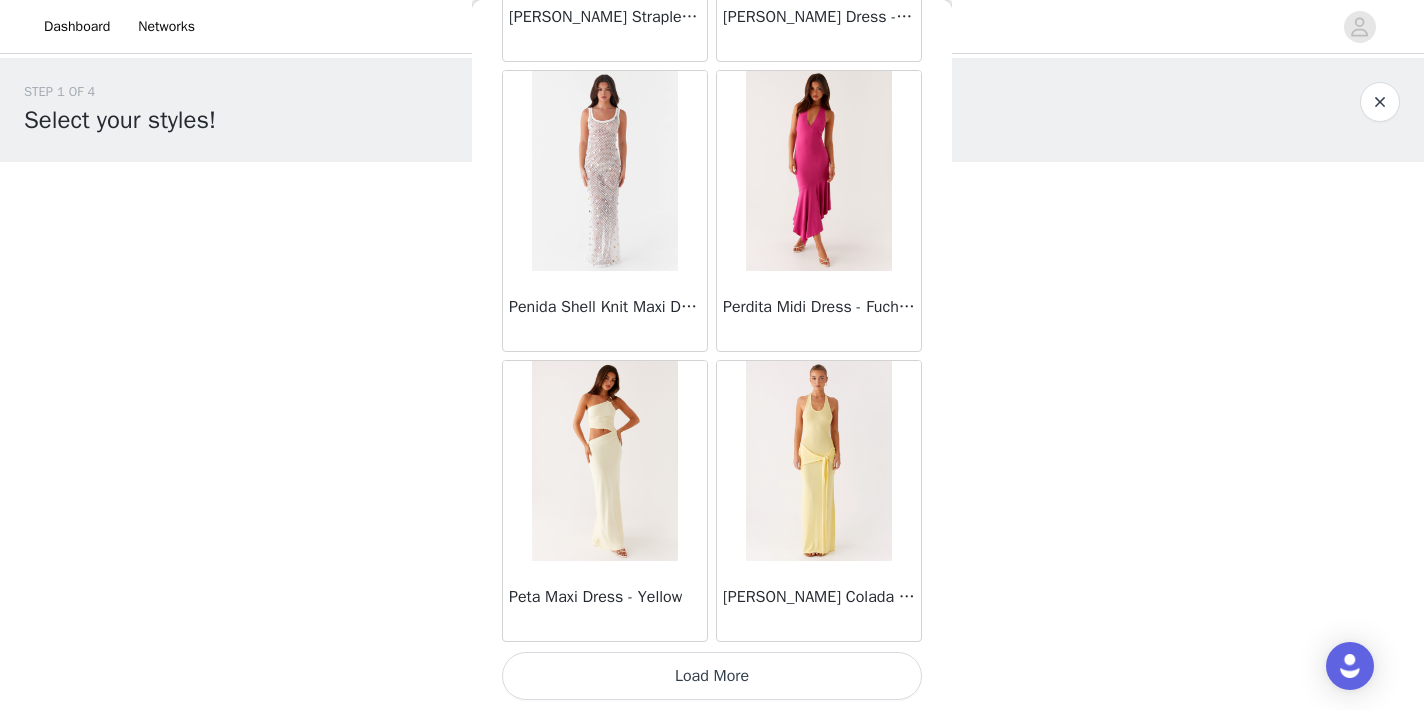 click on "Load More" at bounding box center (712, 676) 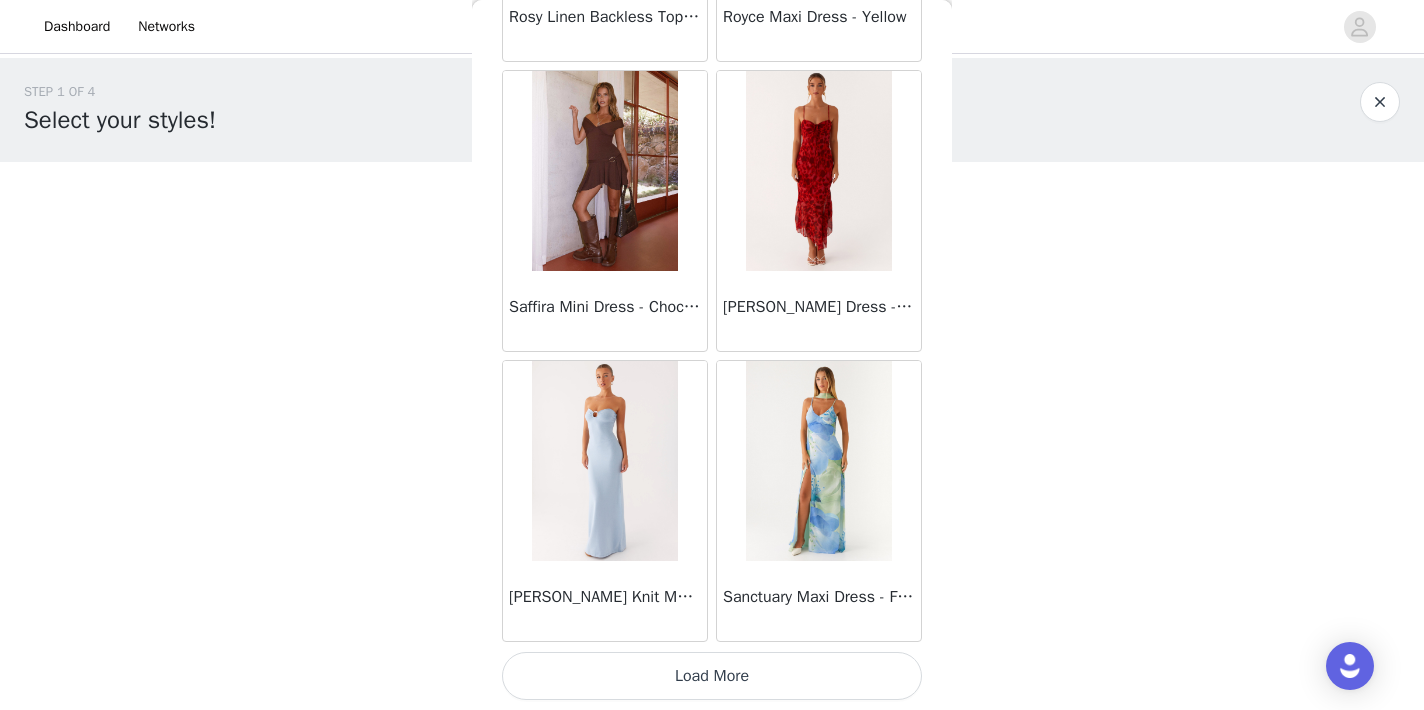 scroll, scrollTop: 51650, scrollLeft: 0, axis: vertical 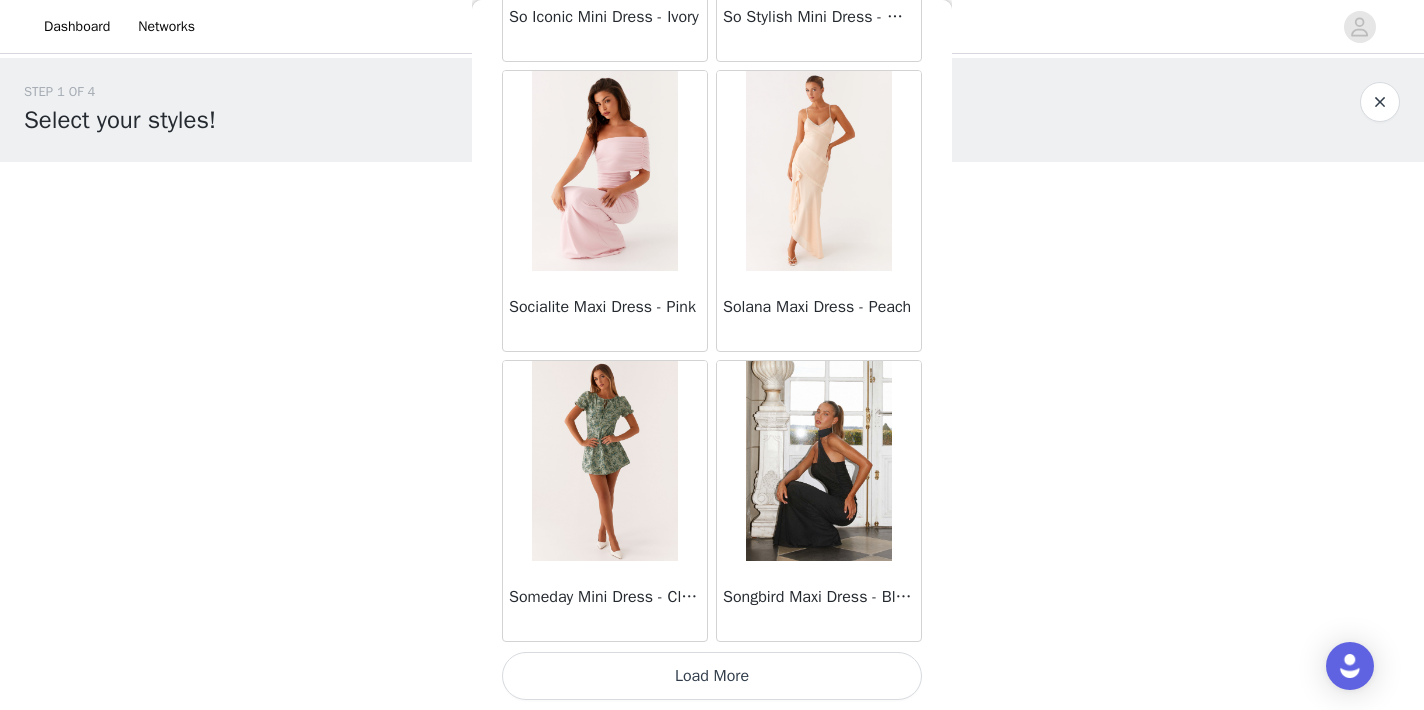 click on "Load More" at bounding box center [712, 676] 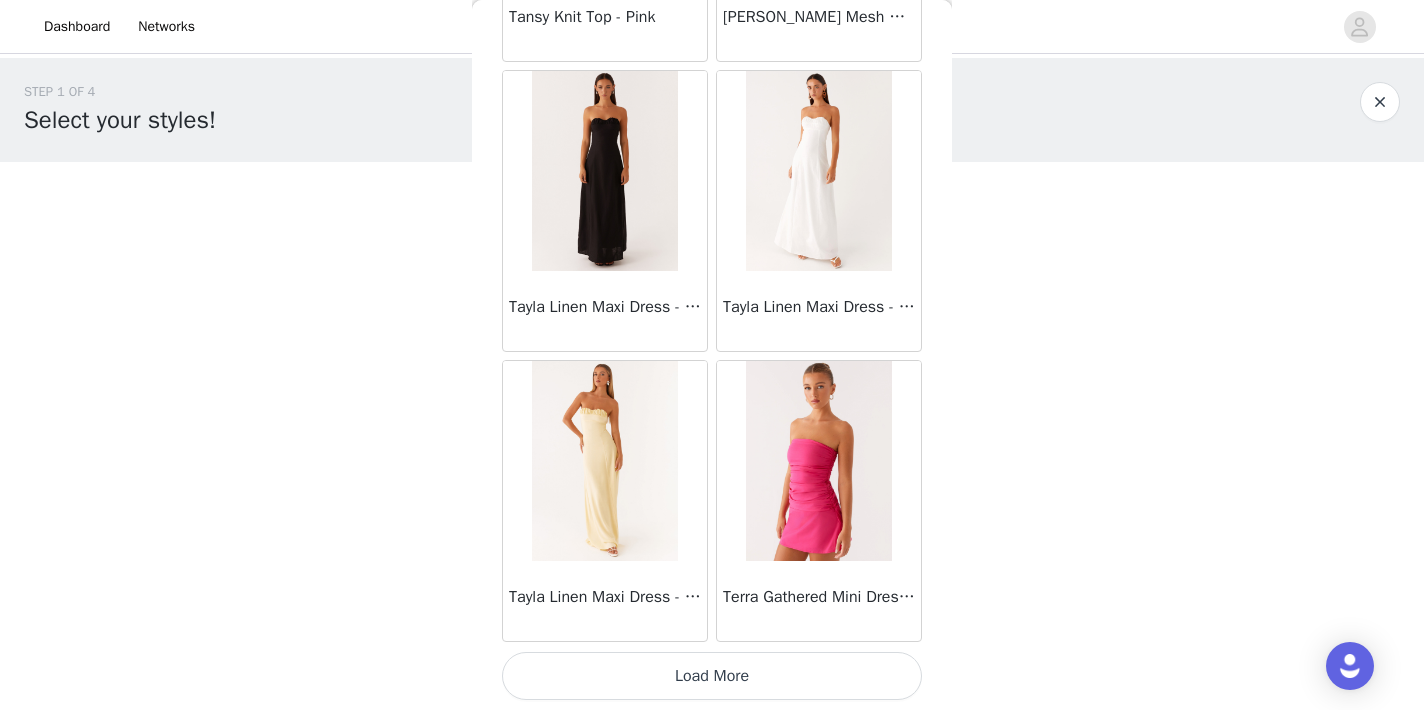 scroll, scrollTop: 57450, scrollLeft: 0, axis: vertical 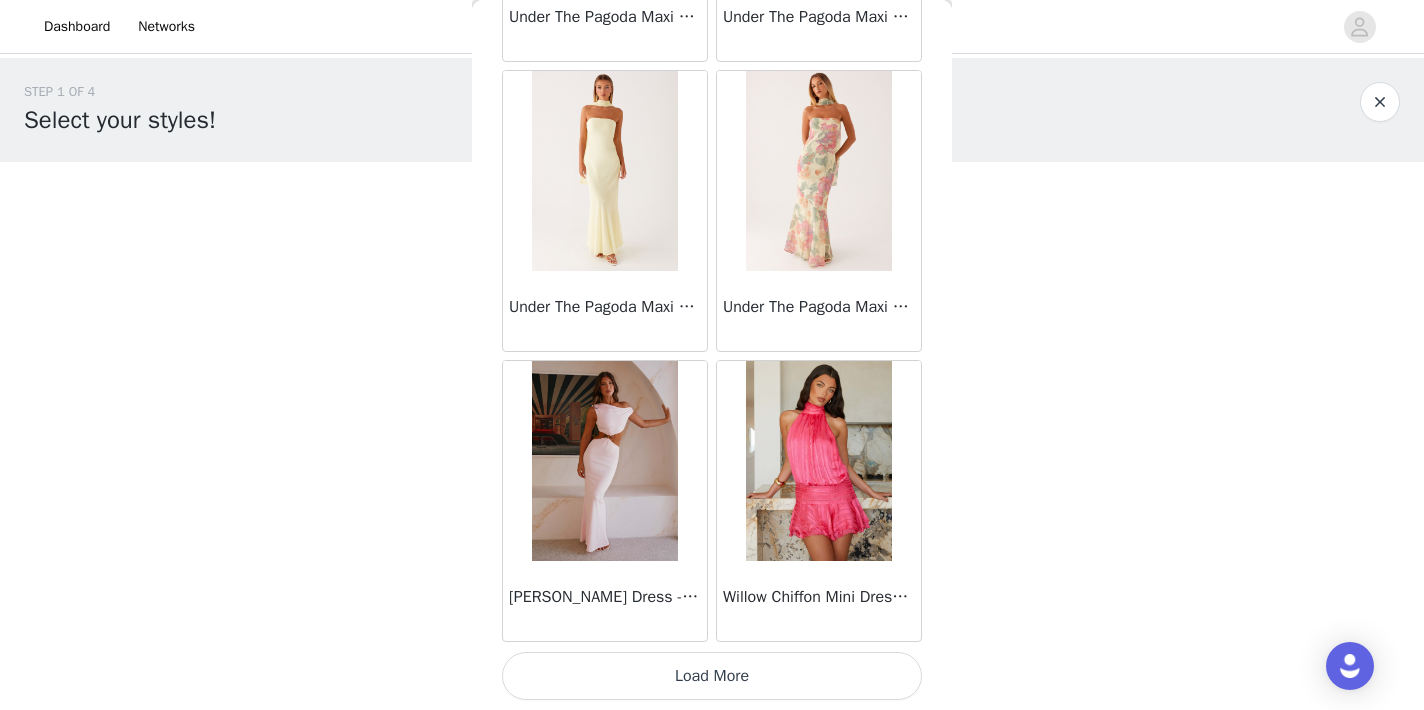 click on "Load More" at bounding box center (712, 676) 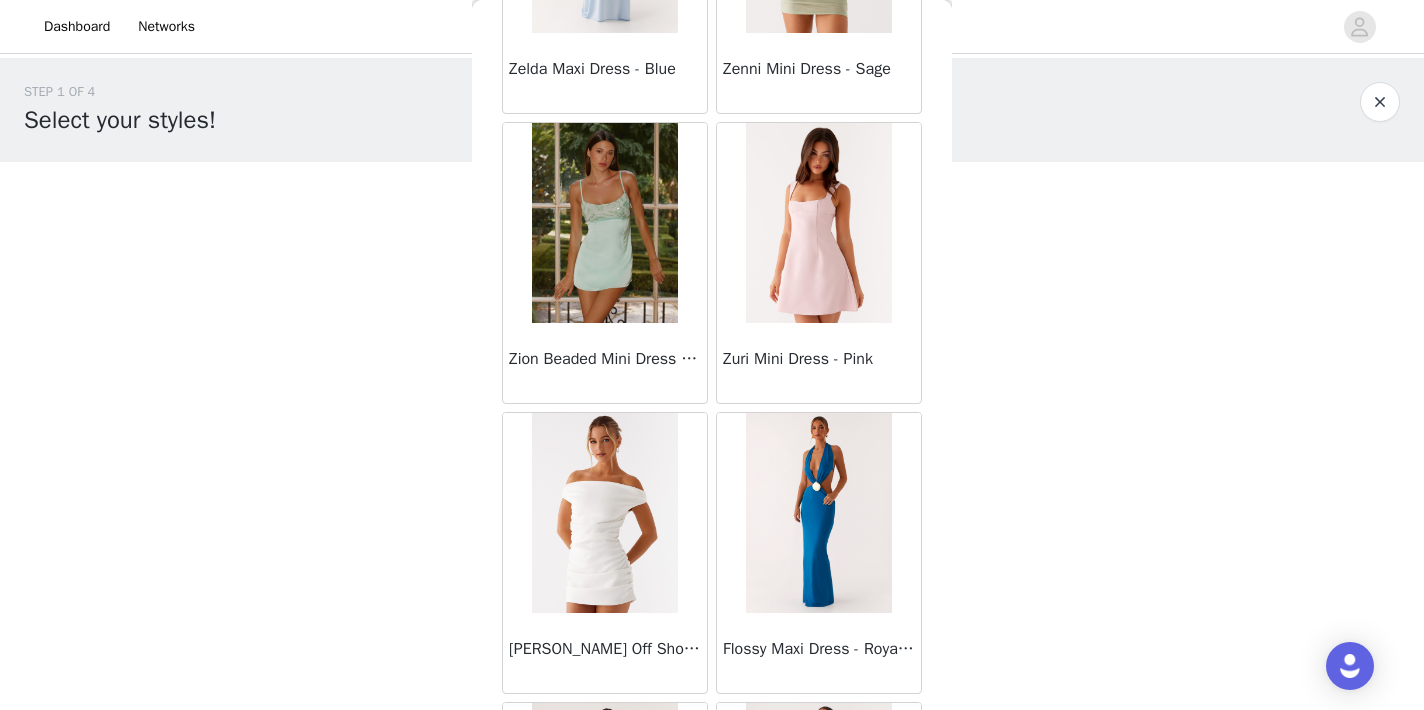 scroll, scrollTop: 62347, scrollLeft: 0, axis: vertical 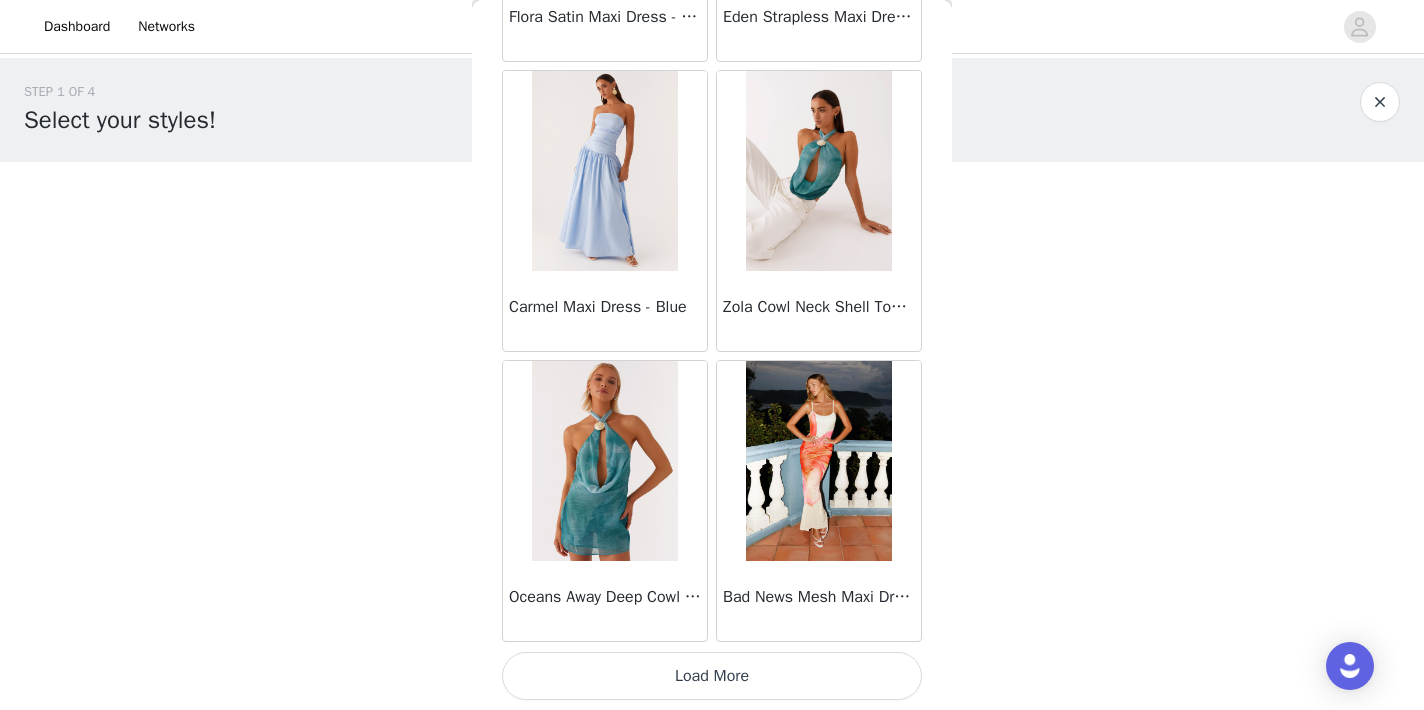 click on "Load More" at bounding box center [712, 676] 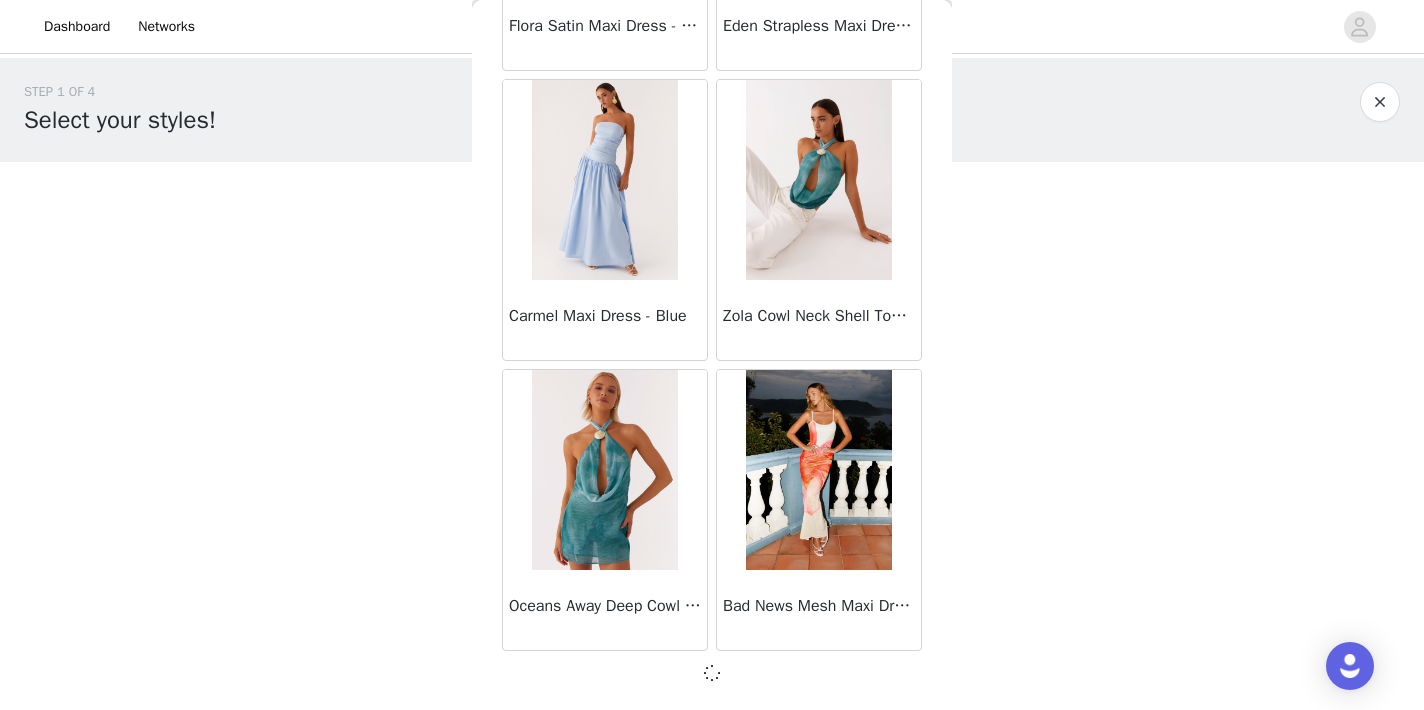 scroll, scrollTop: 63241, scrollLeft: 0, axis: vertical 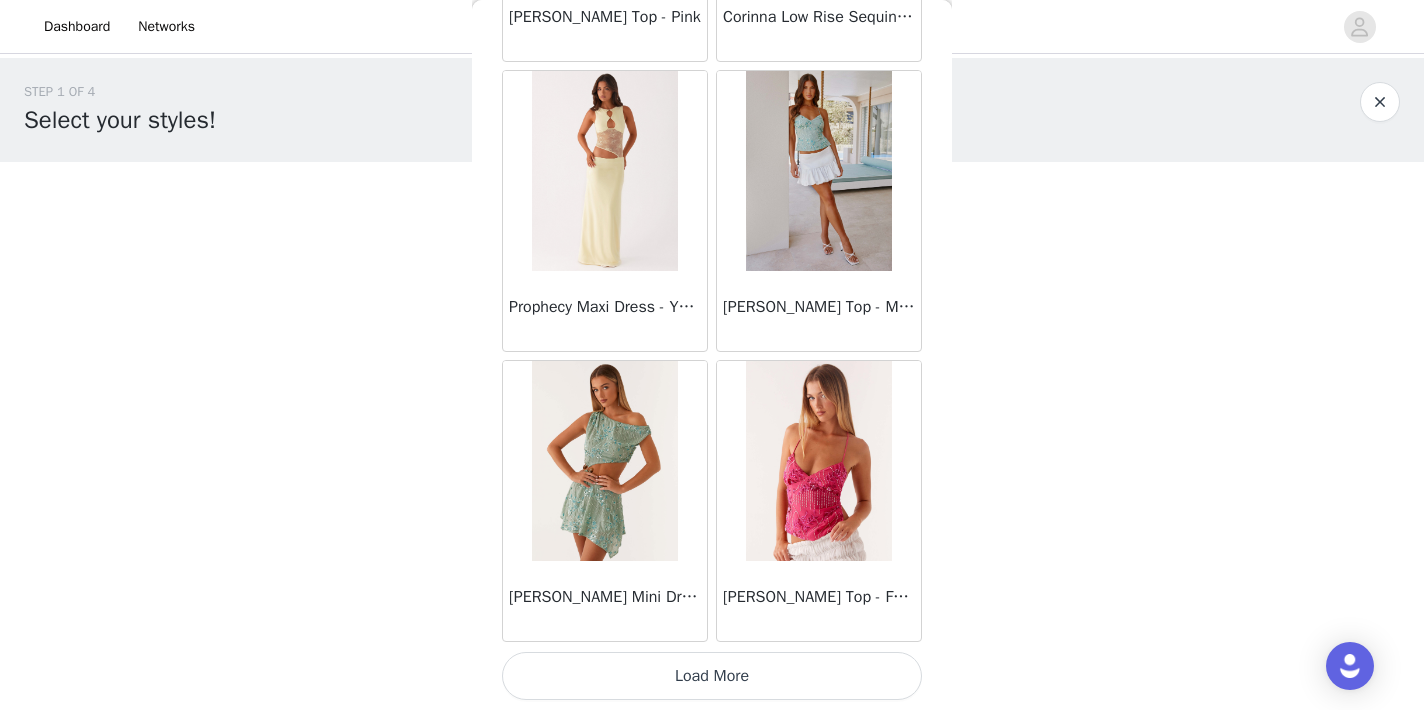 click on "Load More" at bounding box center (712, 676) 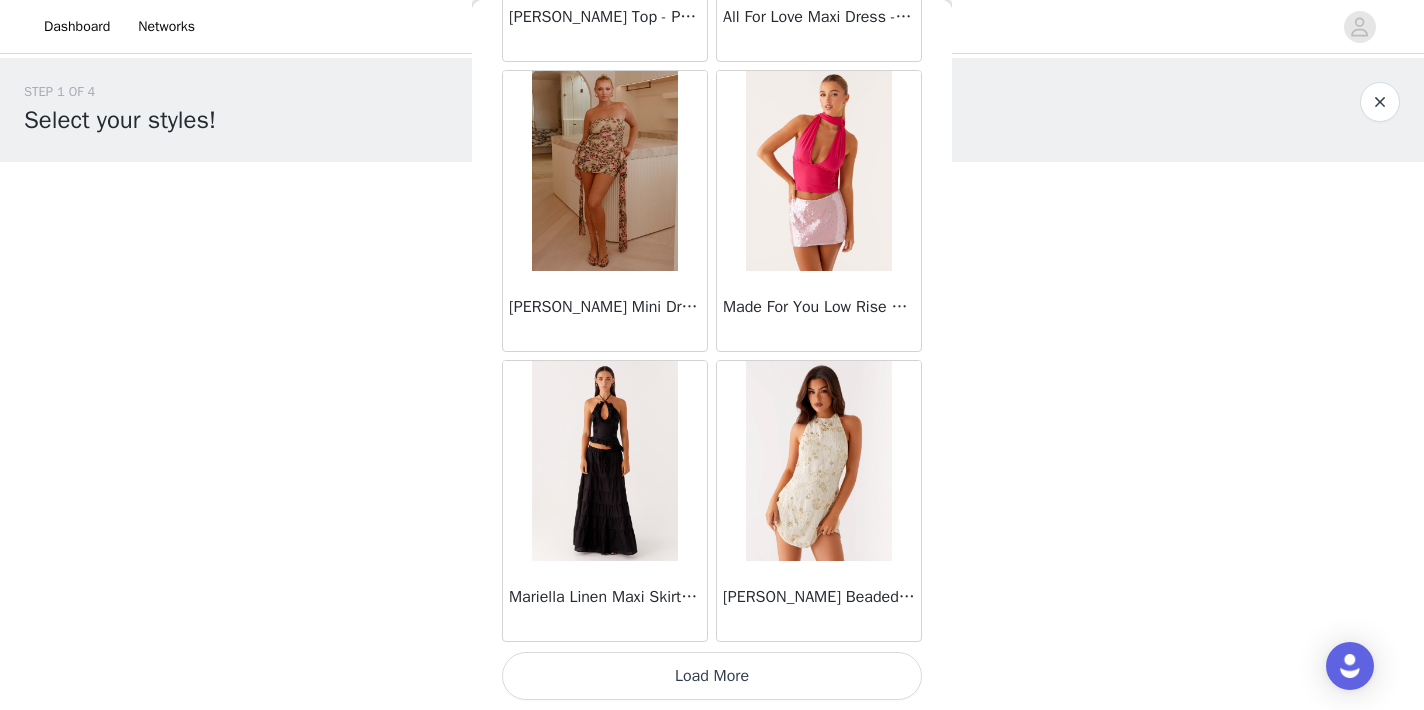 scroll, scrollTop: 69050, scrollLeft: 0, axis: vertical 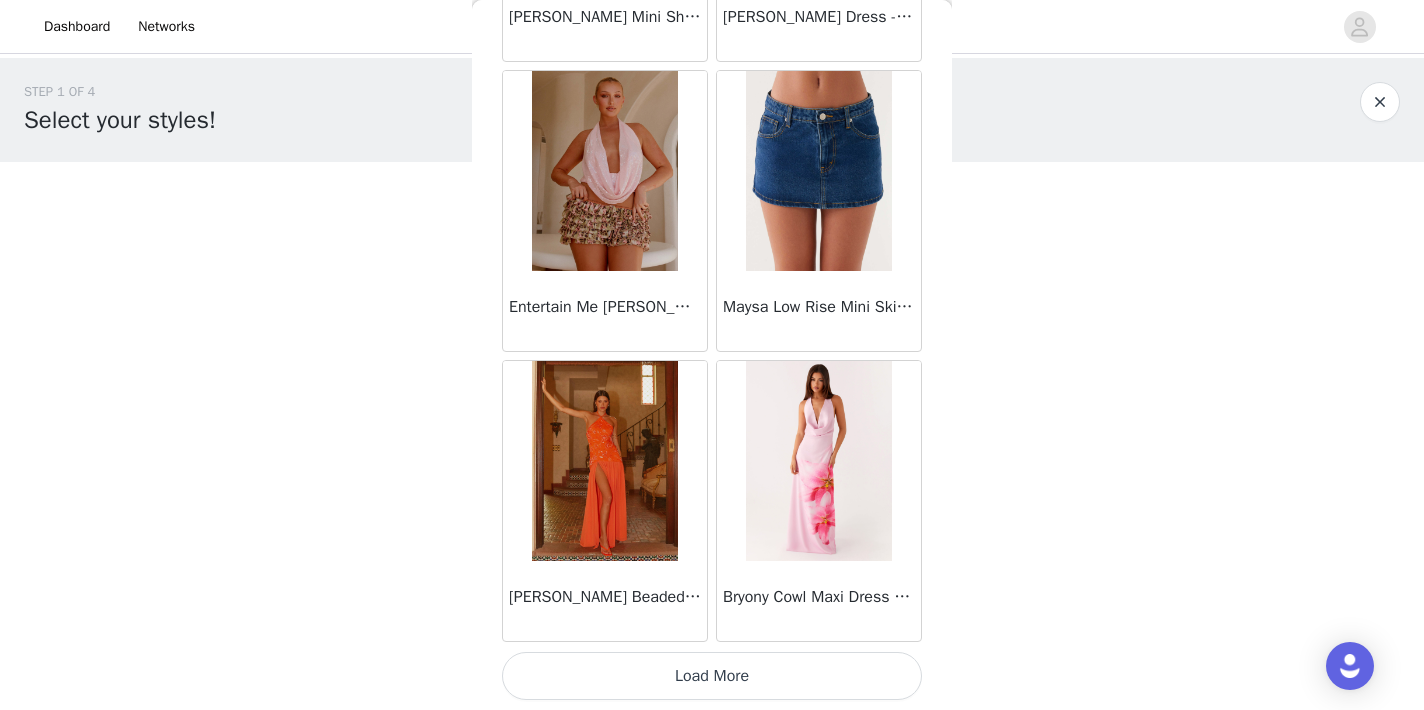 click on "Load More" at bounding box center [712, 676] 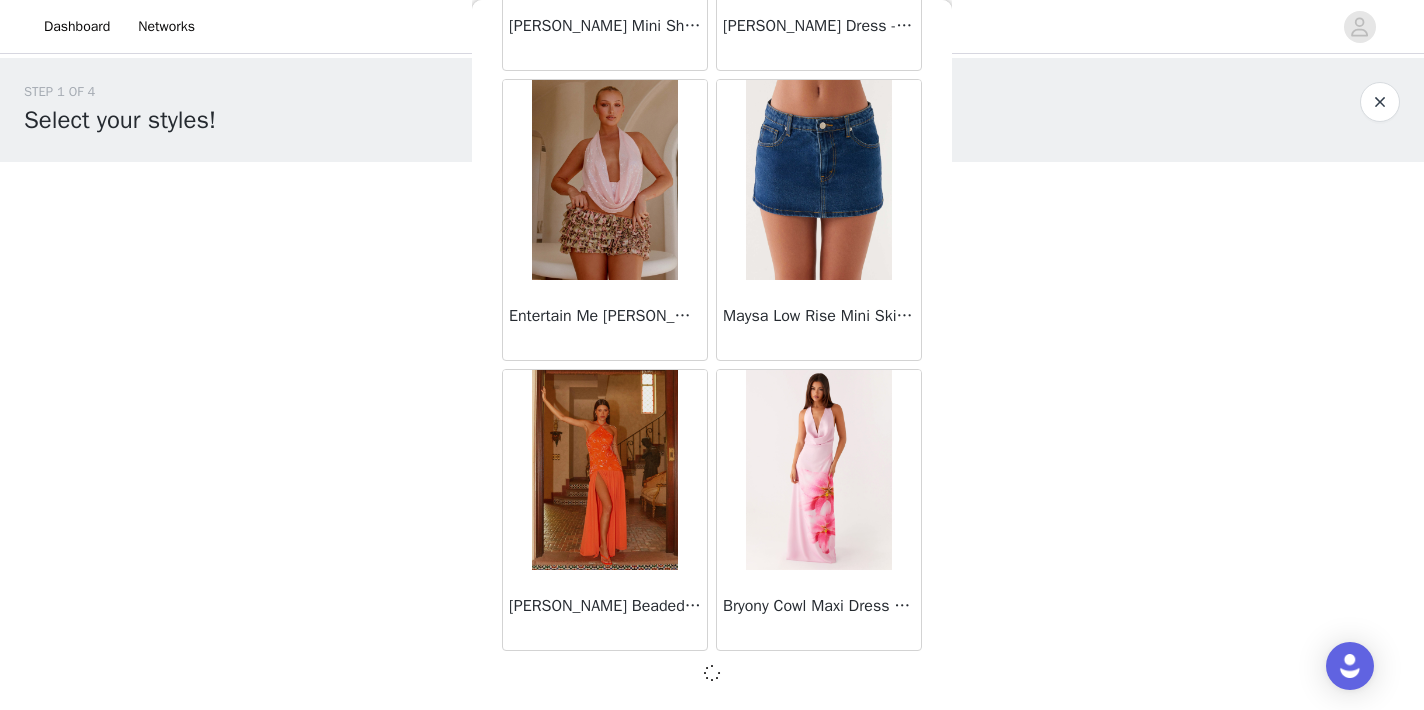 scroll, scrollTop: 71941, scrollLeft: 0, axis: vertical 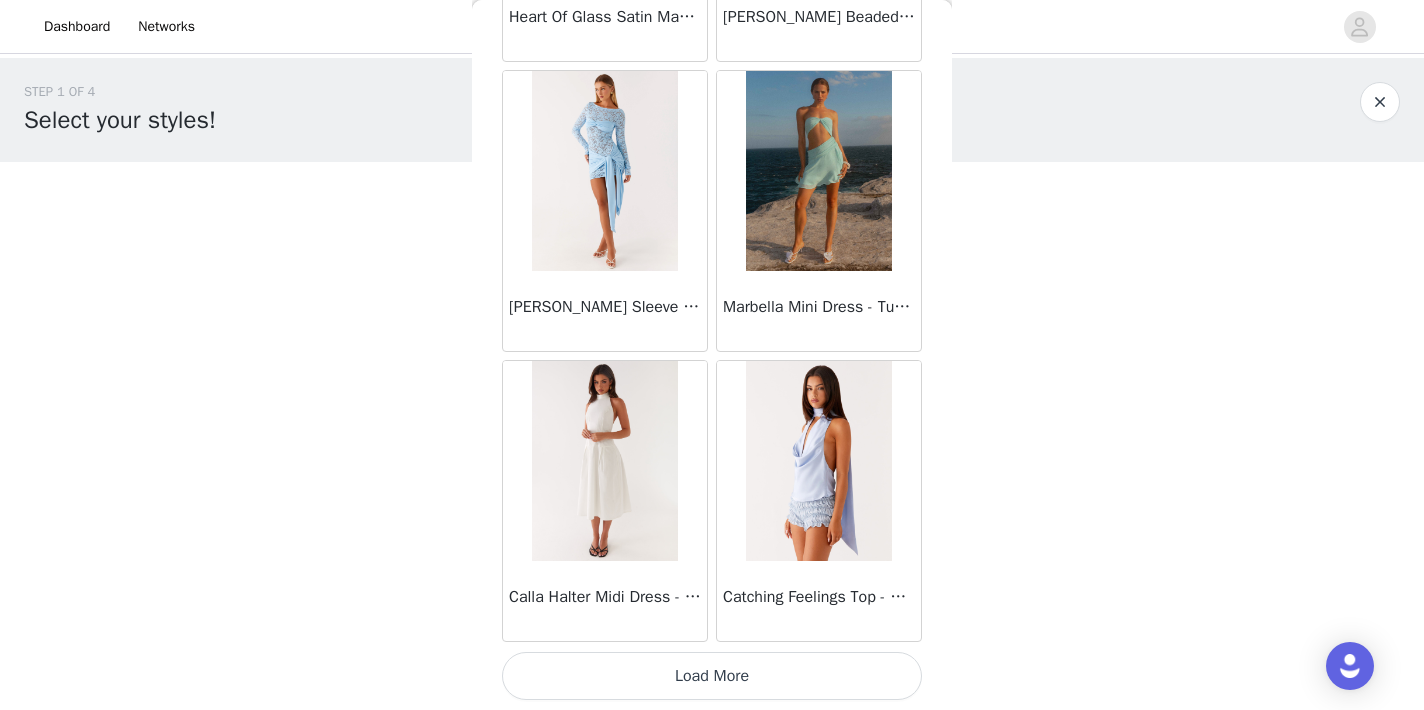 click on "Load More" at bounding box center (712, 676) 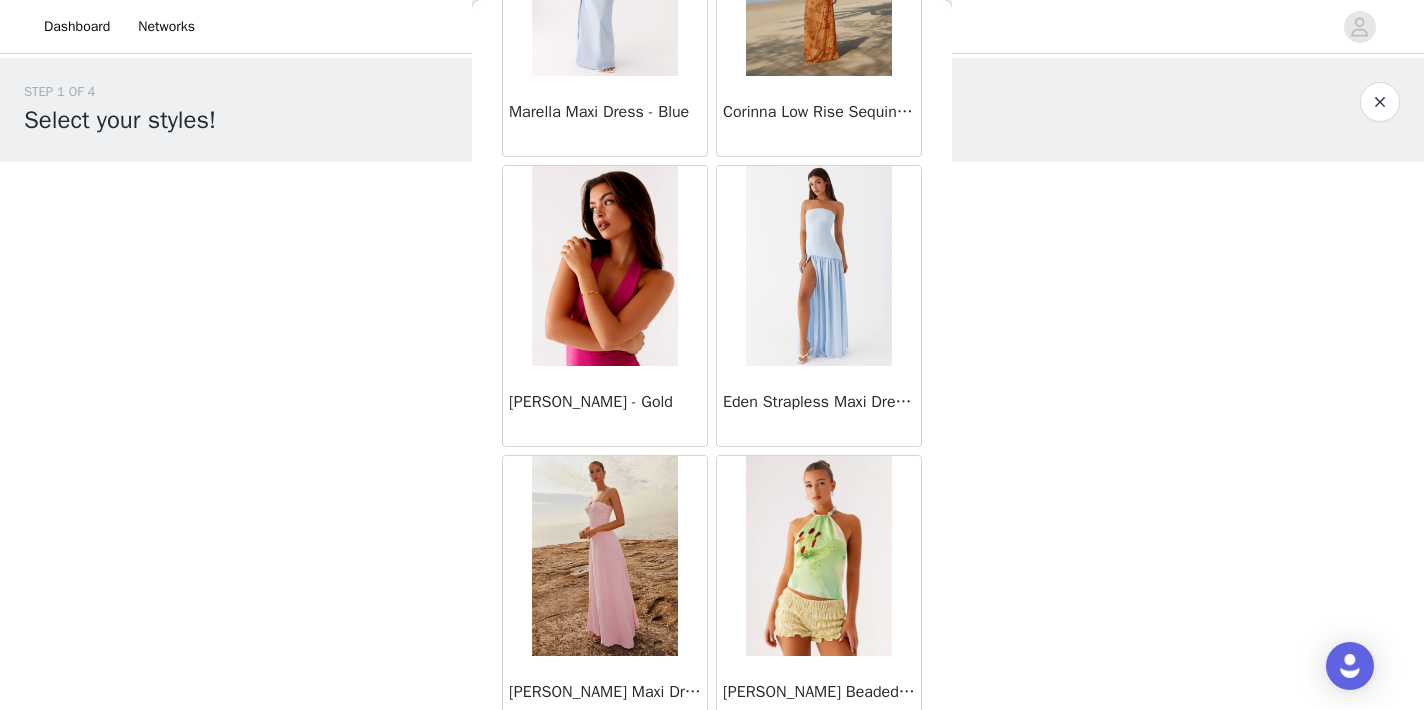 scroll, scrollTop: 77431, scrollLeft: 0, axis: vertical 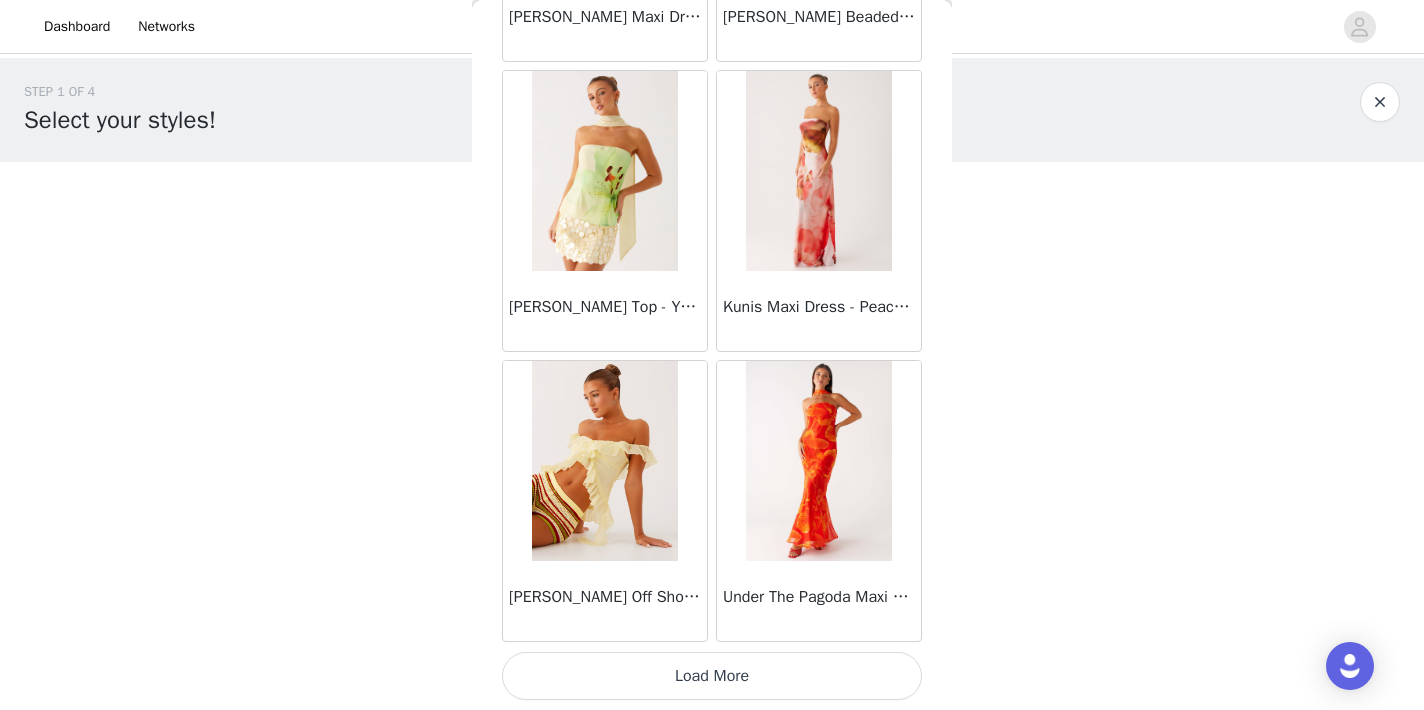 click on "Load More" at bounding box center [712, 676] 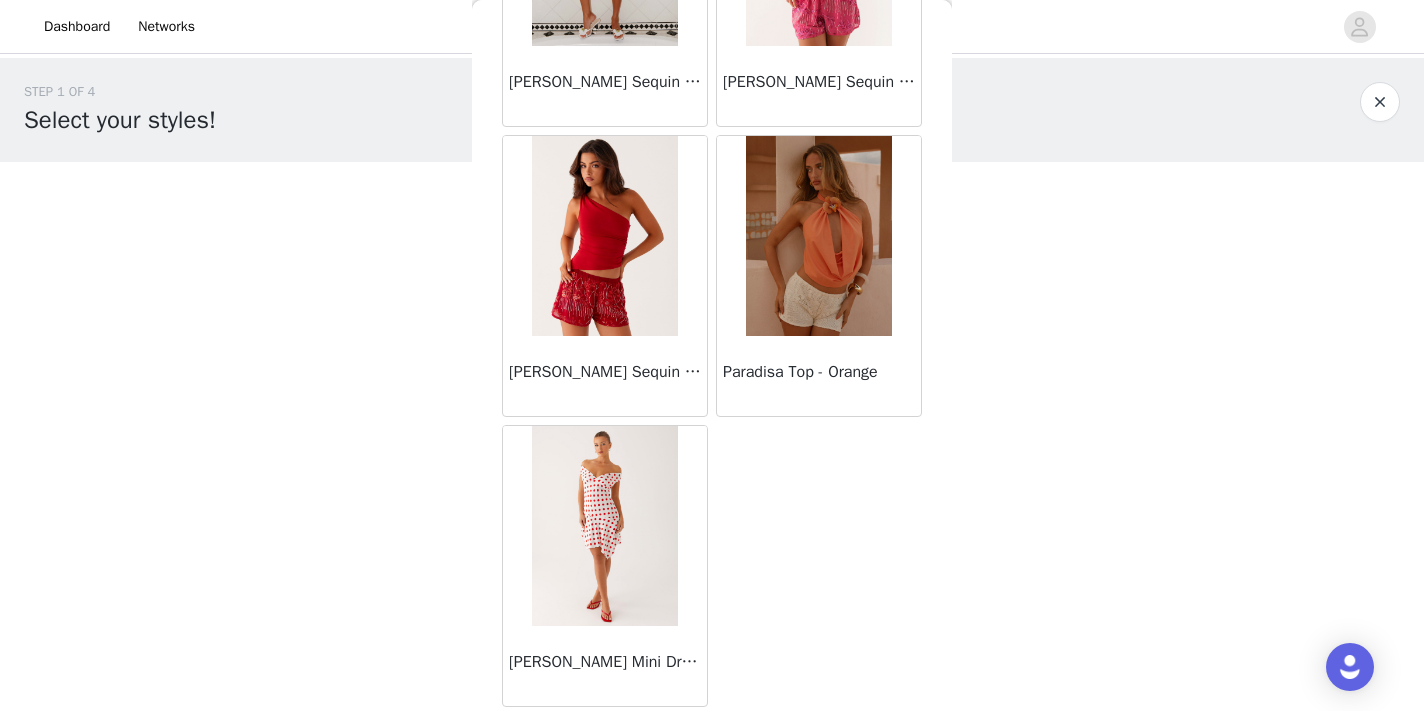 scroll, scrollTop: 80585, scrollLeft: 0, axis: vertical 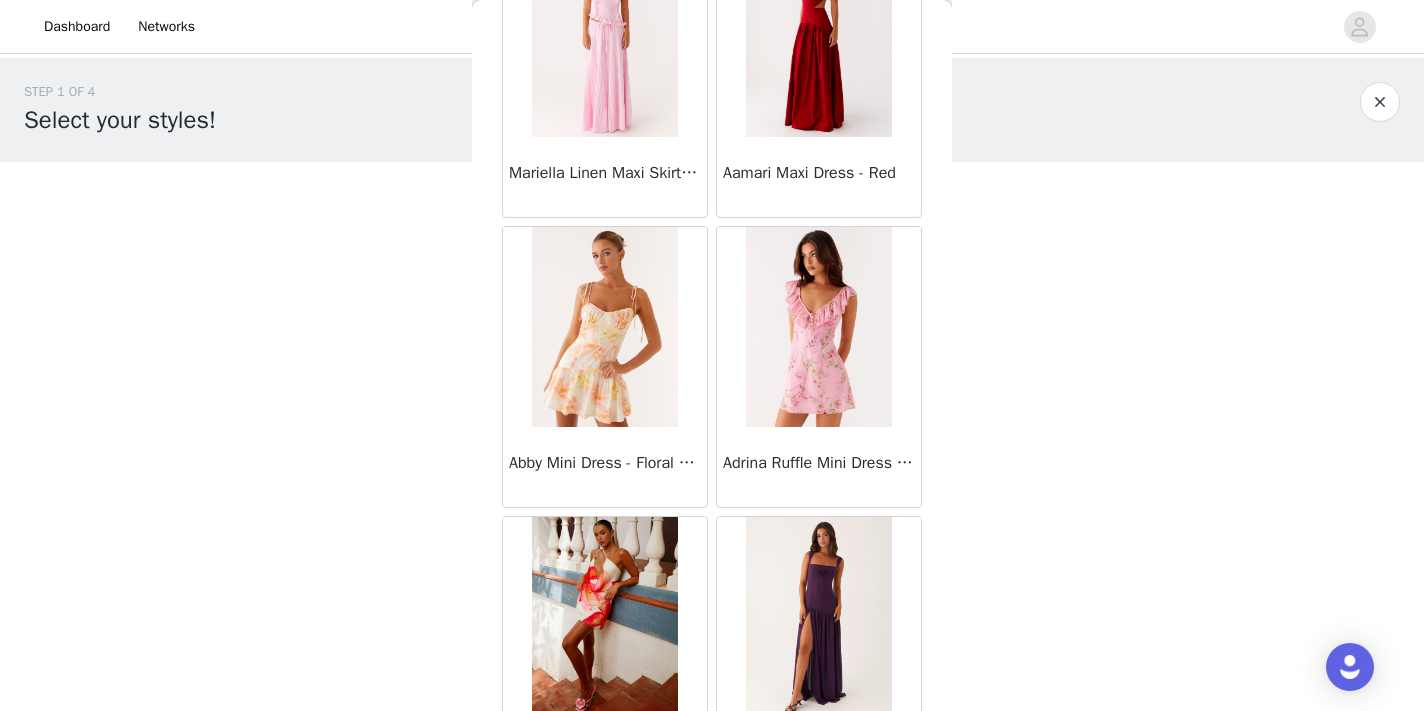 click at bounding box center (818, 327) 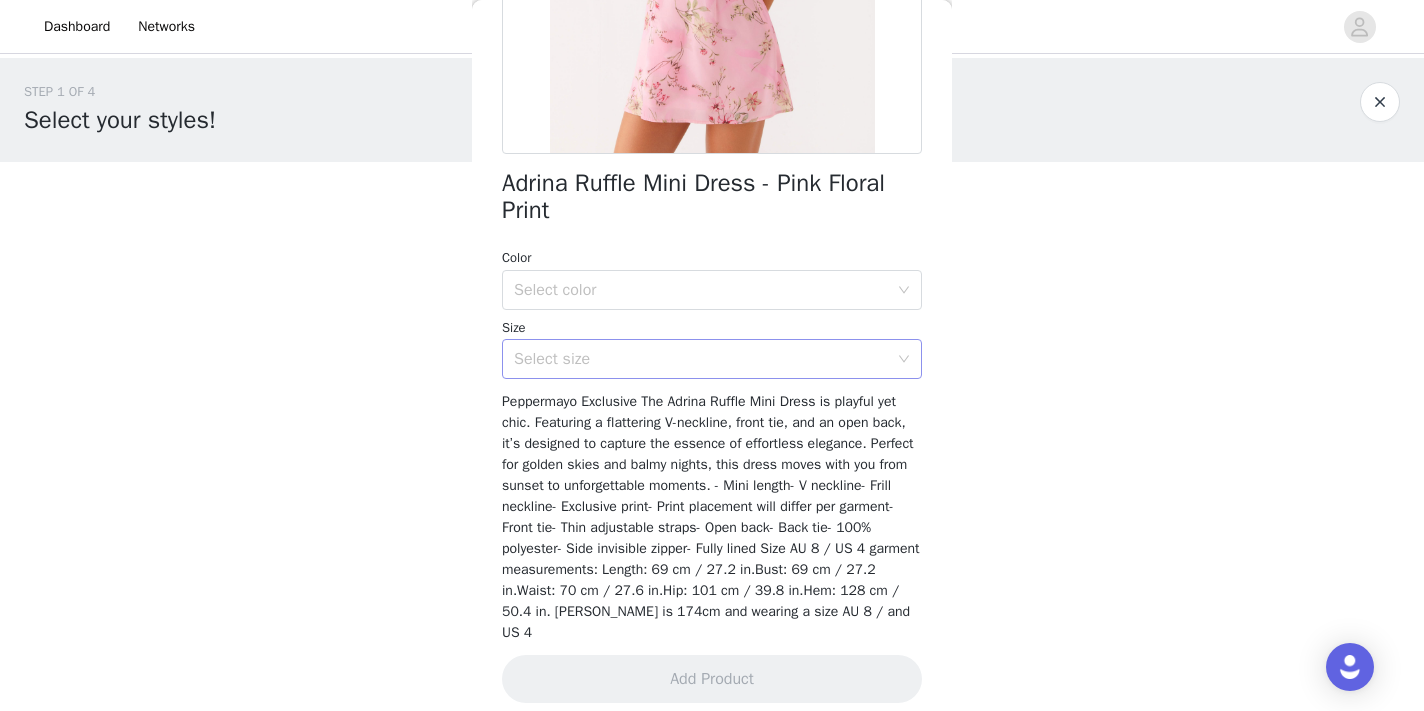 scroll, scrollTop: 398, scrollLeft: 0, axis: vertical 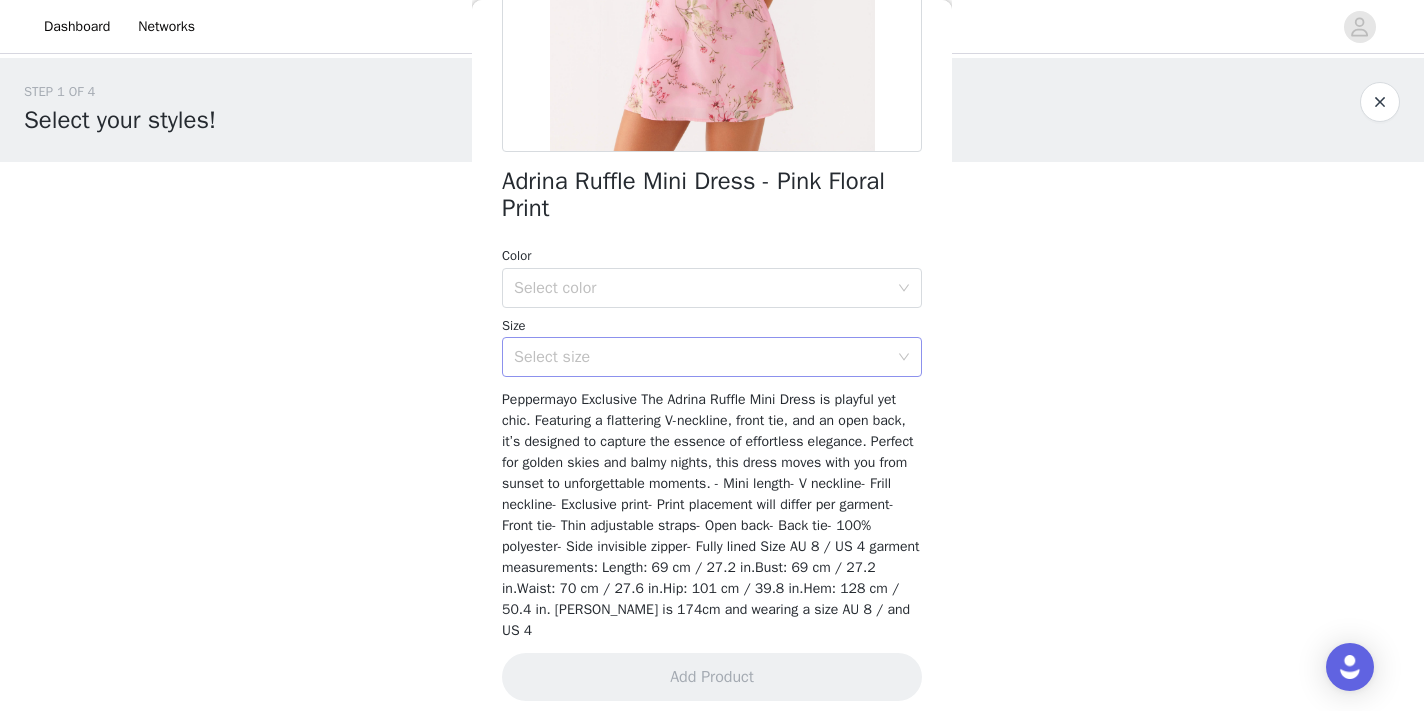 click on "Select size" at bounding box center (705, 357) 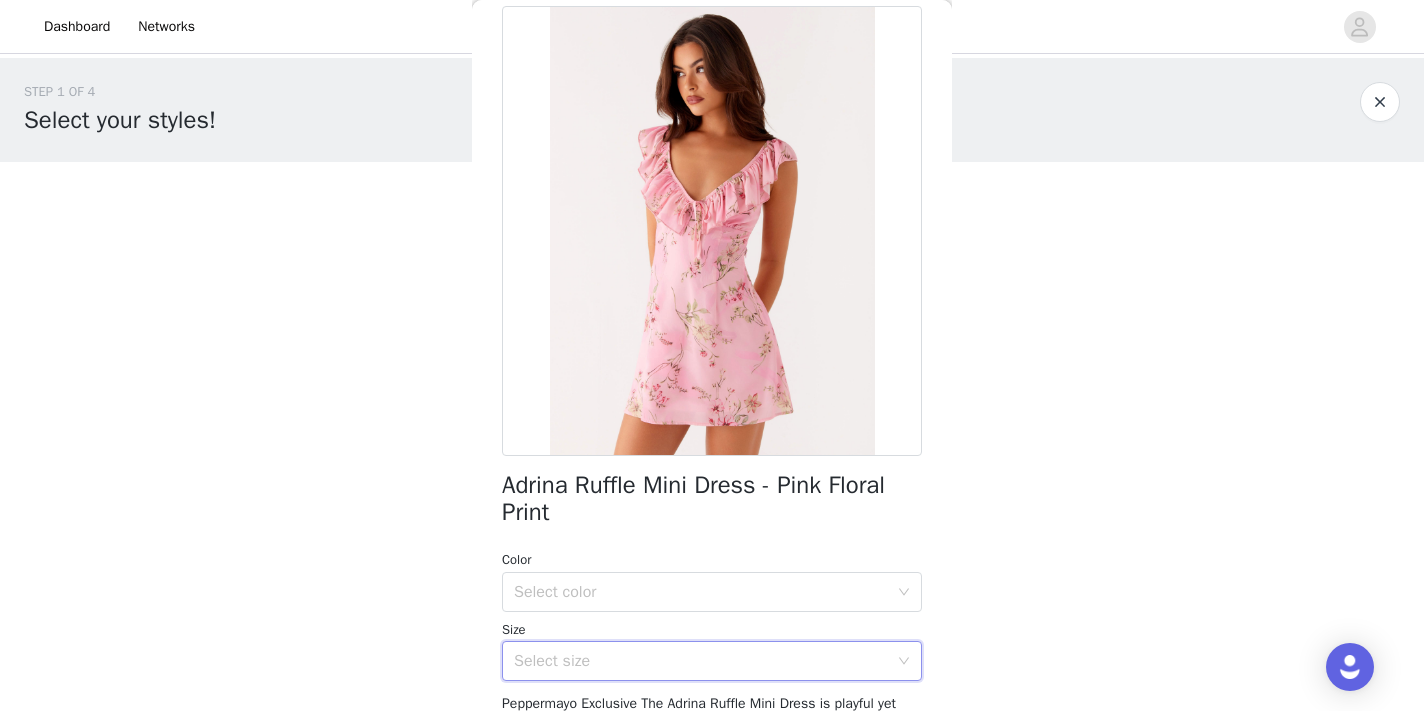 scroll, scrollTop: 127, scrollLeft: 0, axis: vertical 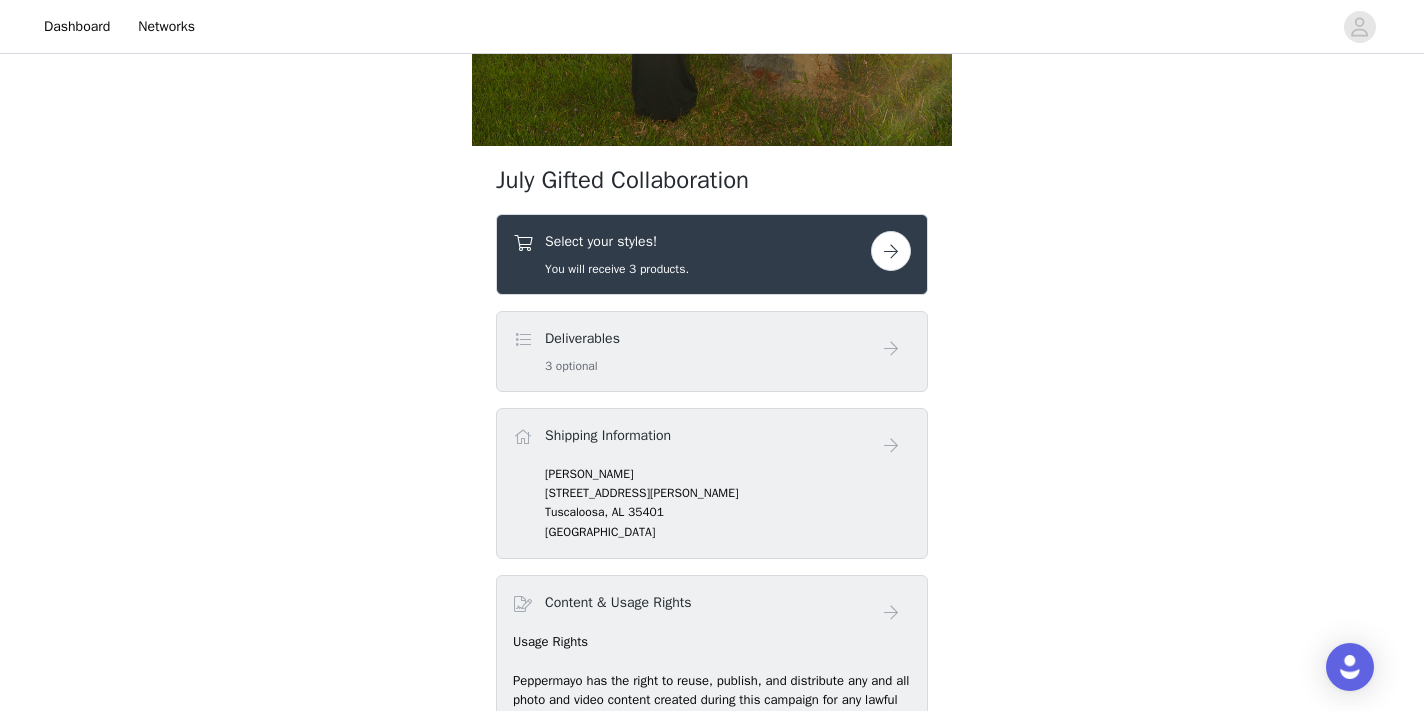 click on "You will receive 3 products." at bounding box center [617, 269] 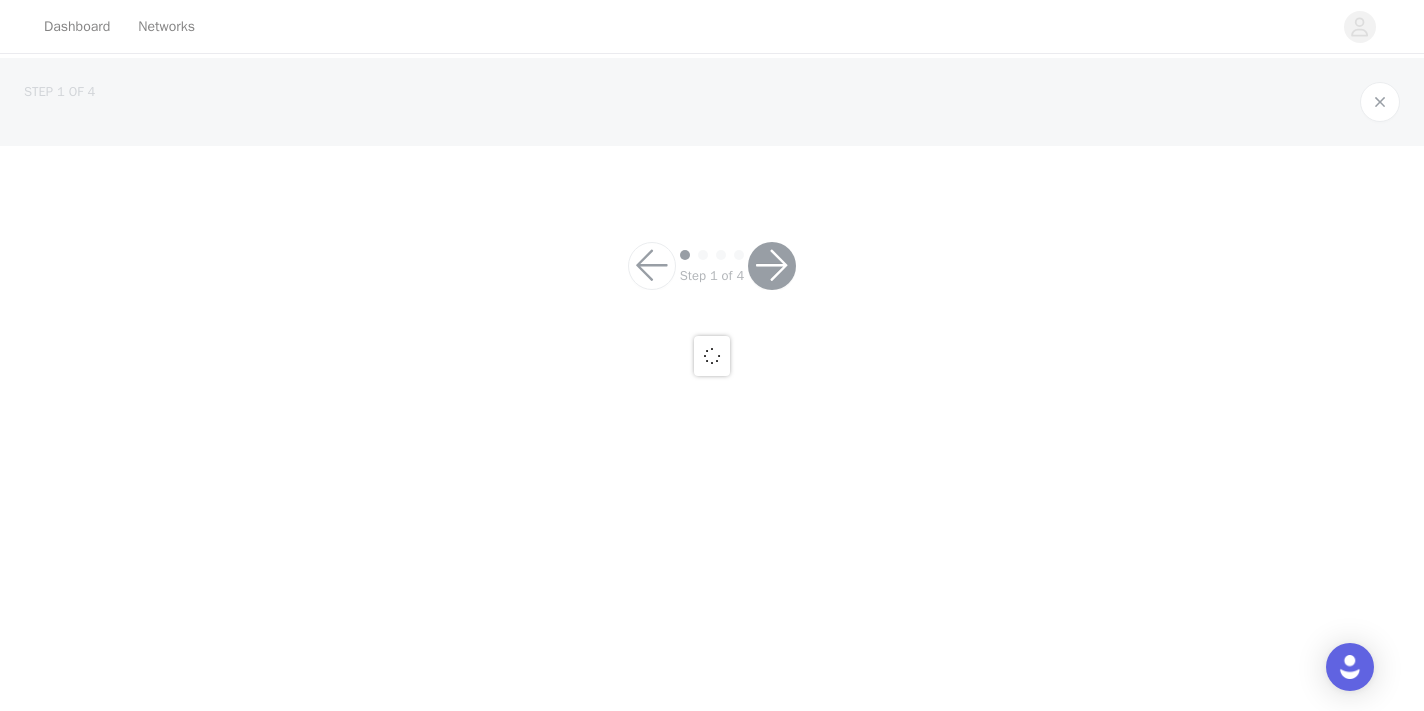 scroll, scrollTop: 0, scrollLeft: 0, axis: both 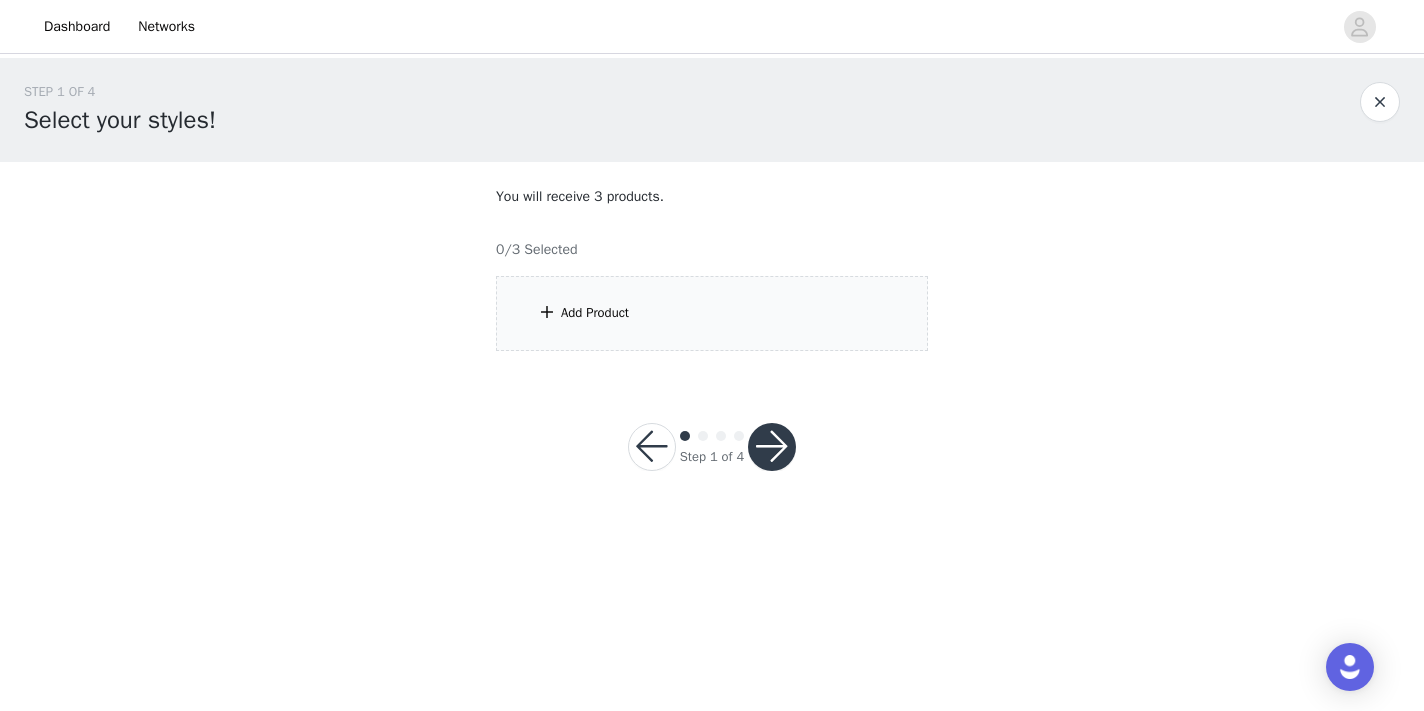 click on "Add Product" at bounding box center [595, 313] 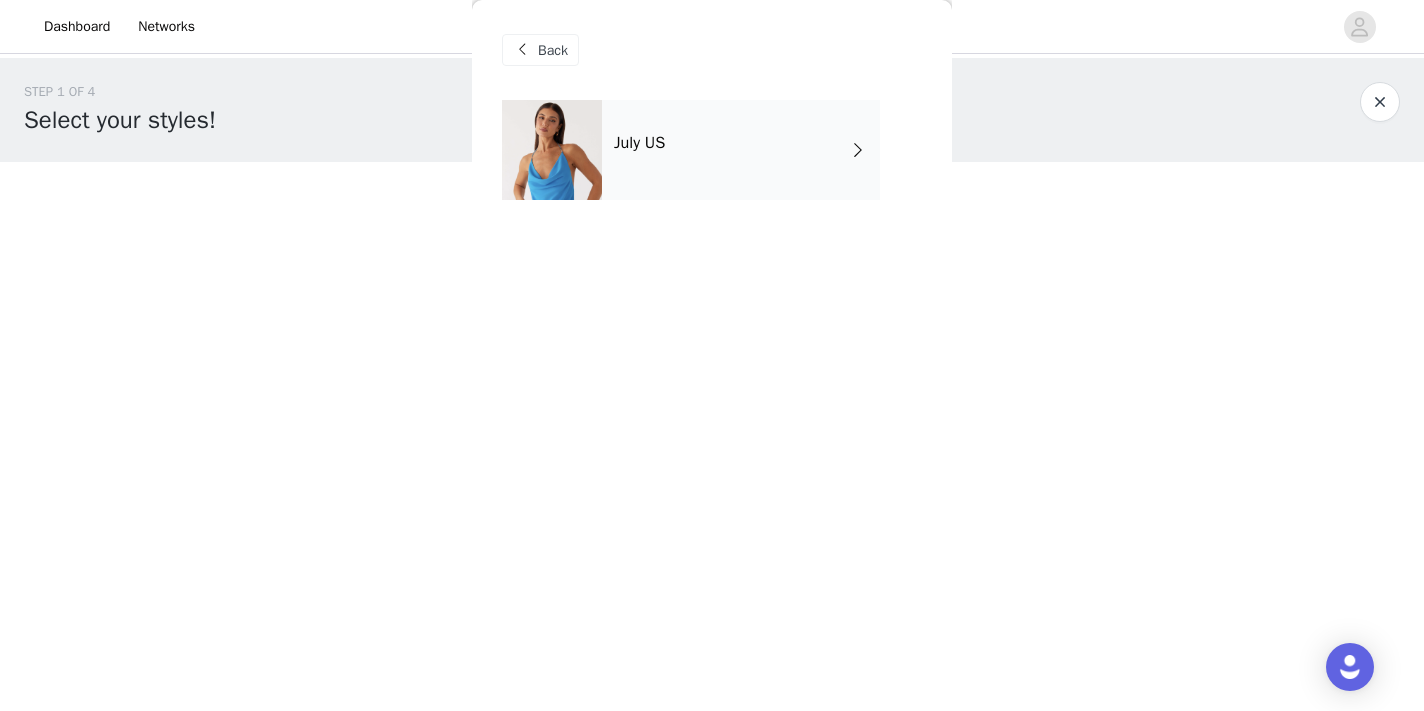 click on "July US" at bounding box center [639, 143] 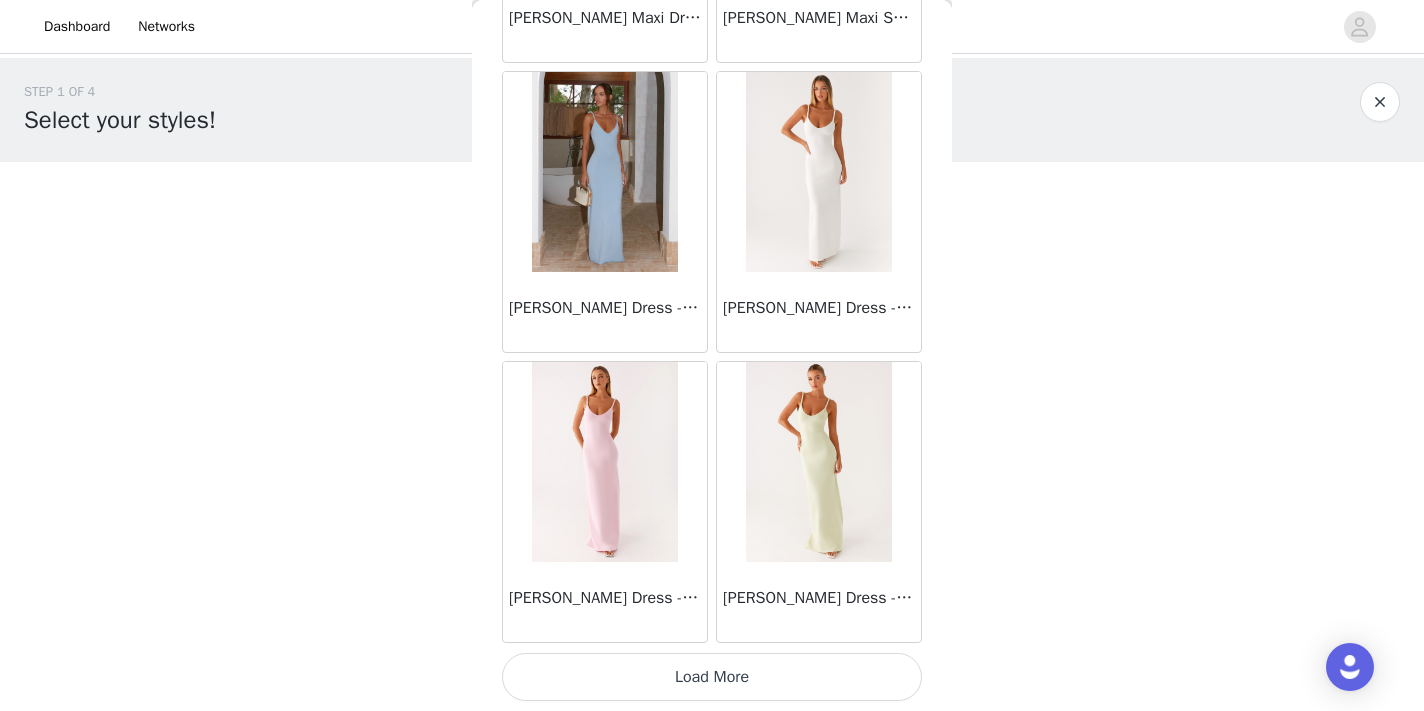 click on "Load More" at bounding box center [712, 677] 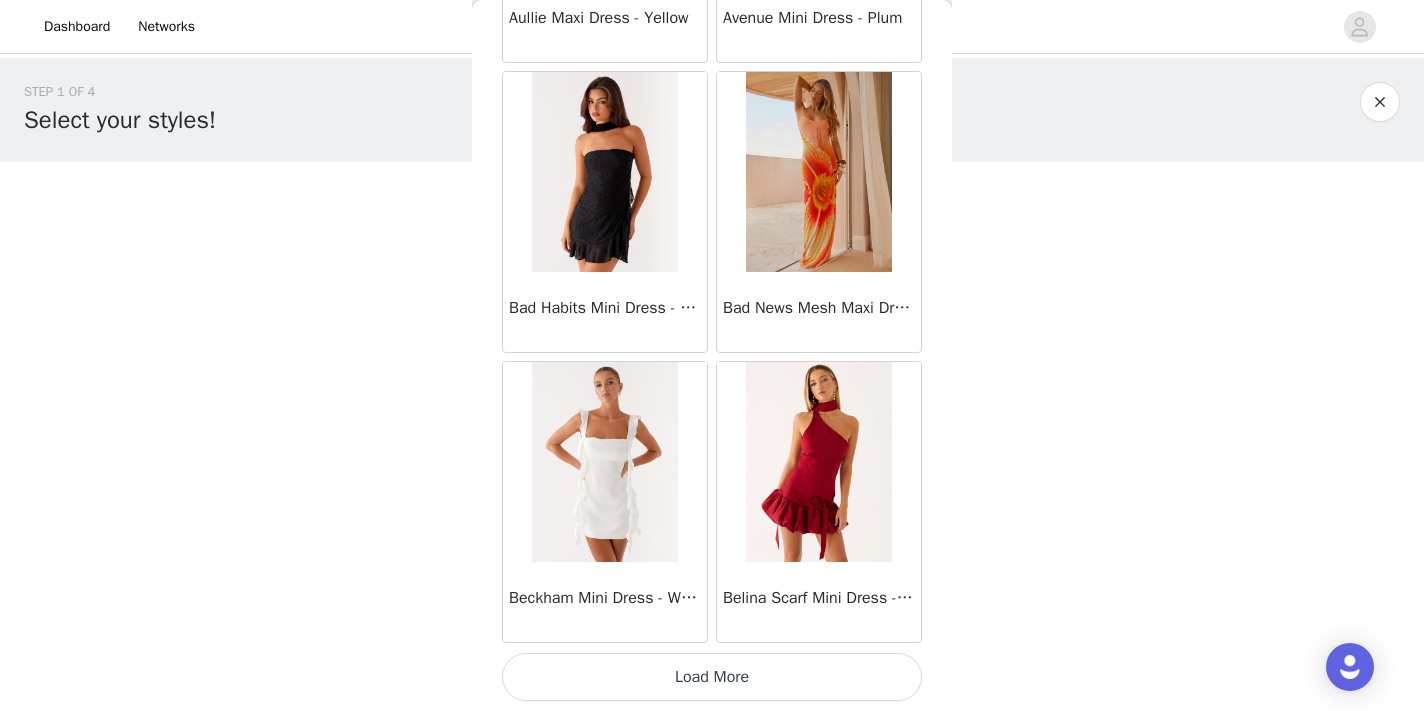 scroll, scrollTop: 5249, scrollLeft: 0, axis: vertical 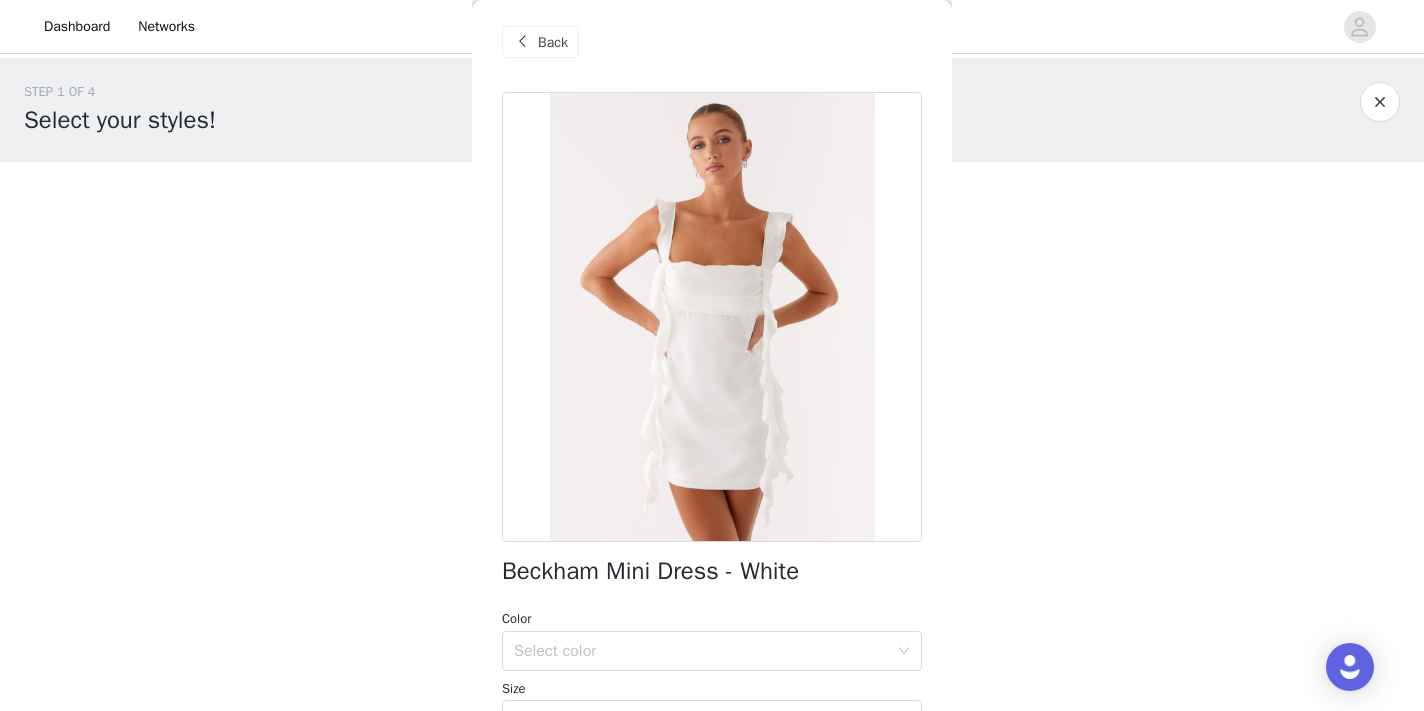 click on "Back" at bounding box center (540, 42) 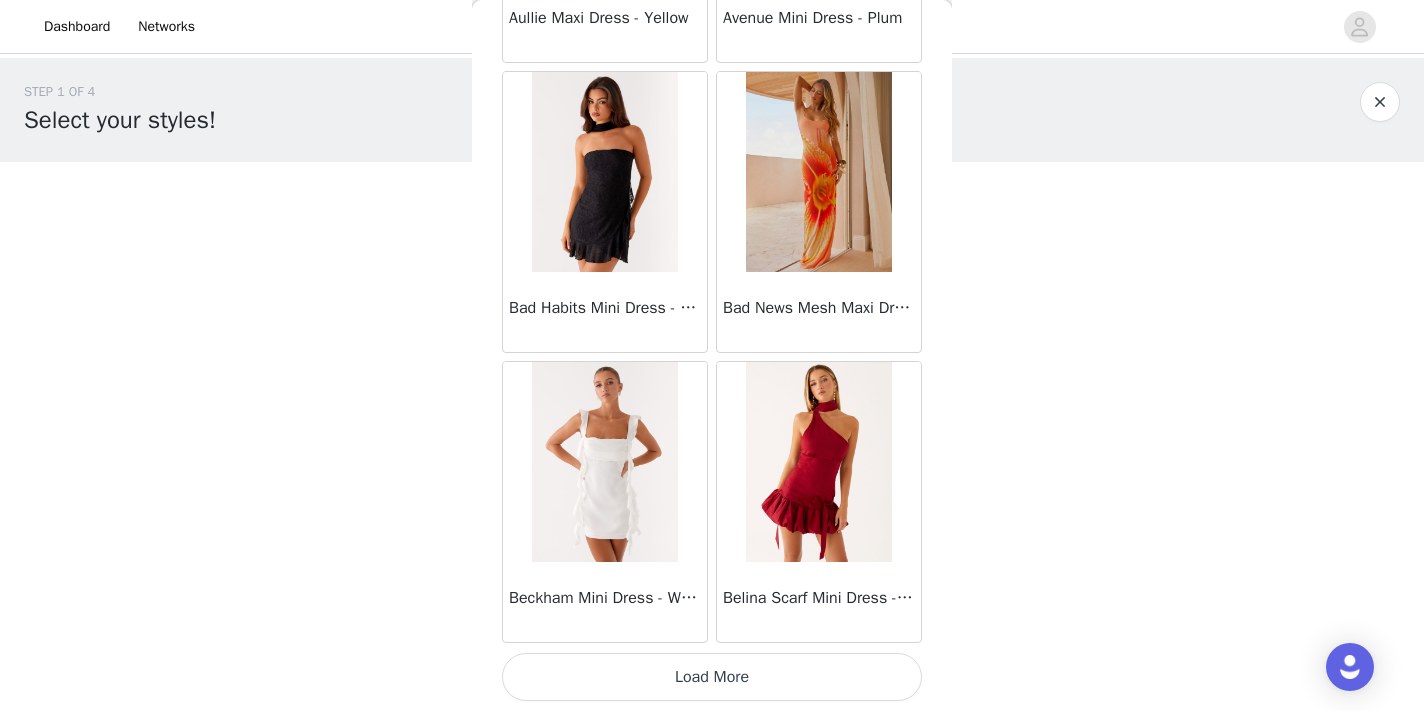 scroll, scrollTop: 5249, scrollLeft: 0, axis: vertical 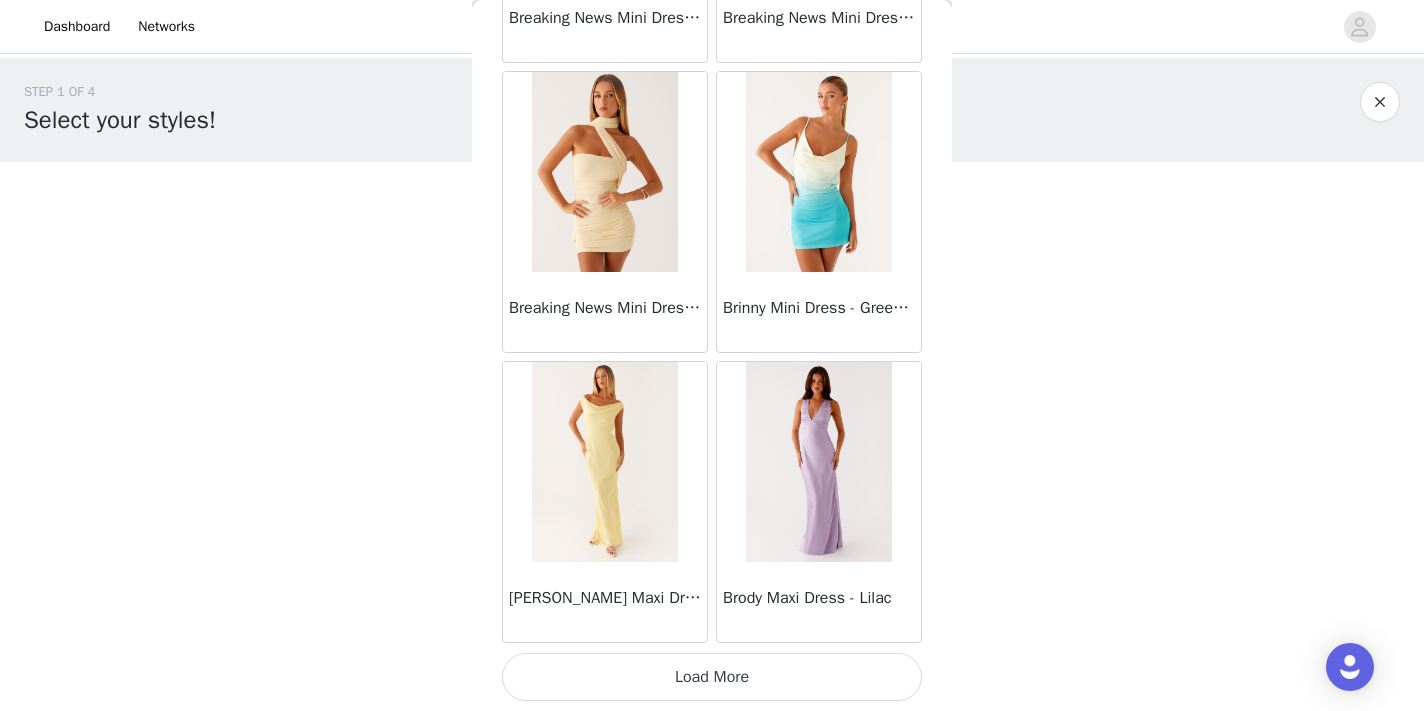 click on "Load More" at bounding box center (712, 677) 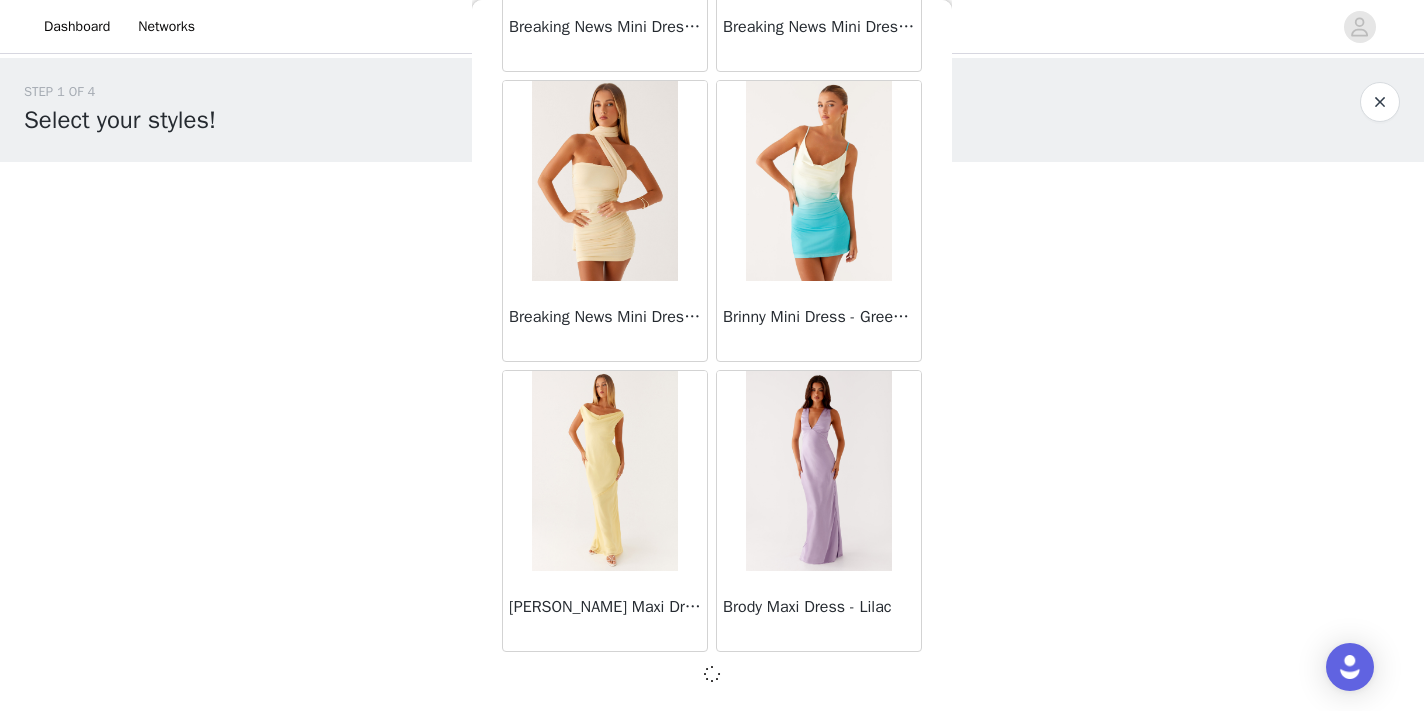 scroll, scrollTop: 8140, scrollLeft: 0, axis: vertical 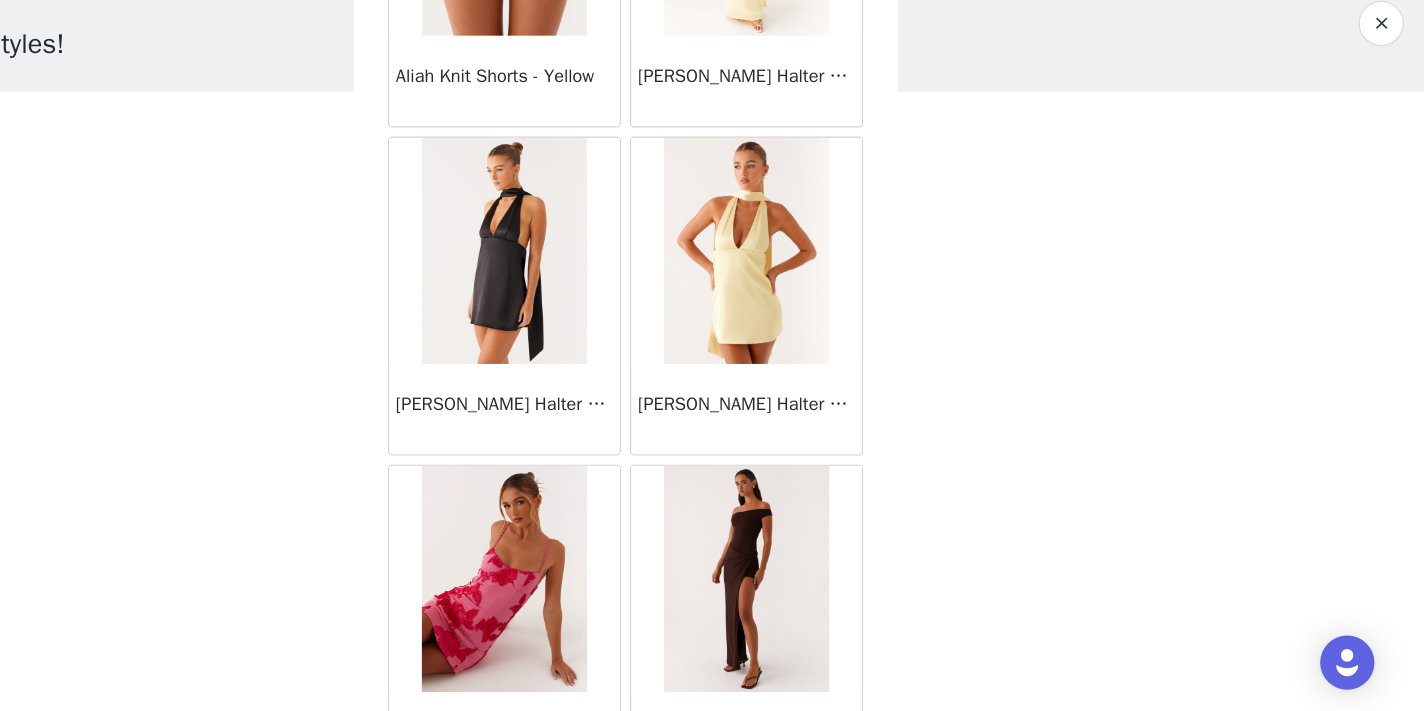 click on "Alicia Satin Halter Mini Dress - Pastel Yellow" at bounding box center [819, 439] 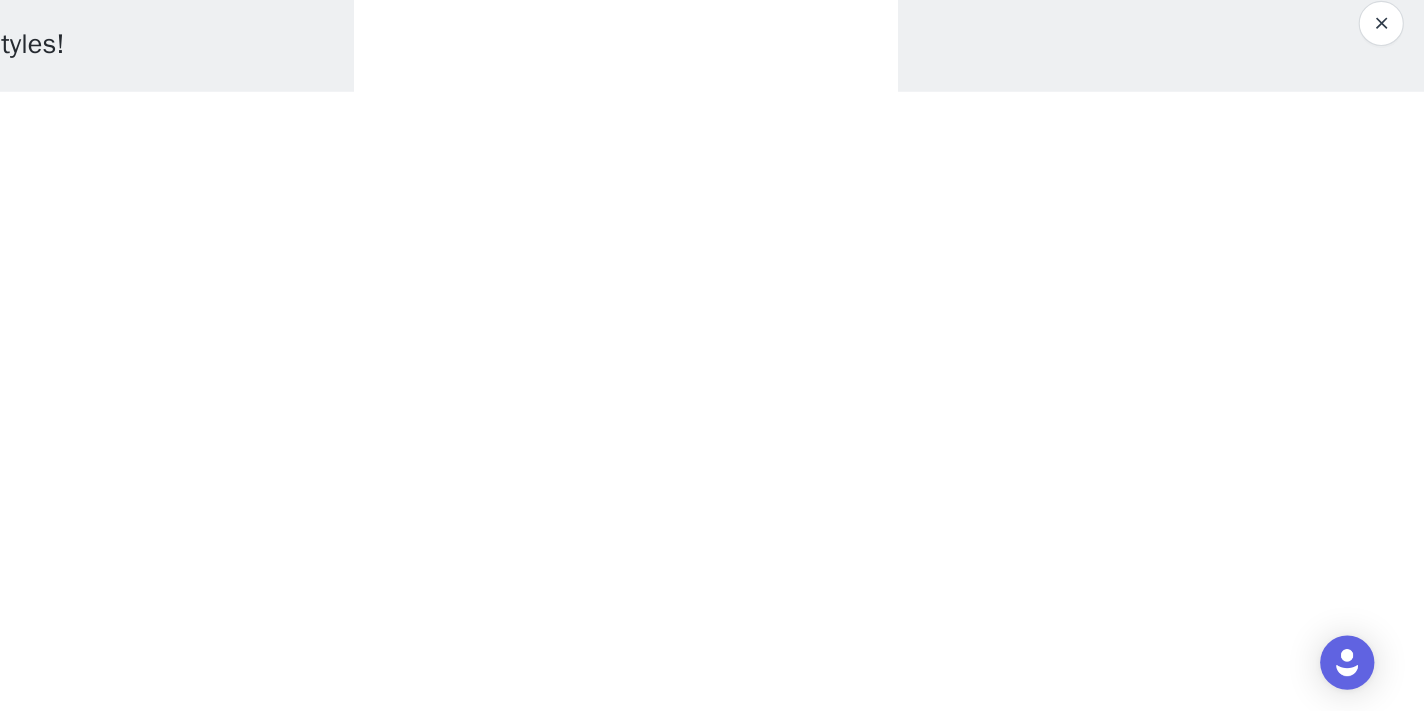 scroll, scrollTop: 0, scrollLeft: 0, axis: both 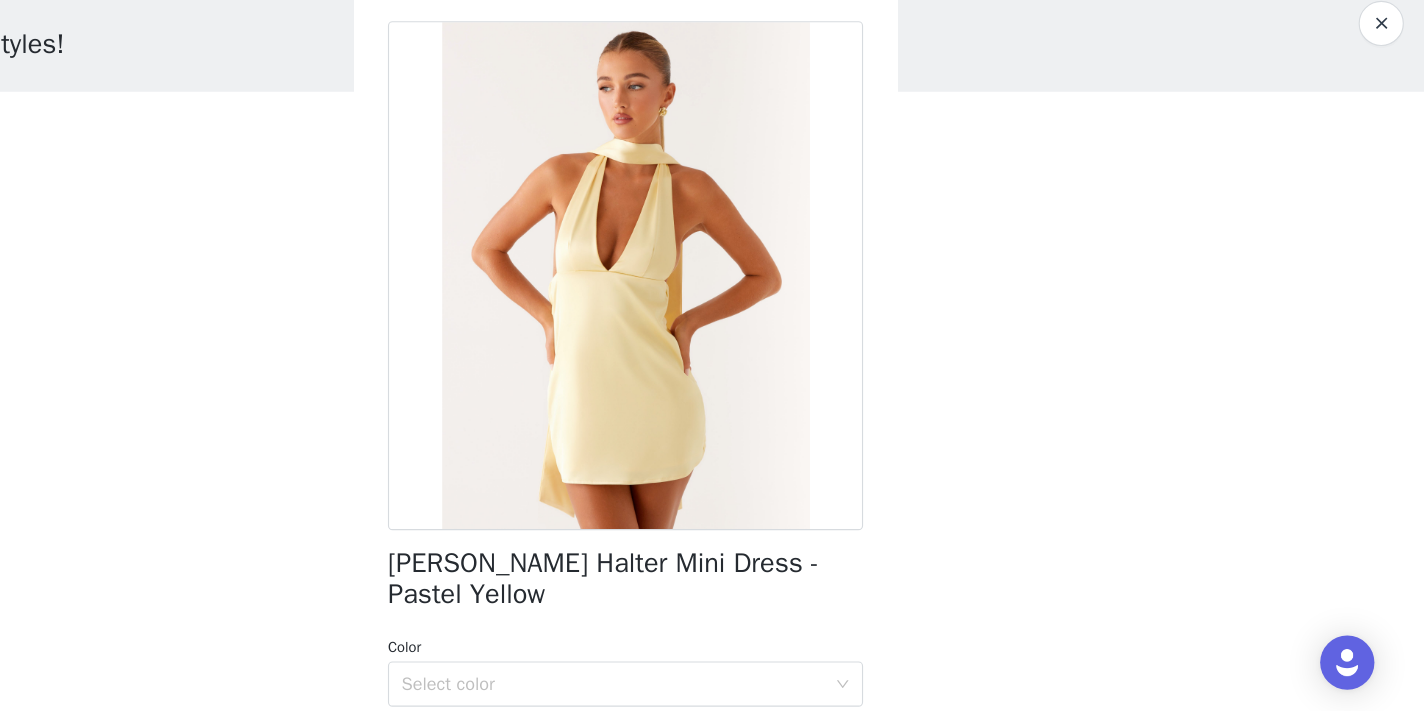 click on "Alicia Satin Halter Mini Dress - Pastel Yellow" at bounding box center (712, 593) 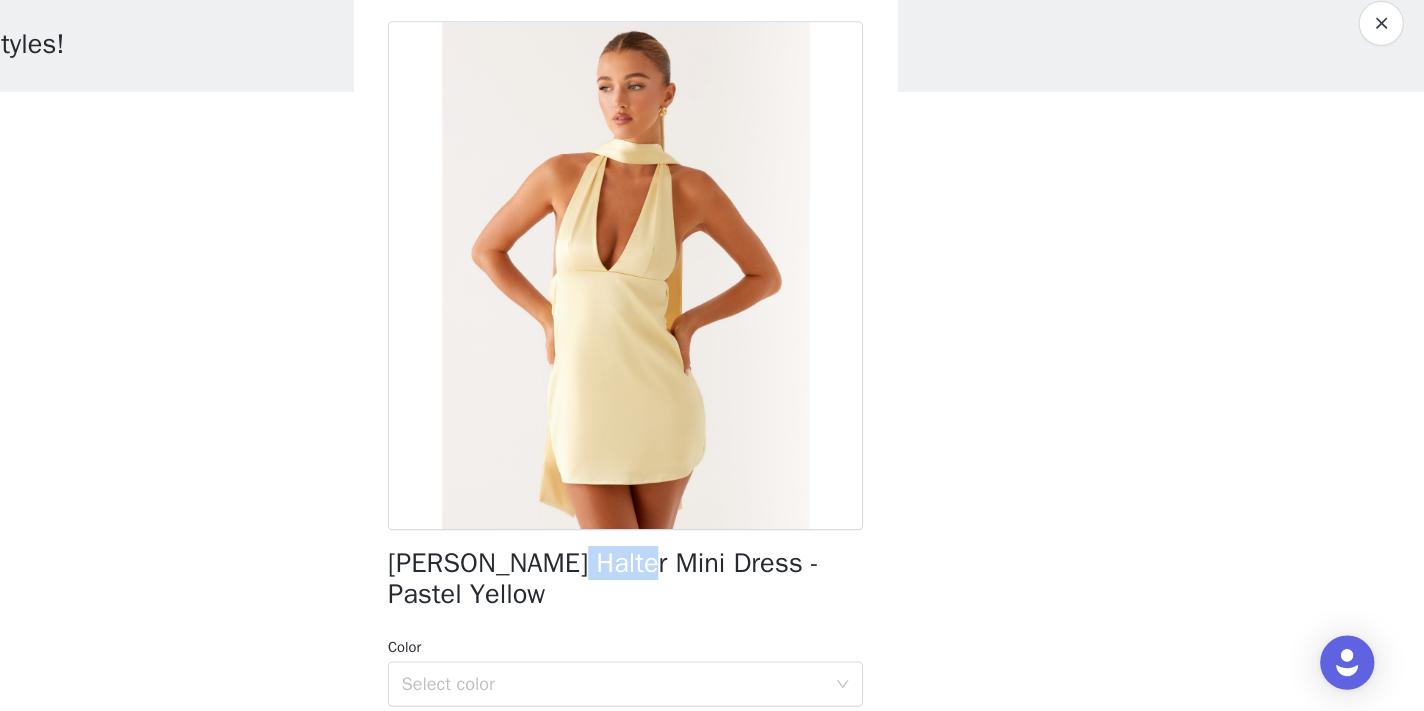 click on "Alicia Satin Halter Mini Dress - Pastel Yellow" at bounding box center [712, 593] 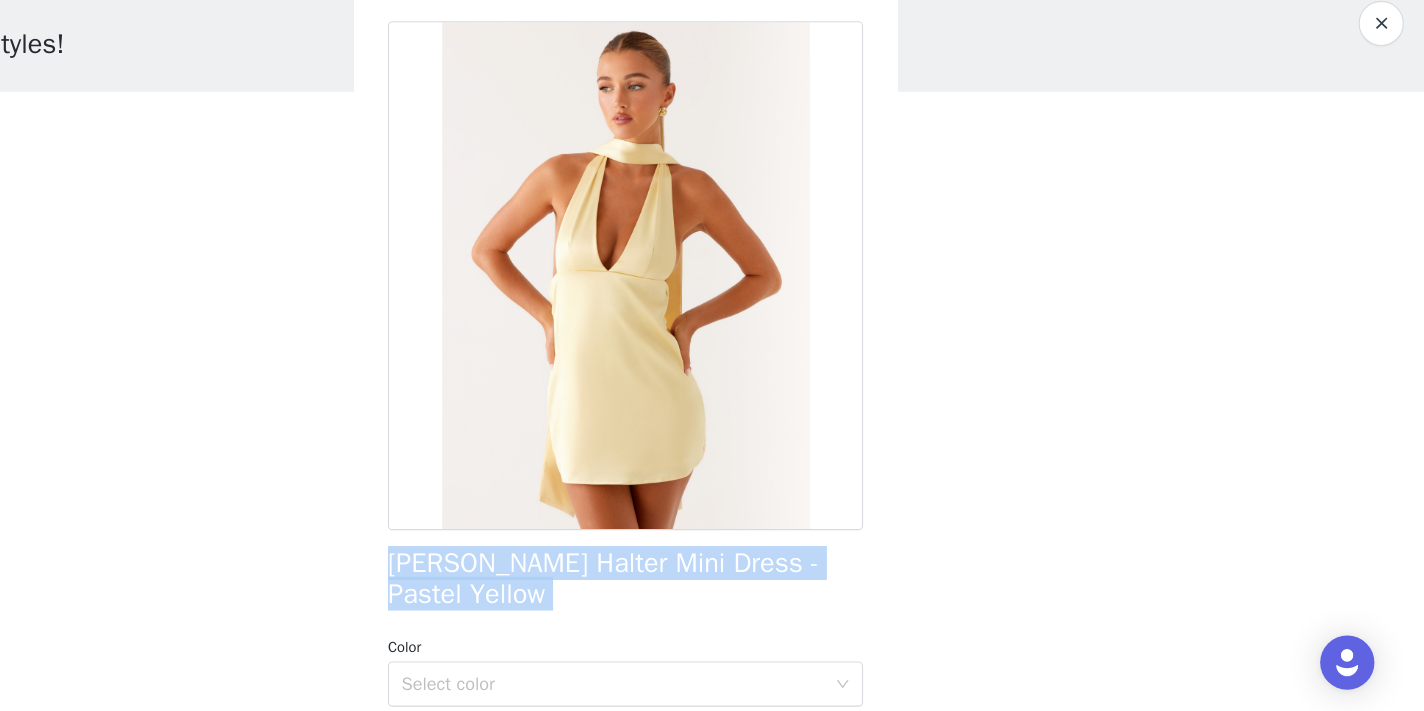 click on "Alicia Satin Halter Mini Dress - Pastel Yellow" at bounding box center [712, 593] 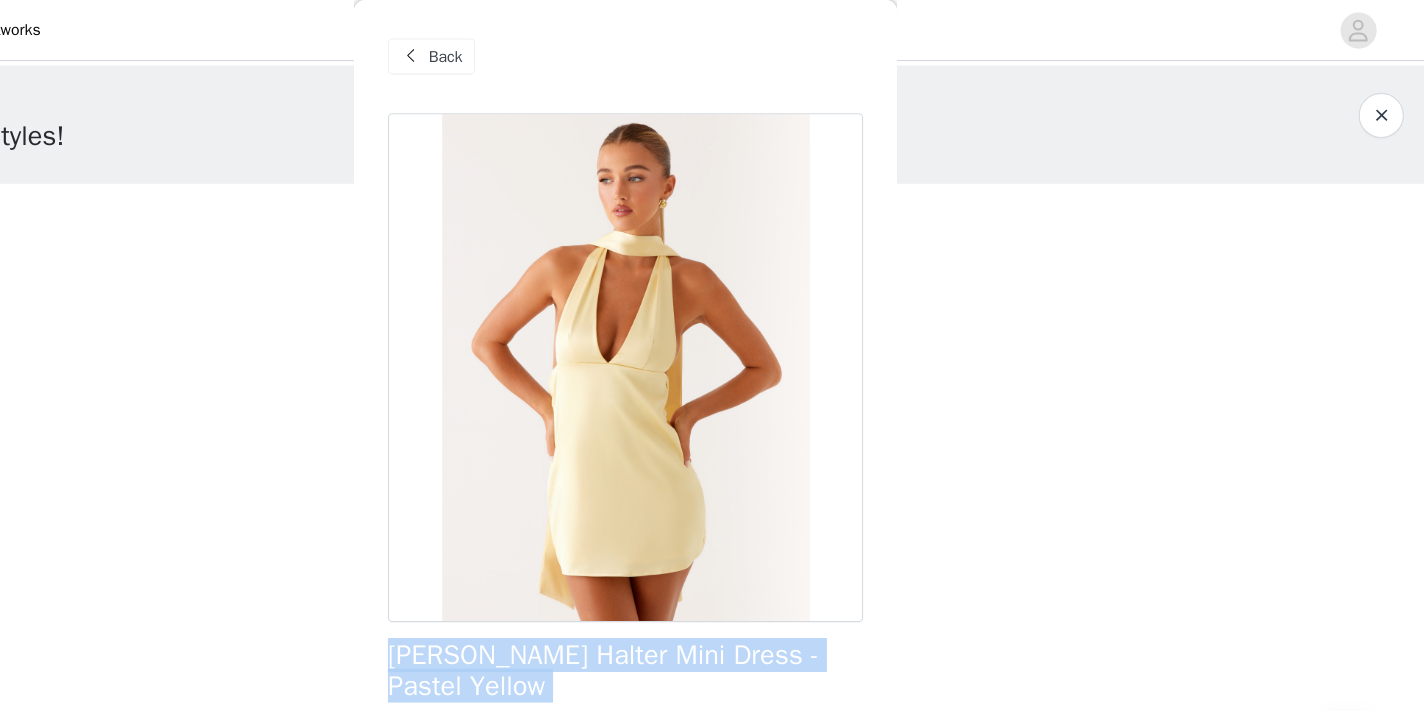 scroll, scrollTop: 0, scrollLeft: 0, axis: both 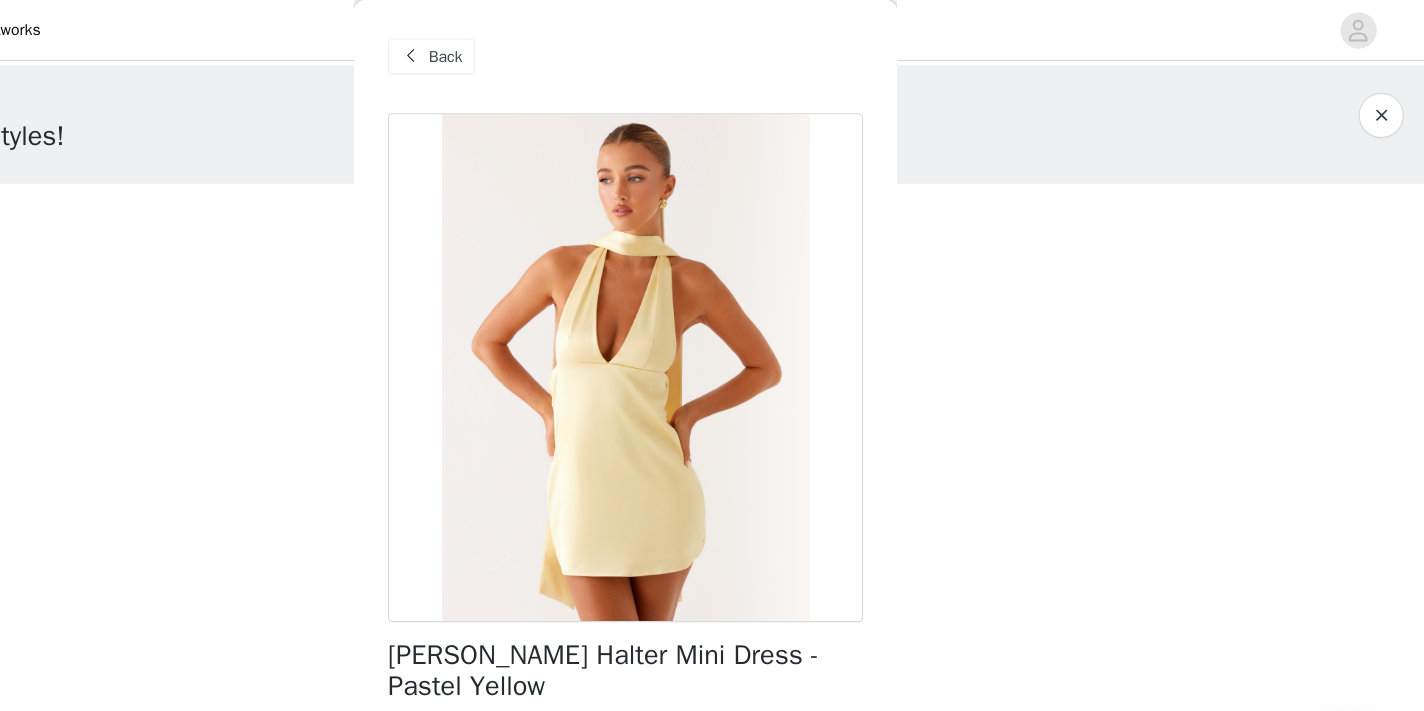click on "Back" at bounding box center [553, 50] 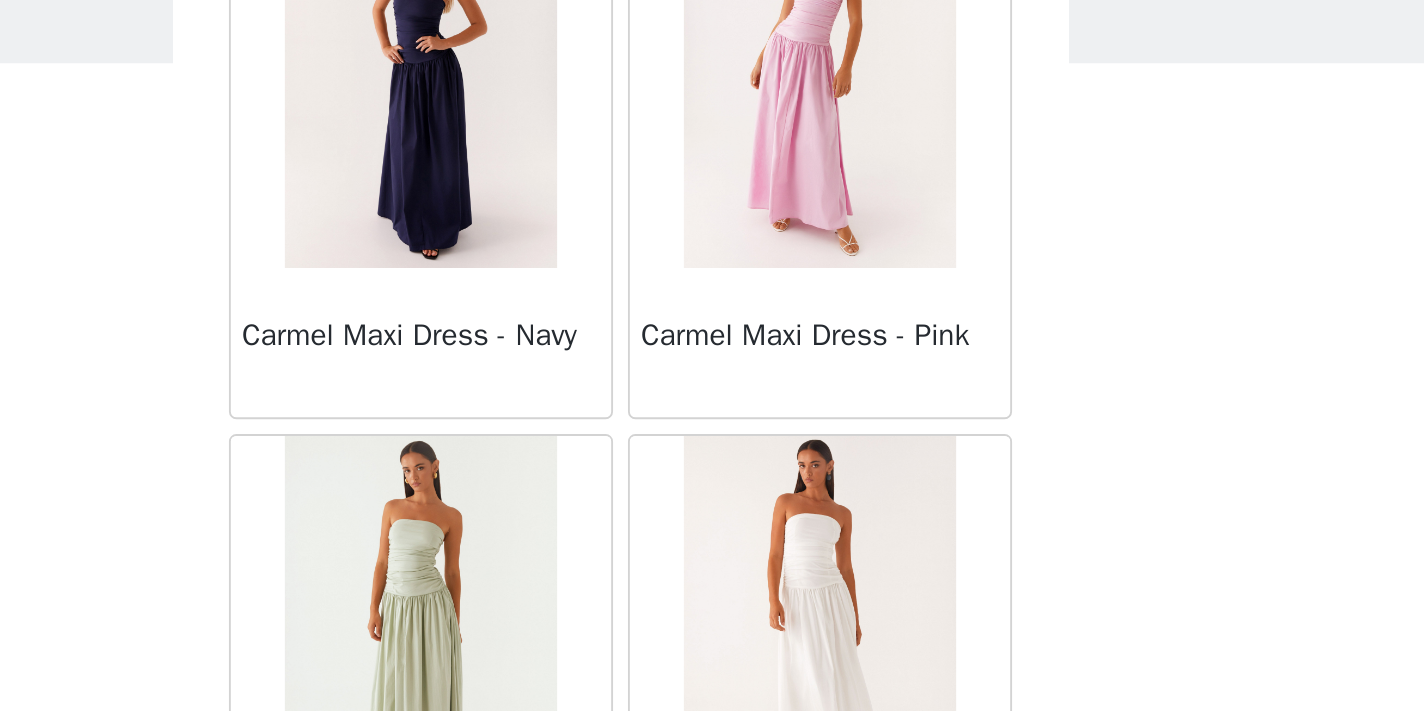 scroll, scrollTop: 11049, scrollLeft: 0, axis: vertical 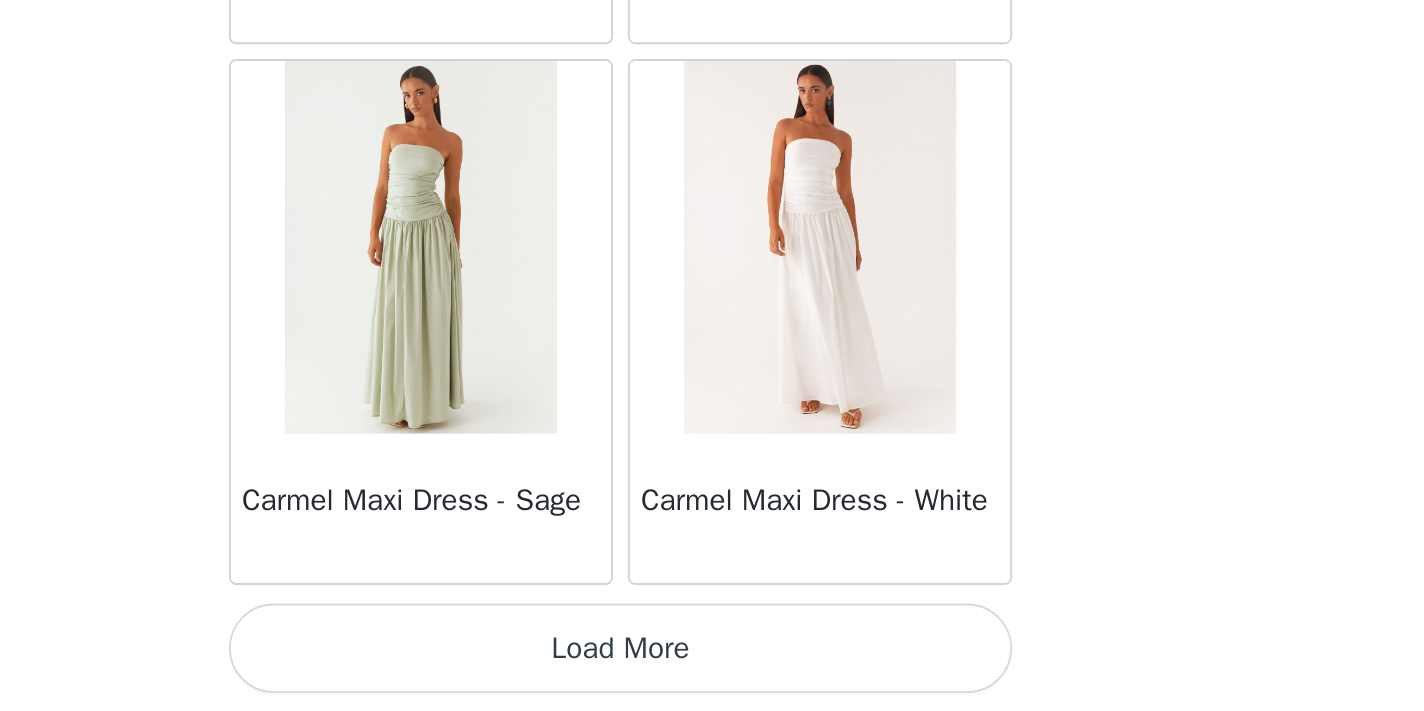click on "Load More" at bounding box center [712, 677] 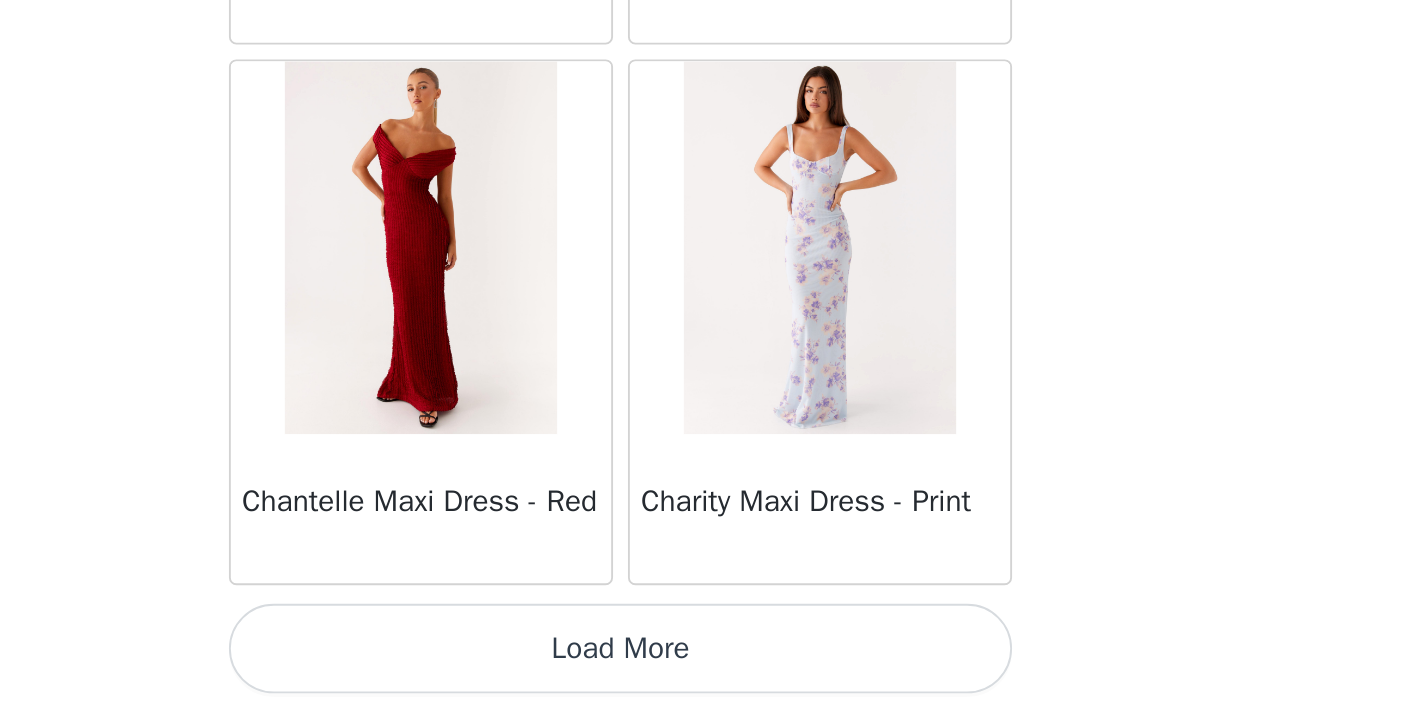 scroll, scrollTop: 13949, scrollLeft: 0, axis: vertical 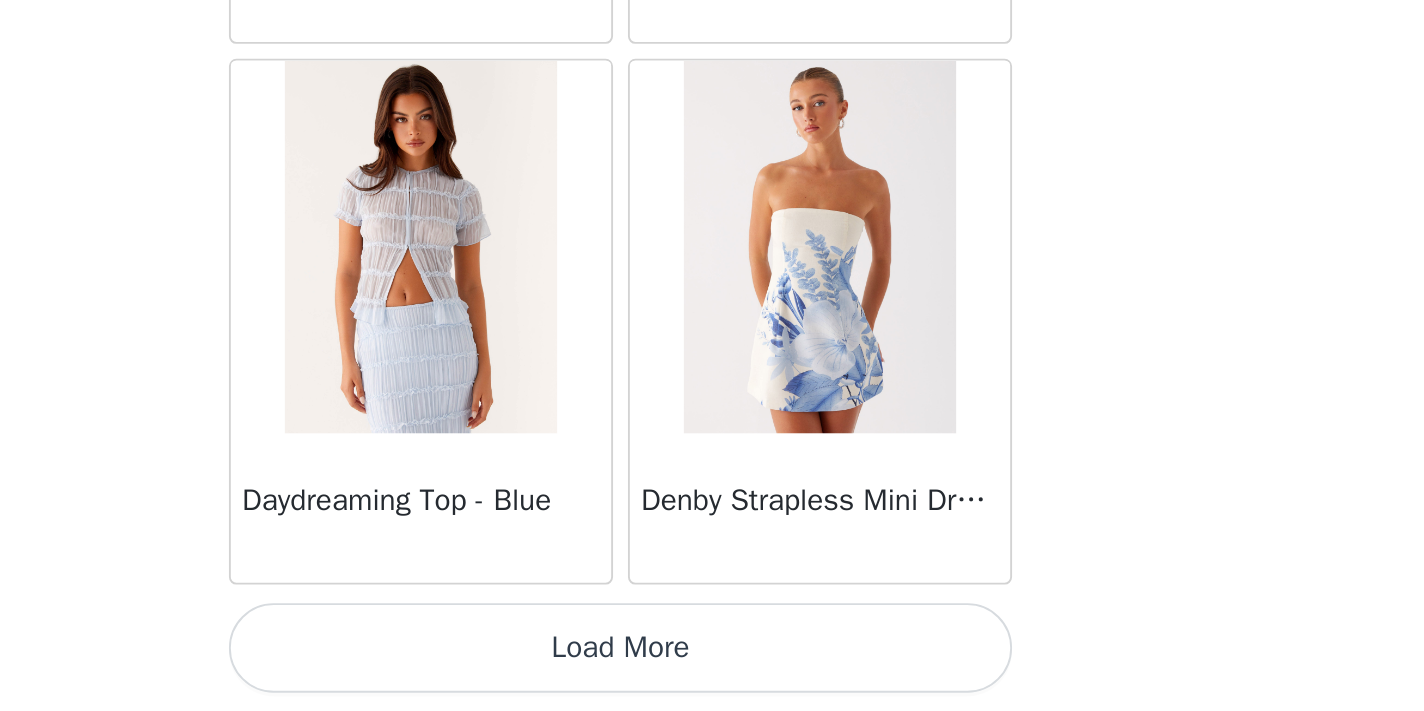 click on "Load More" at bounding box center [712, 677] 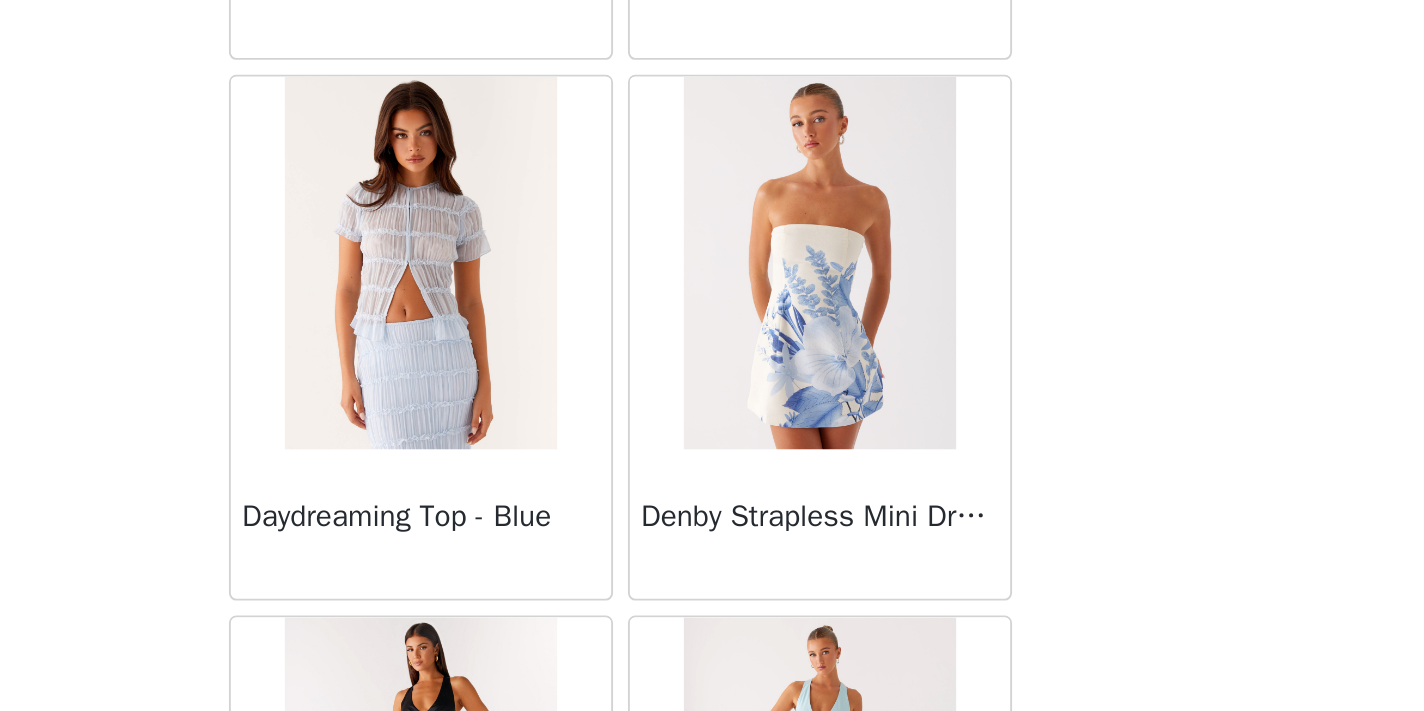 scroll, scrollTop: 0, scrollLeft: 0, axis: both 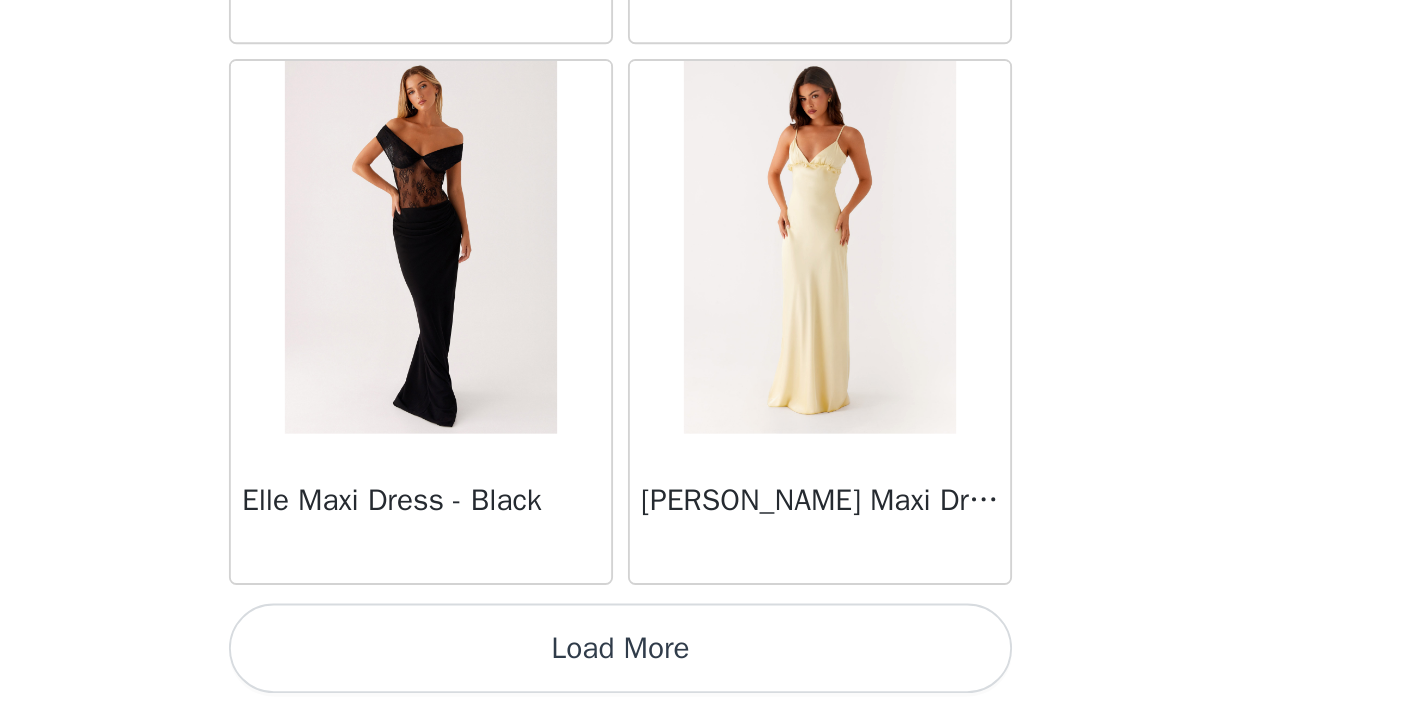 click on "Load More" at bounding box center (712, 677) 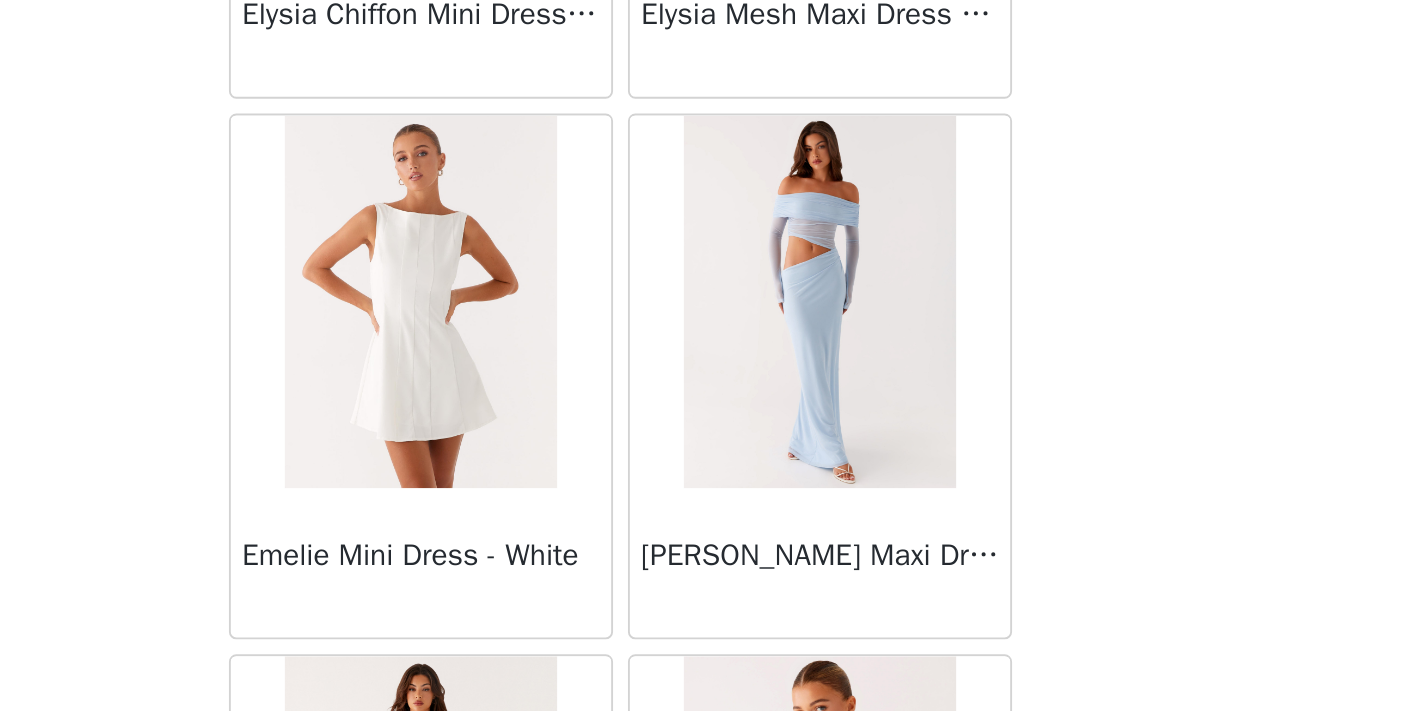 scroll, scrollTop: 20298, scrollLeft: 0, axis: vertical 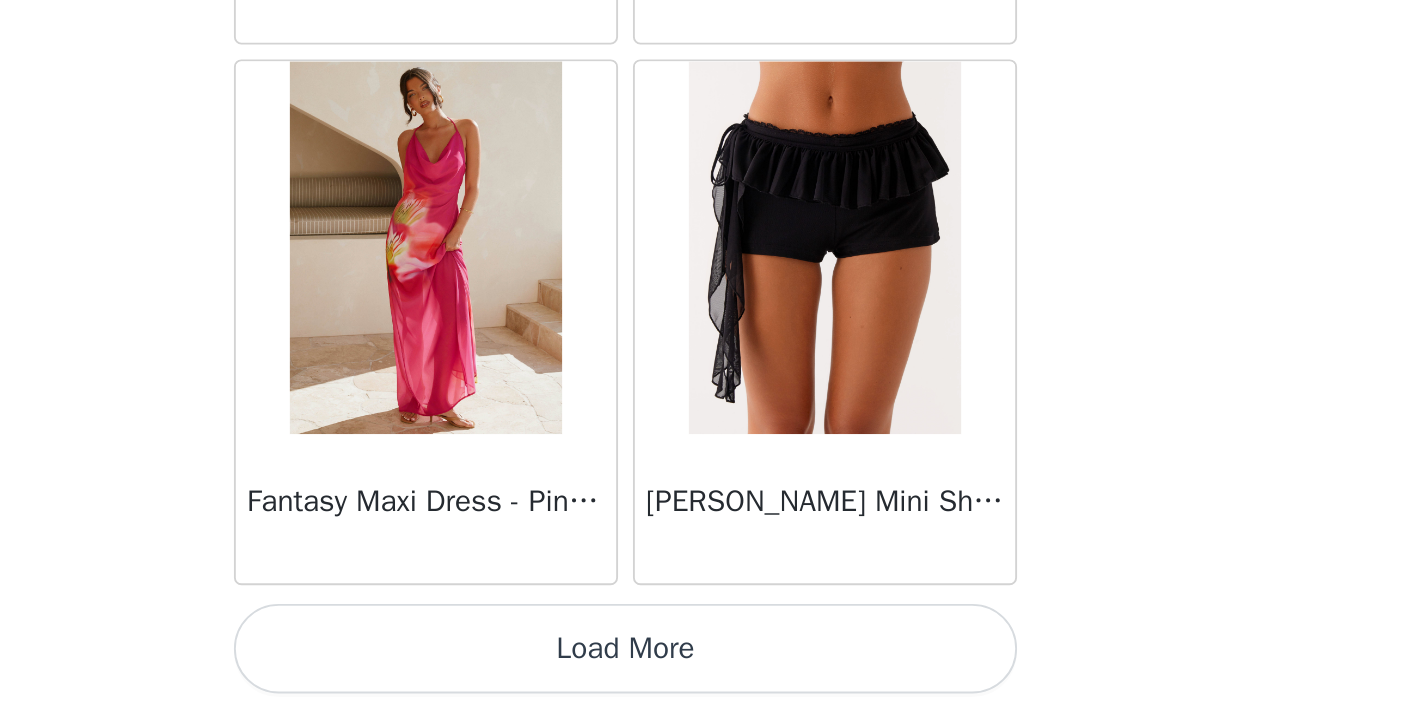 click on "Load More" at bounding box center [712, 677] 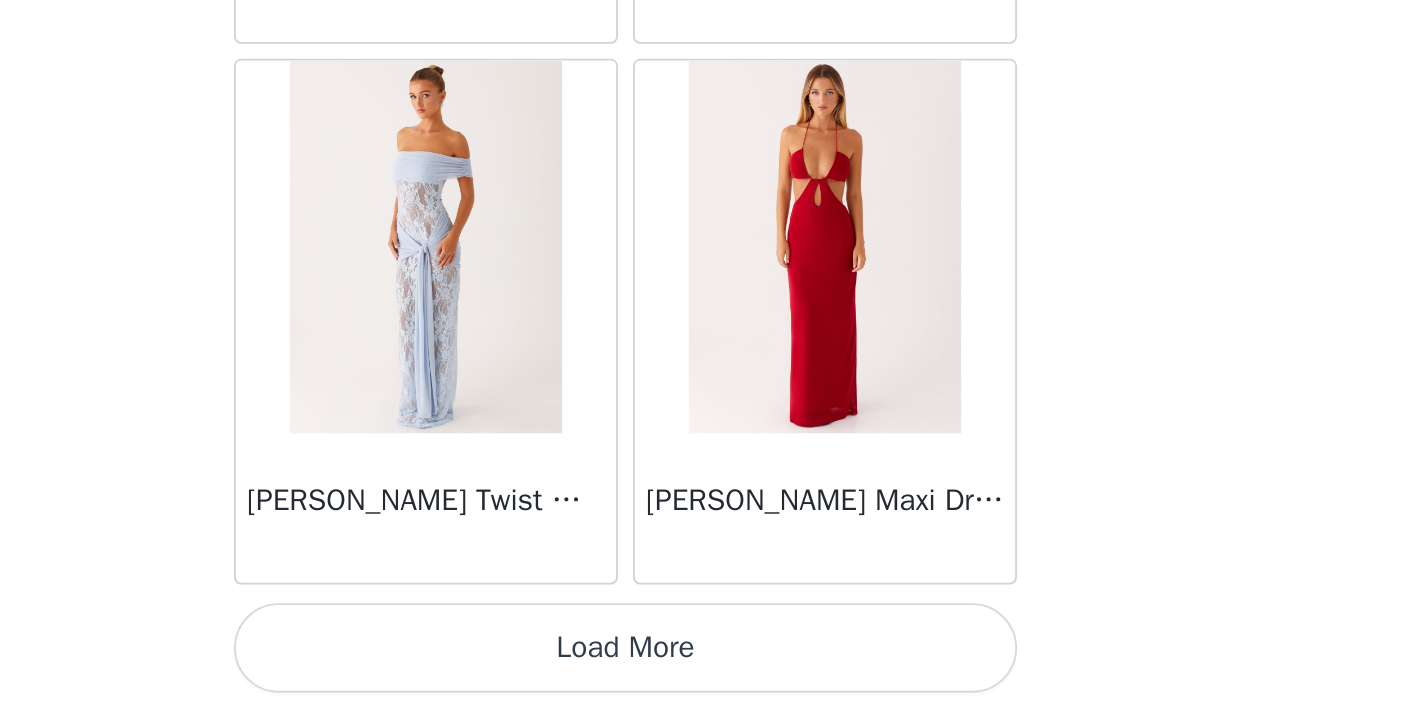 scroll, scrollTop: 25549, scrollLeft: 0, axis: vertical 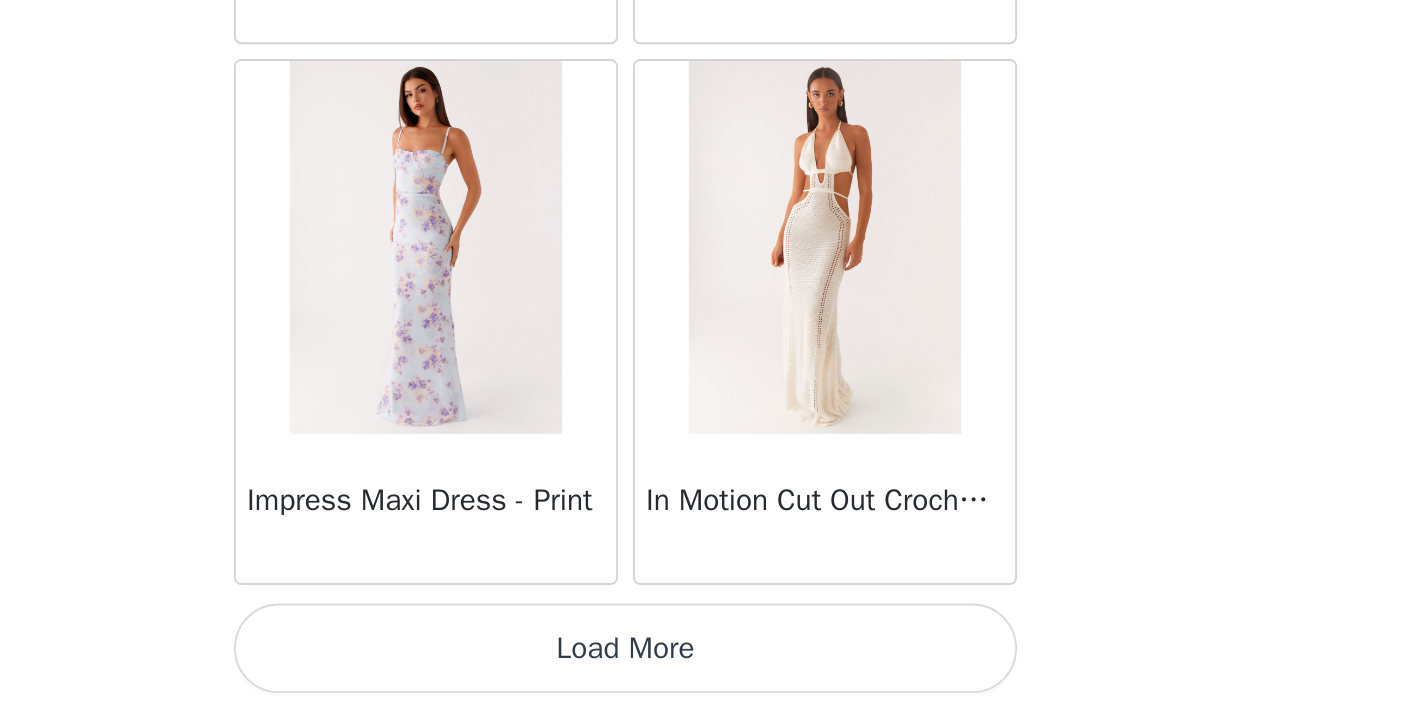 click on "Load More" at bounding box center [712, 677] 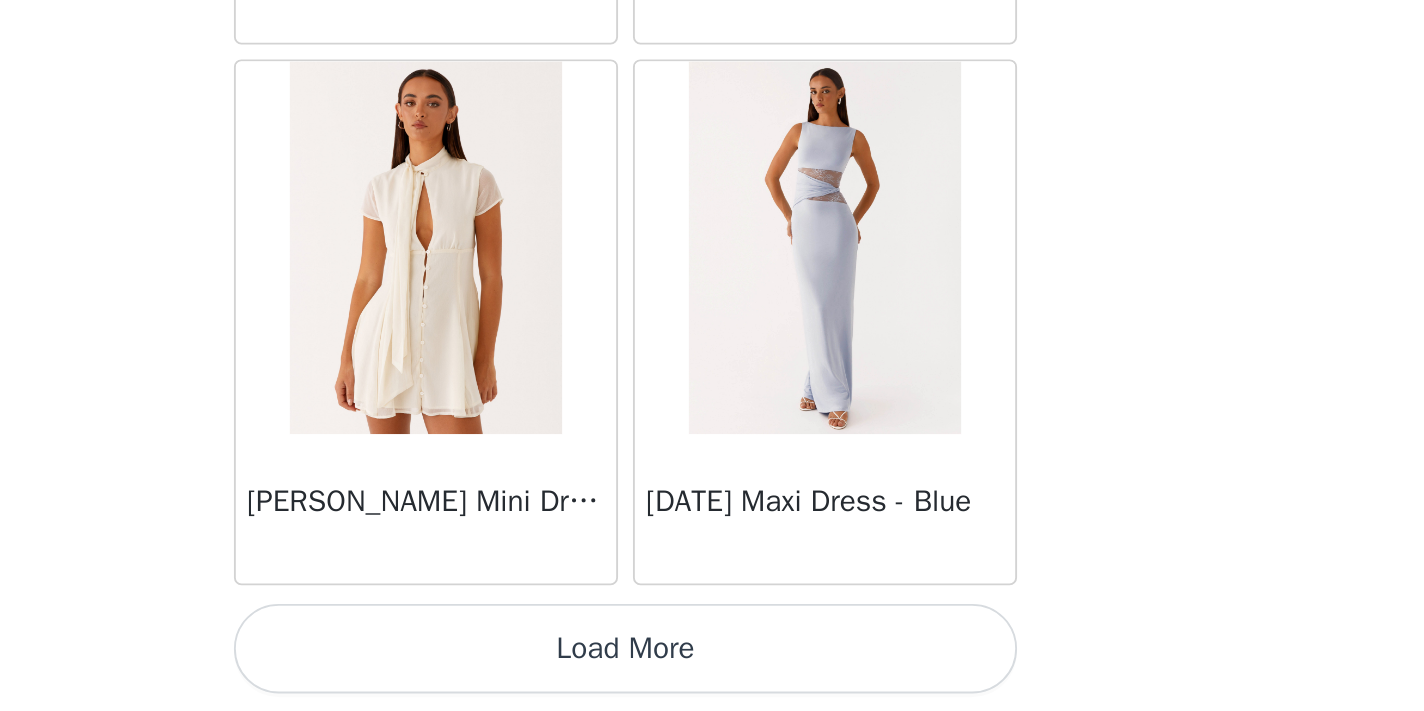 scroll, scrollTop: 31349, scrollLeft: 0, axis: vertical 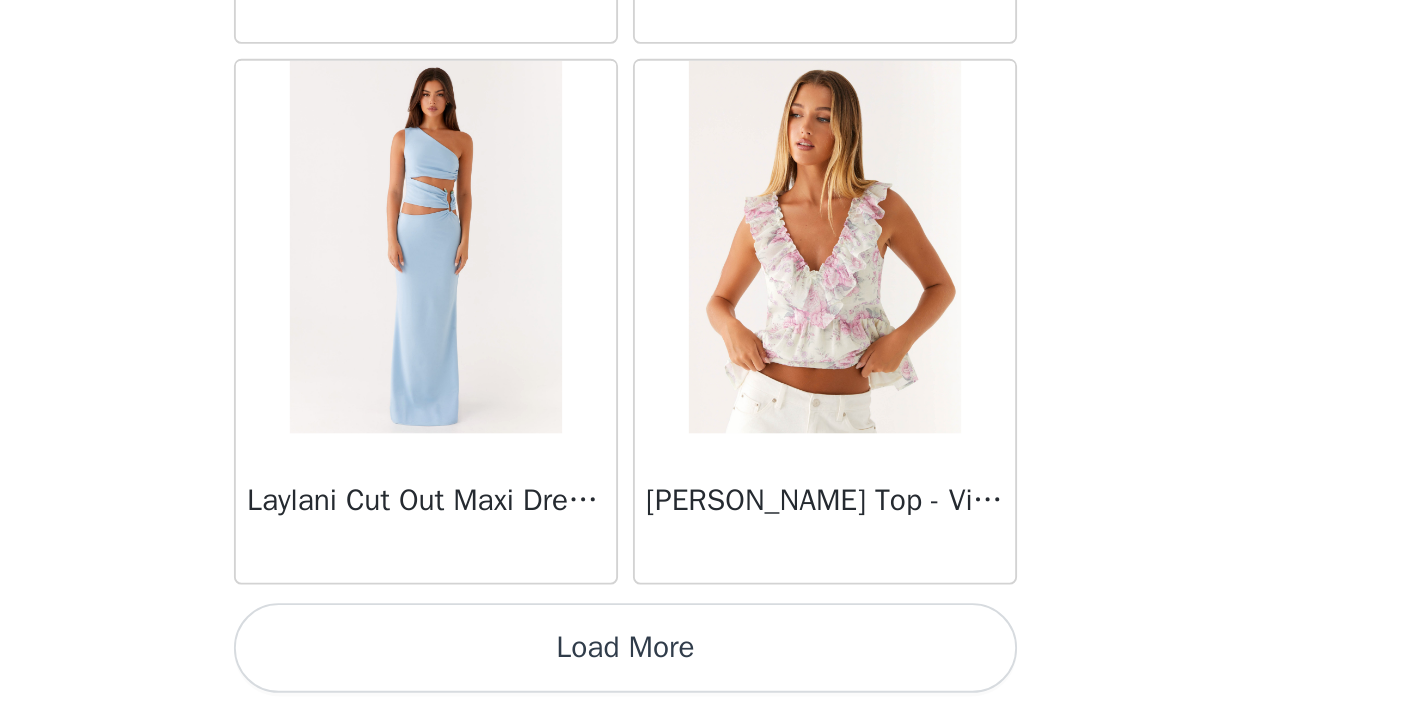 click on "Load More" at bounding box center [712, 677] 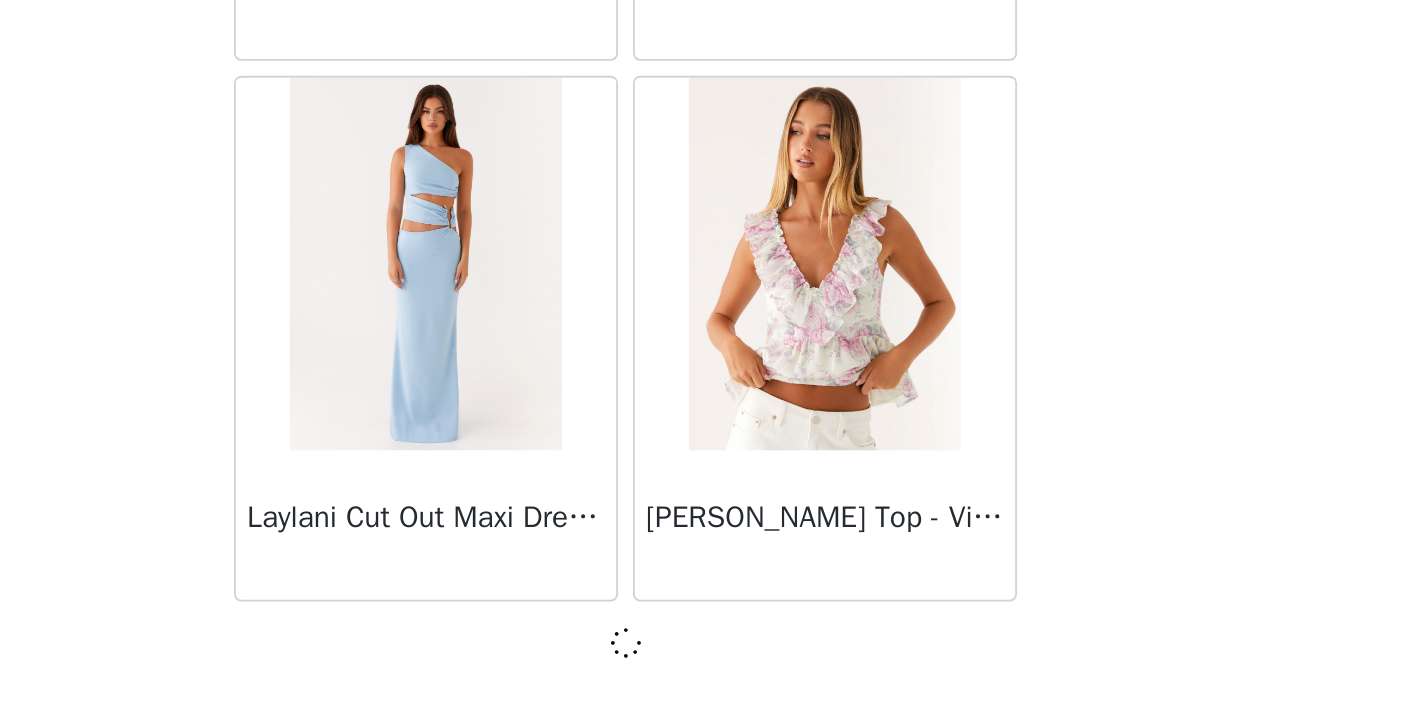 scroll, scrollTop: 34240, scrollLeft: 0, axis: vertical 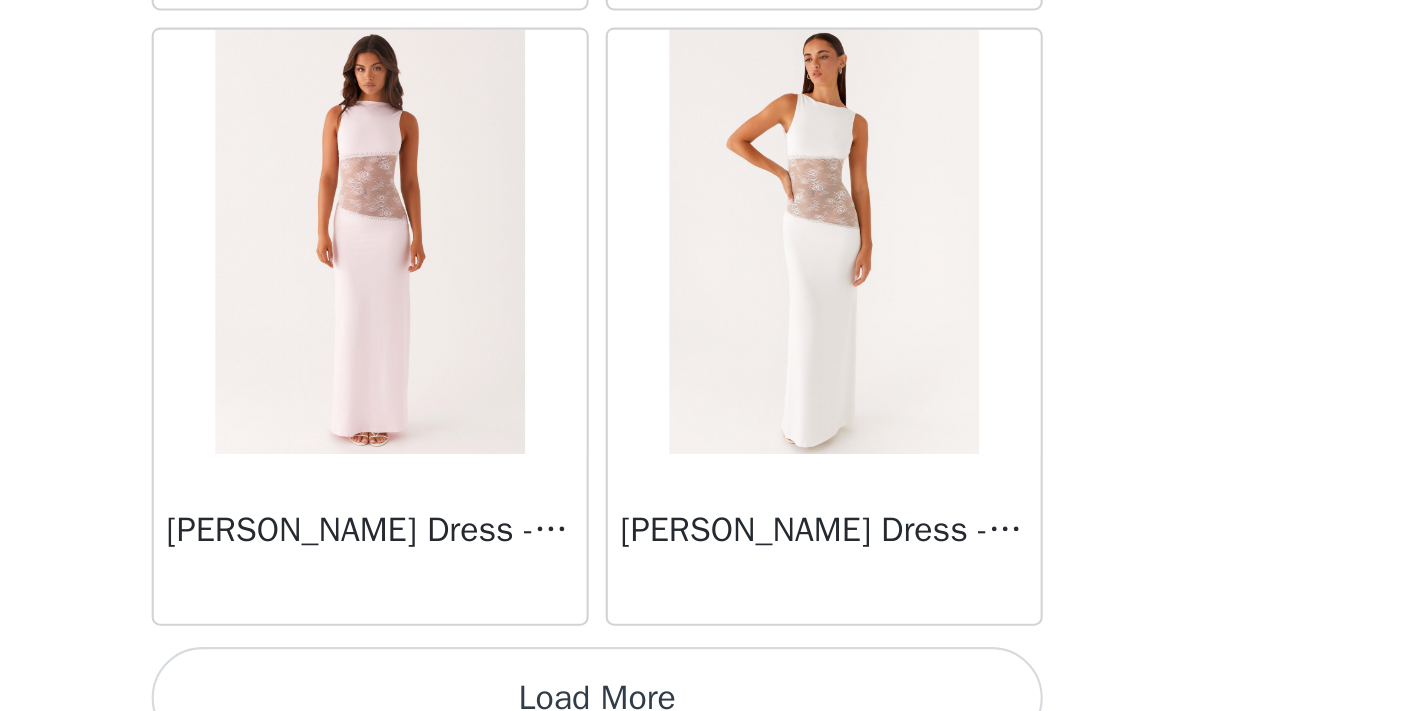 click on "Load More" at bounding box center (712, 677) 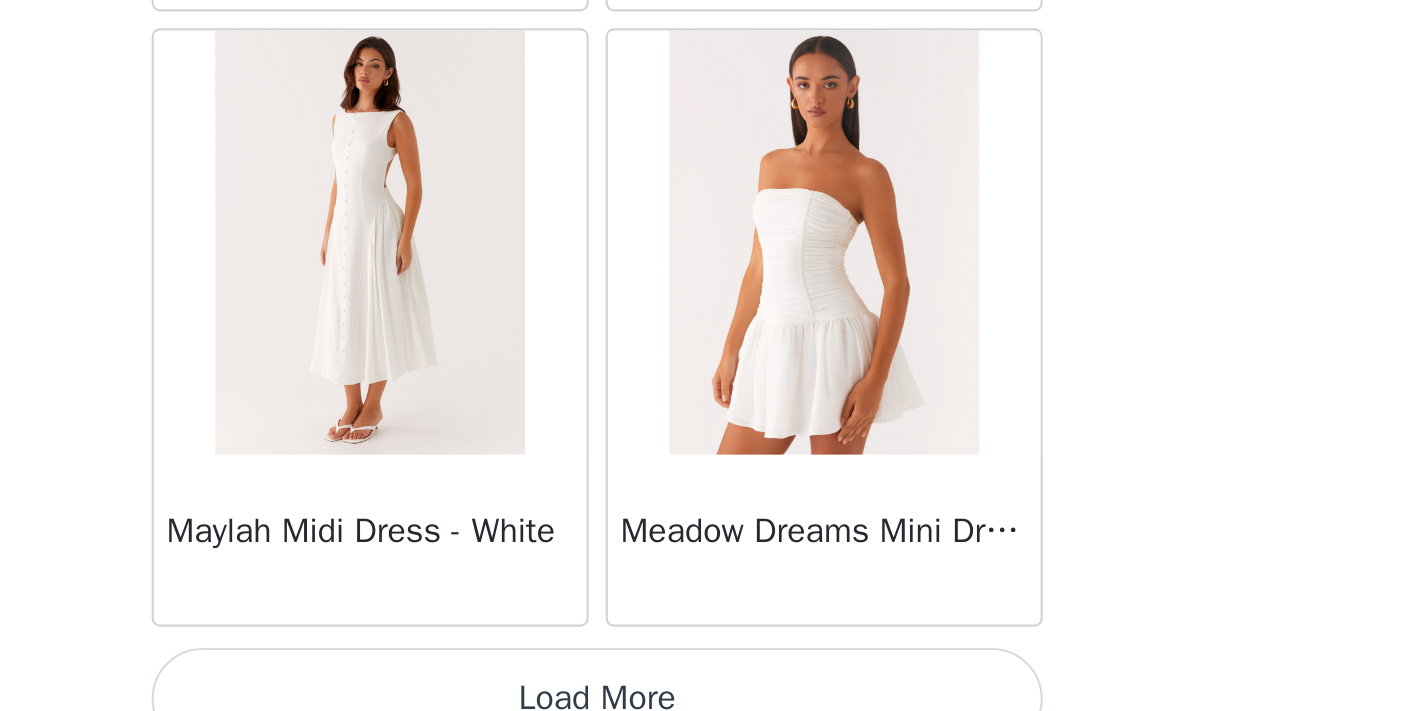 scroll, scrollTop: 40049, scrollLeft: 0, axis: vertical 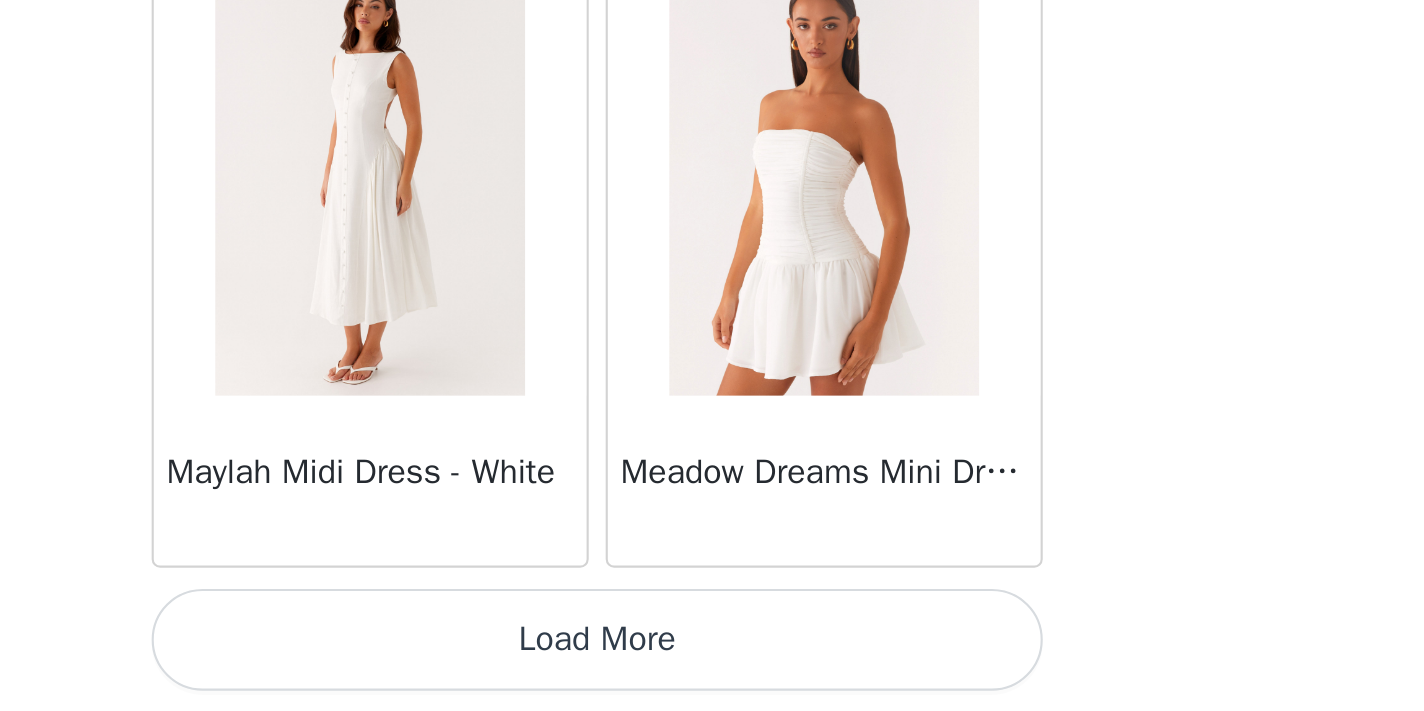click on "Load More" at bounding box center (712, 677) 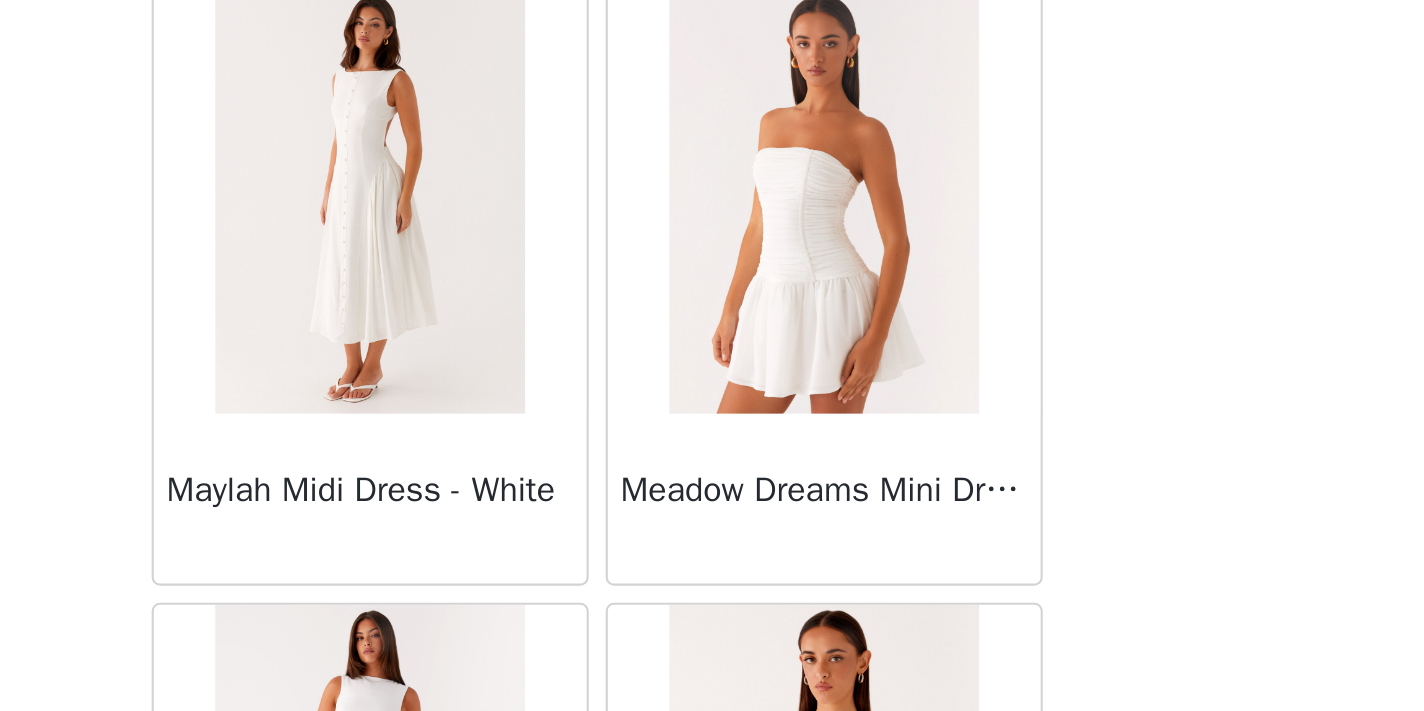 scroll, scrollTop: 0, scrollLeft: 0, axis: both 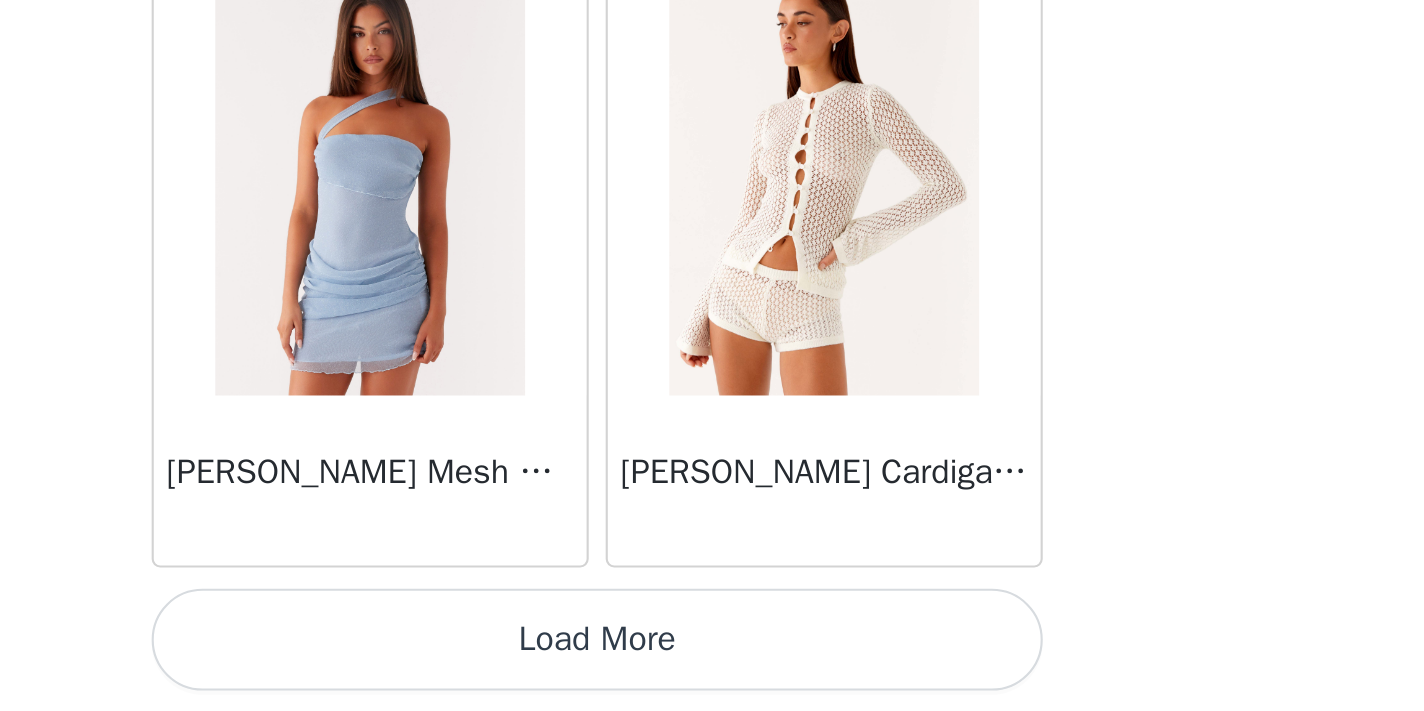 click on "Load More" at bounding box center [712, 677] 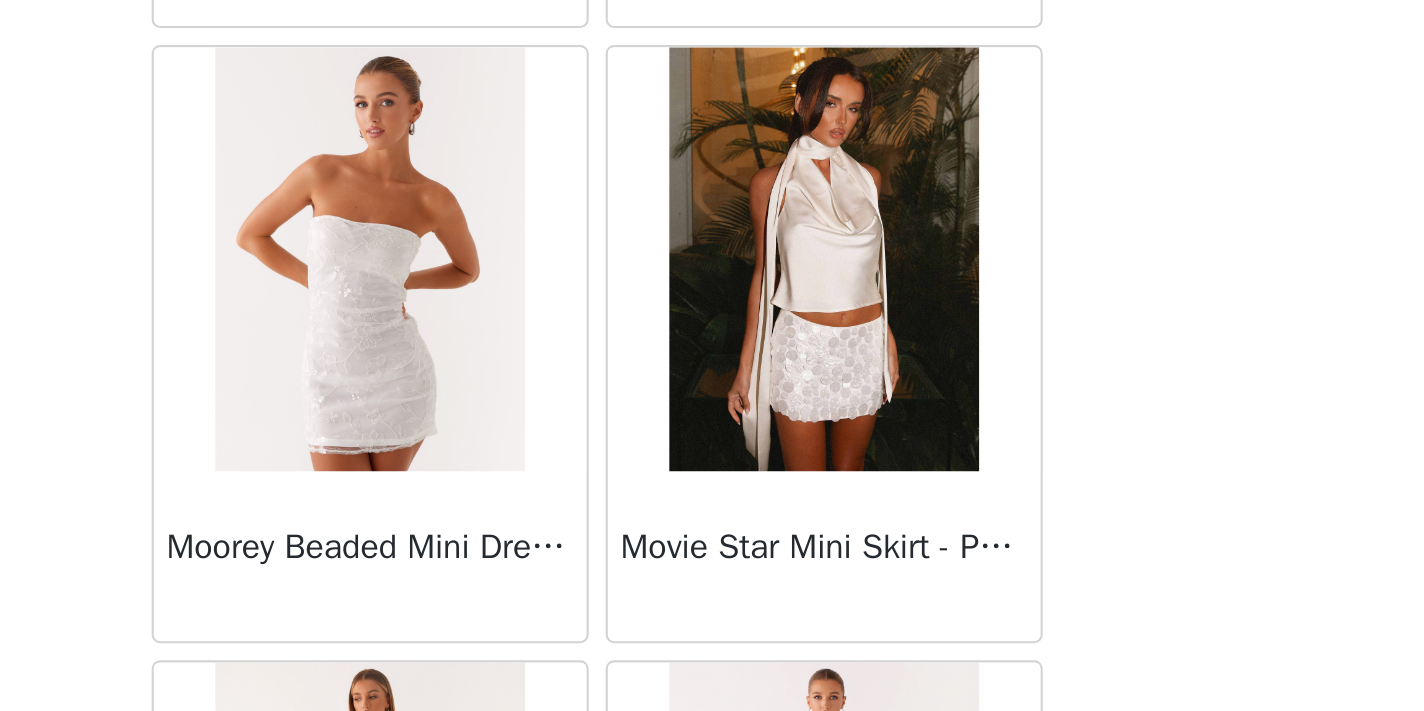 scroll, scrollTop: 43779, scrollLeft: 0, axis: vertical 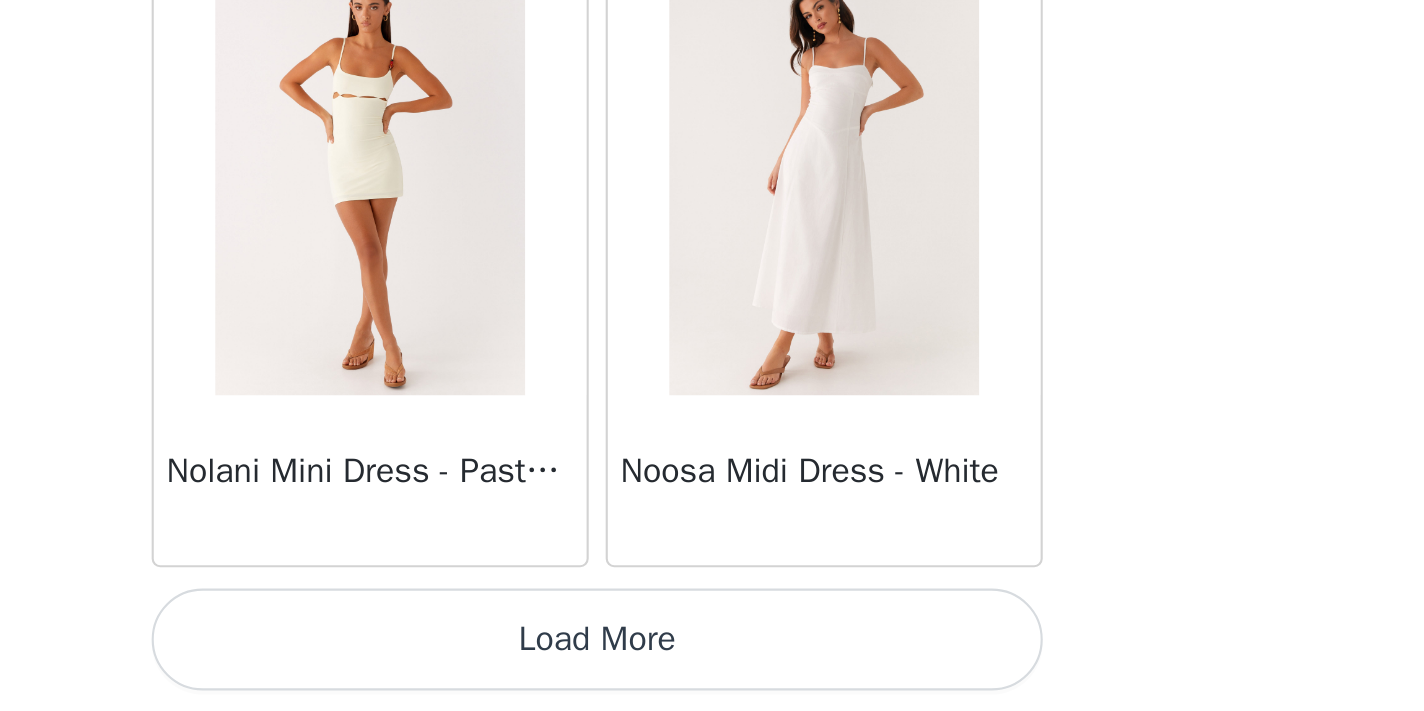 click on "Load More" at bounding box center (712, 677) 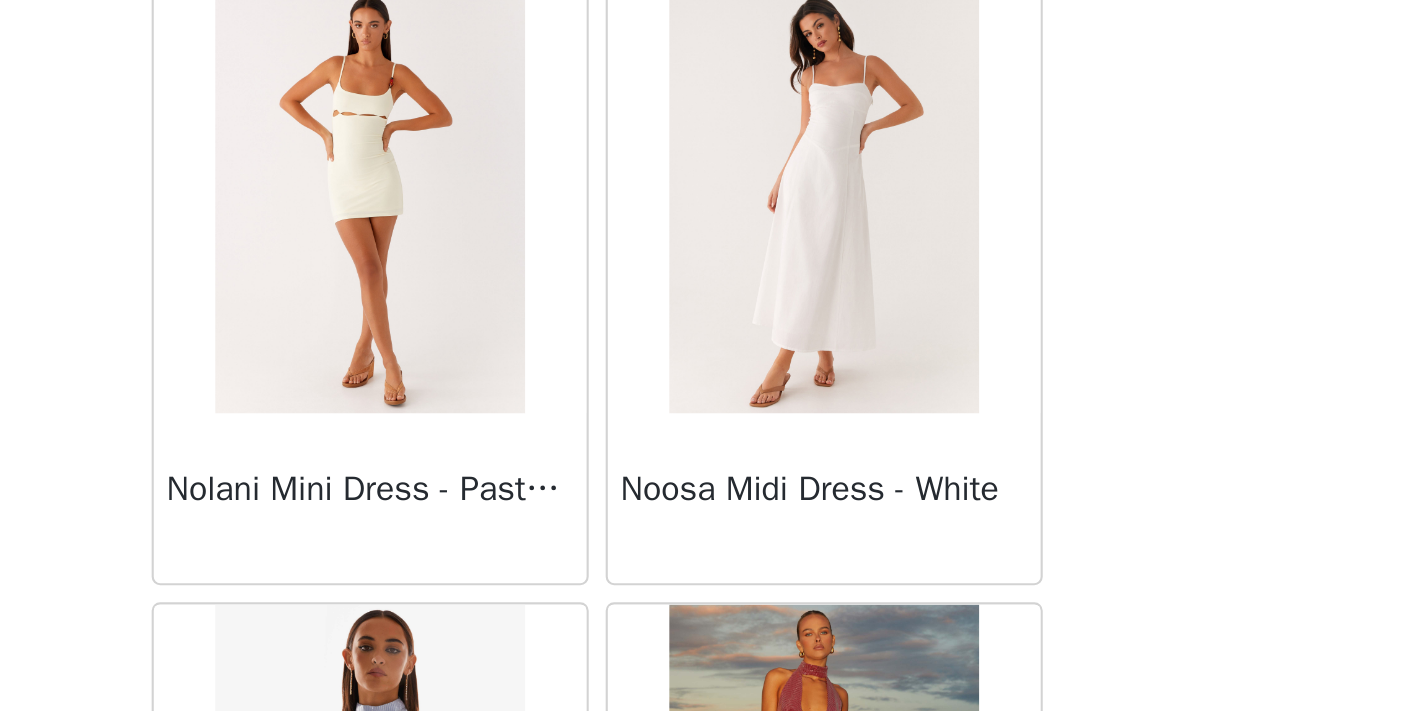 scroll, scrollTop: 0, scrollLeft: 0, axis: both 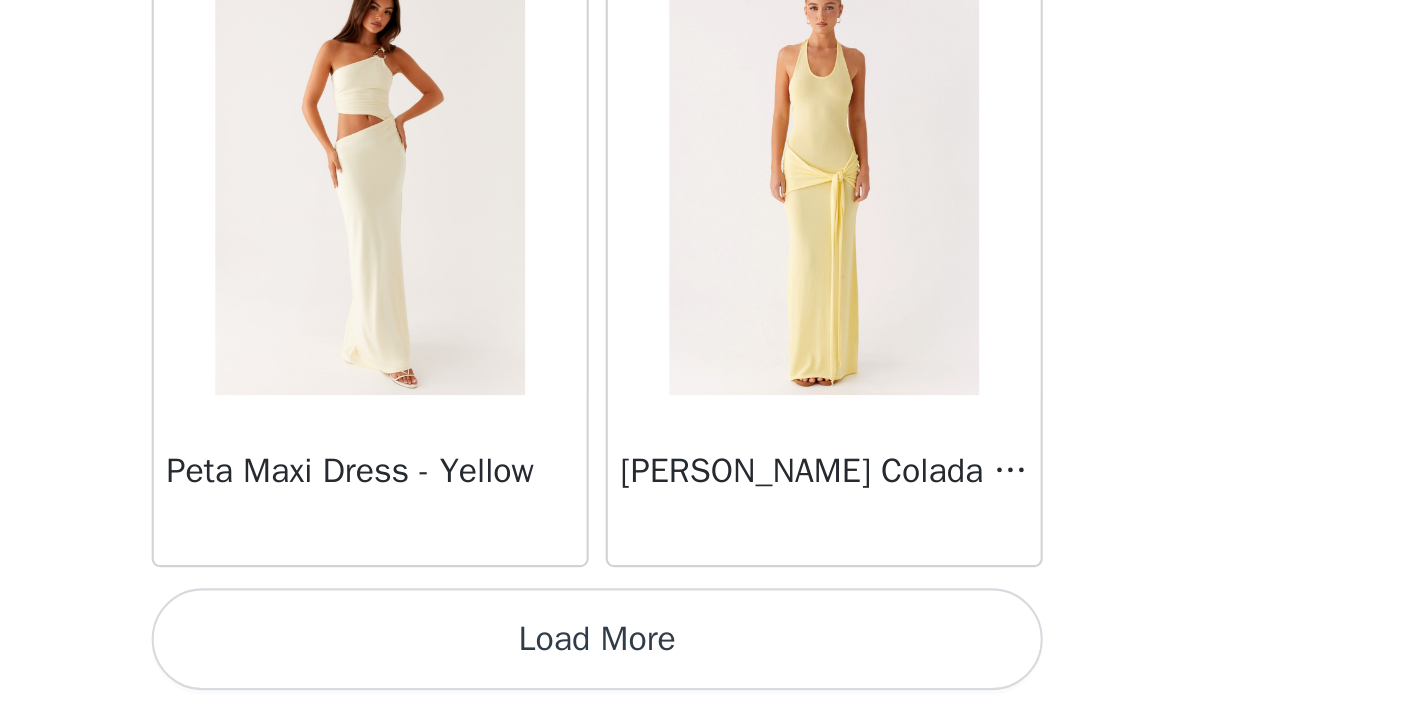 click on "Load More" at bounding box center (712, 677) 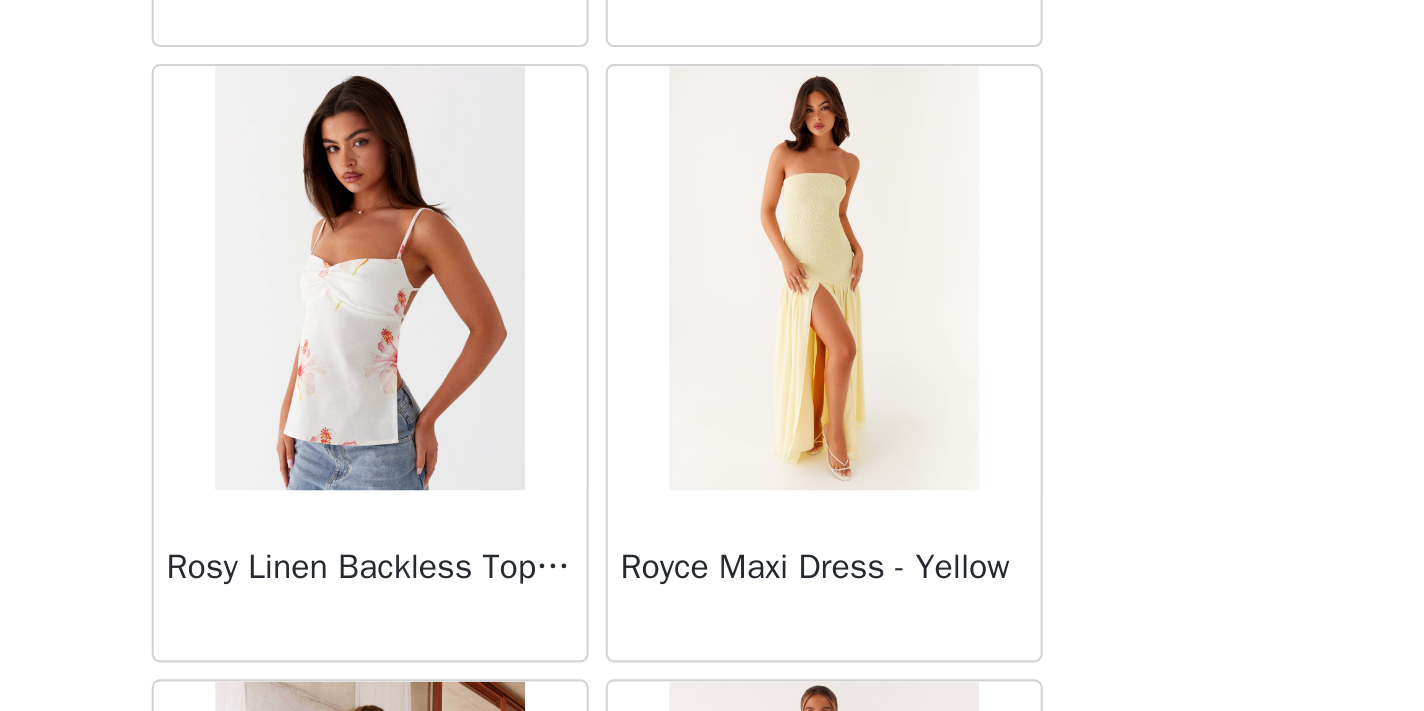 scroll, scrollTop: 51025, scrollLeft: 0, axis: vertical 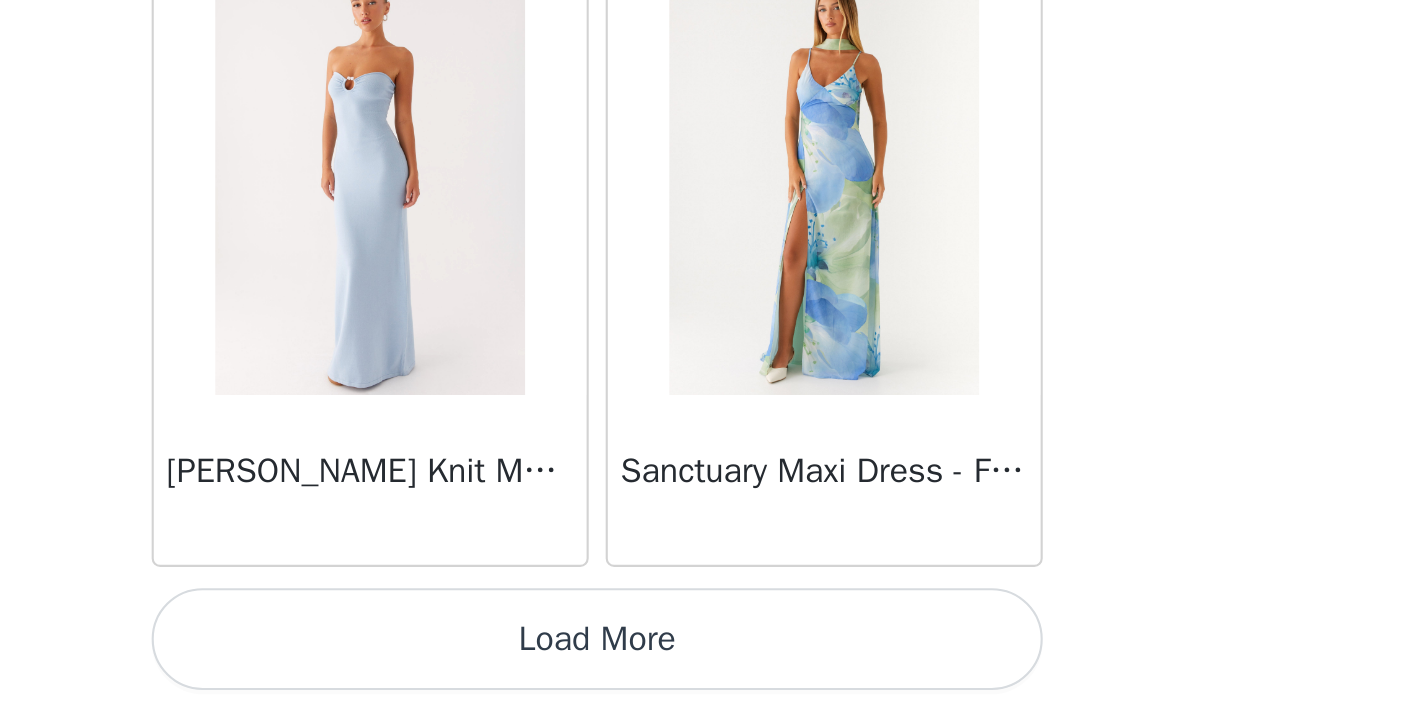 click on "Load More" at bounding box center [712, 677] 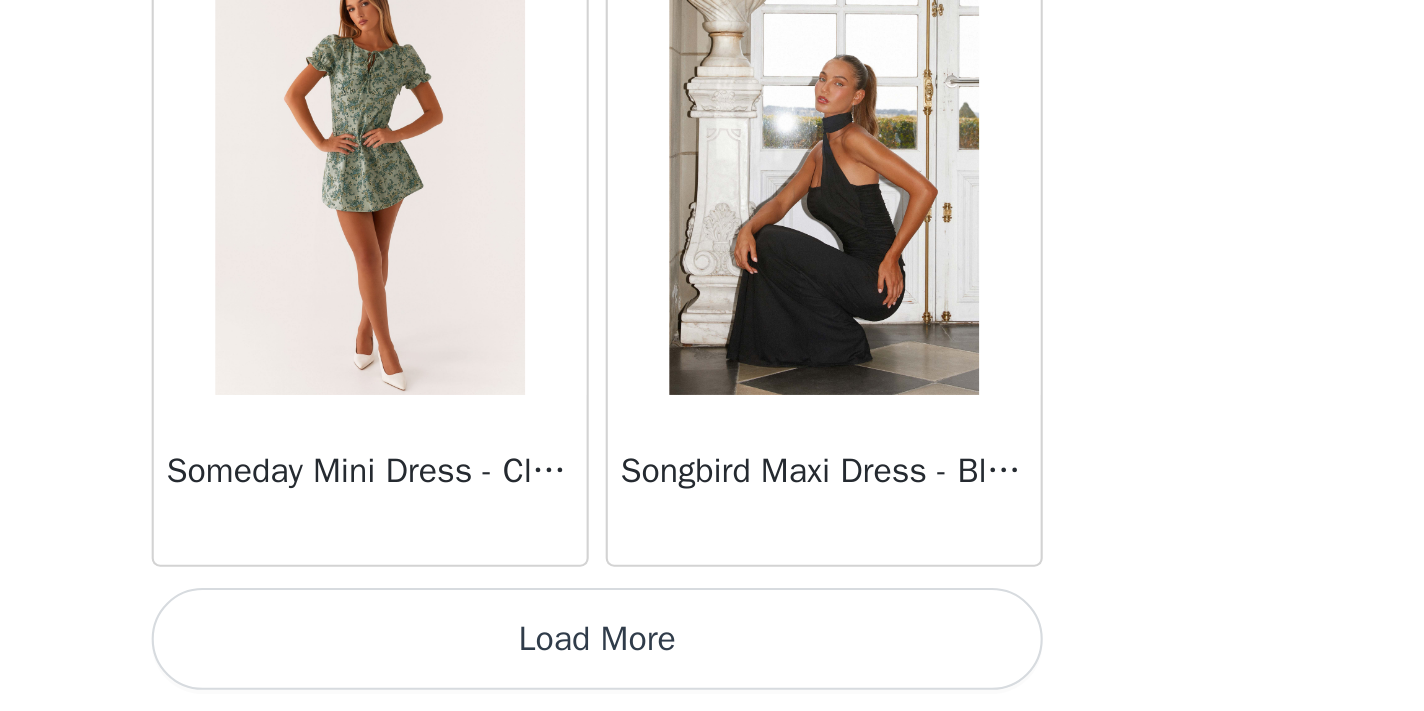 scroll, scrollTop: 54549, scrollLeft: 0, axis: vertical 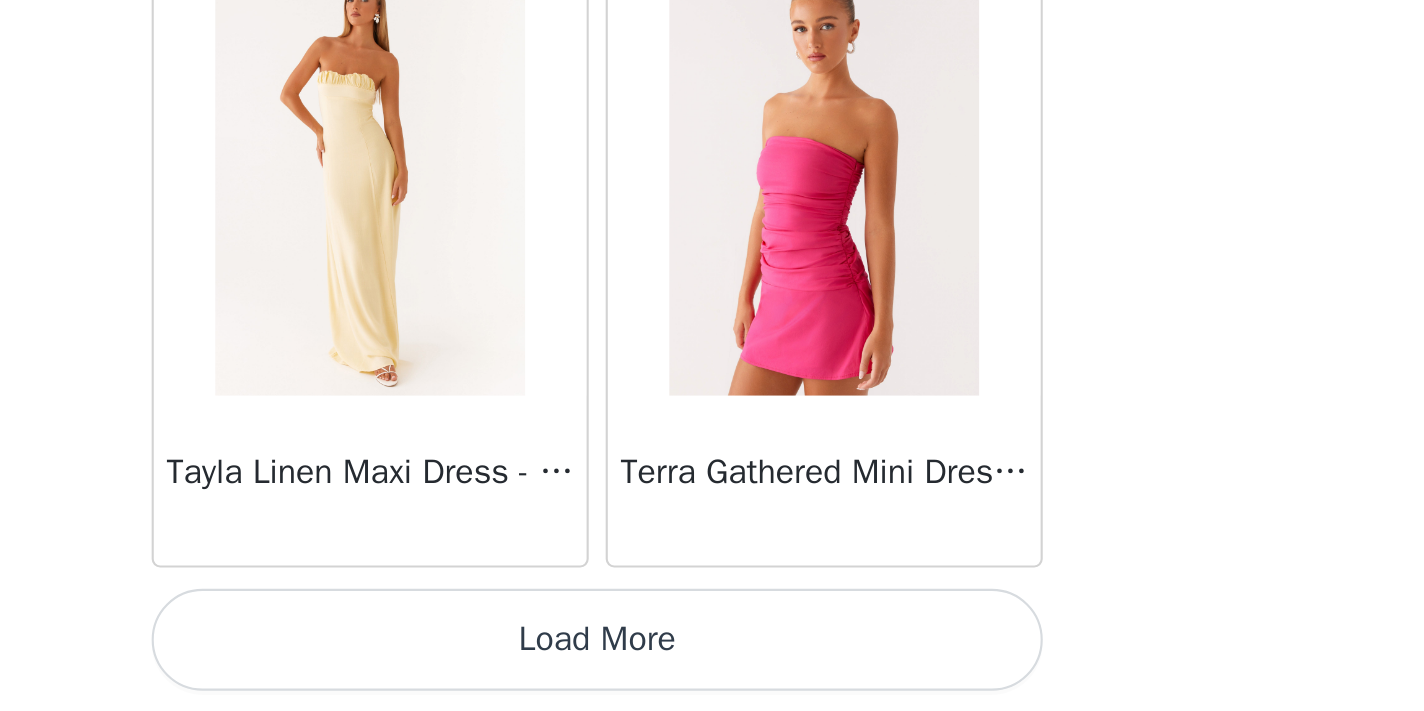 click on "Load More" at bounding box center (712, 677) 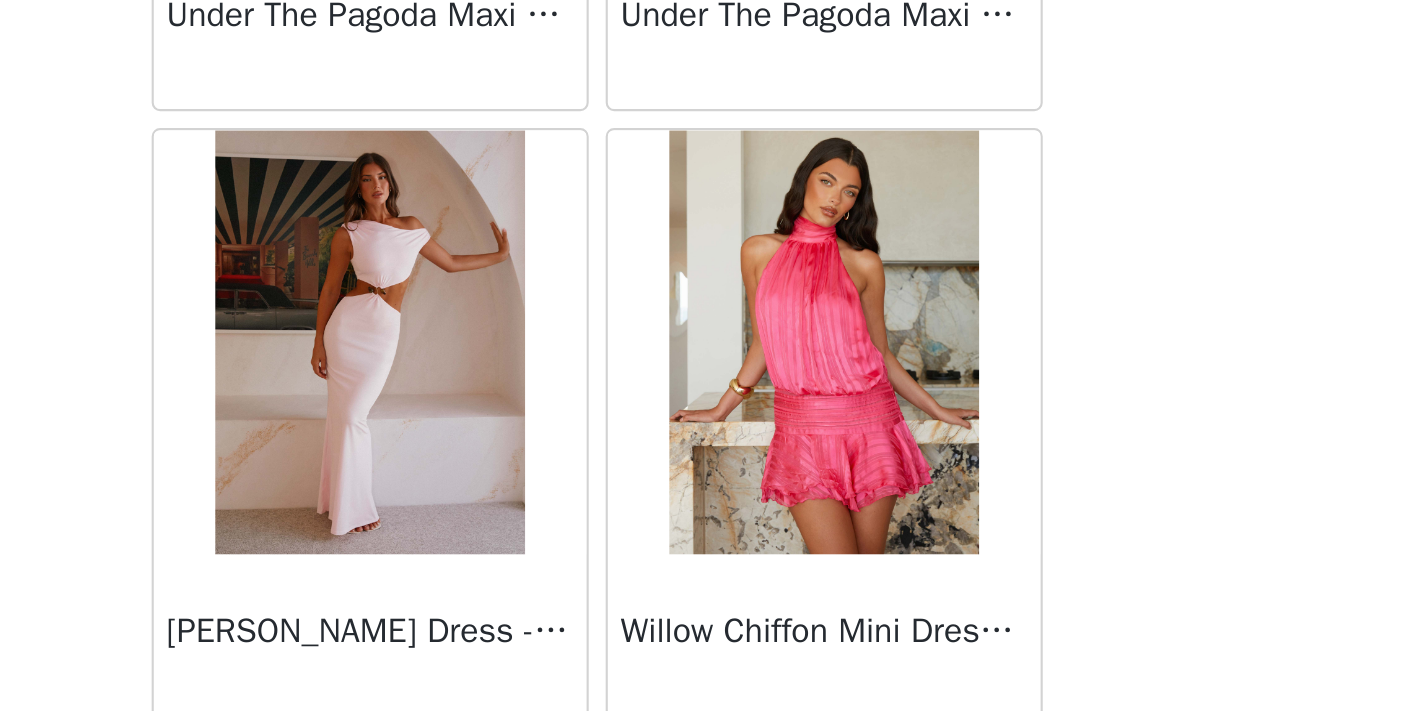 scroll, scrollTop: 60272, scrollLeft: 0, axis: vertical 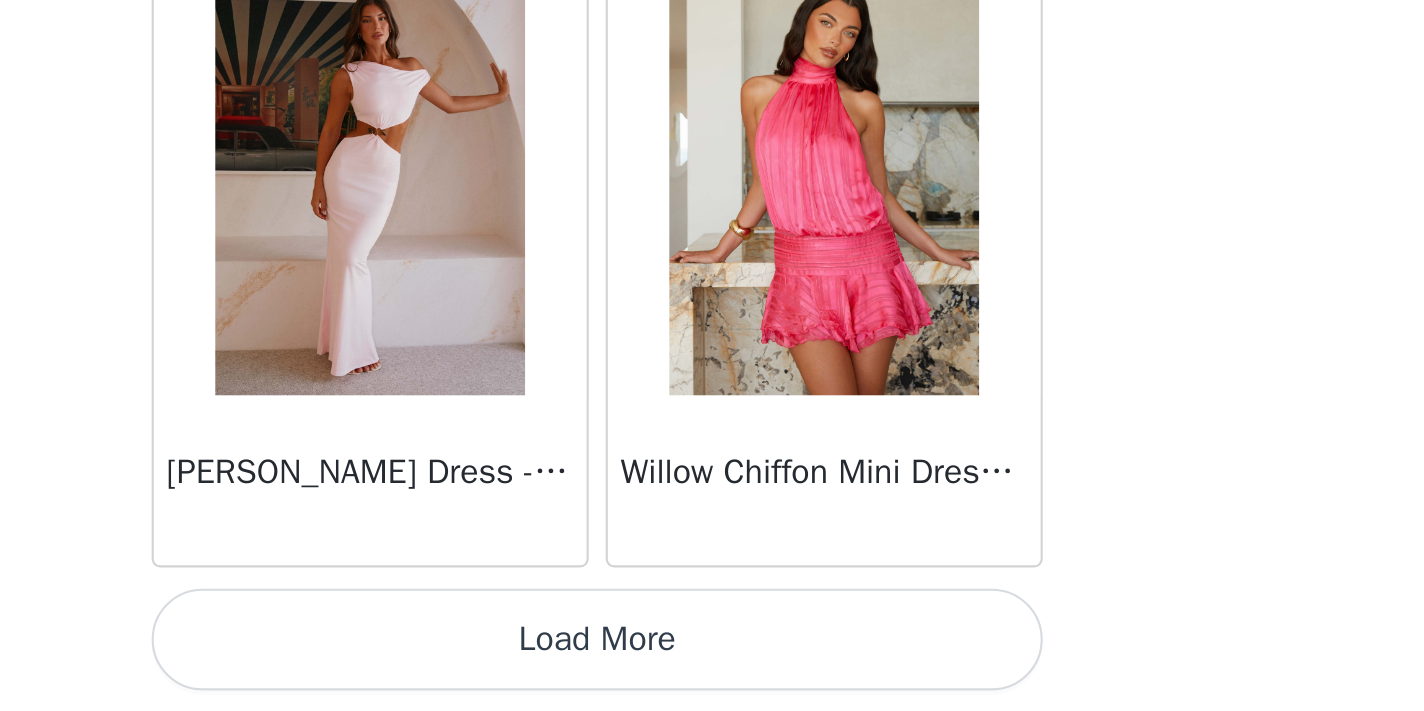 click on "Load More" at bounding box center [712, 677] 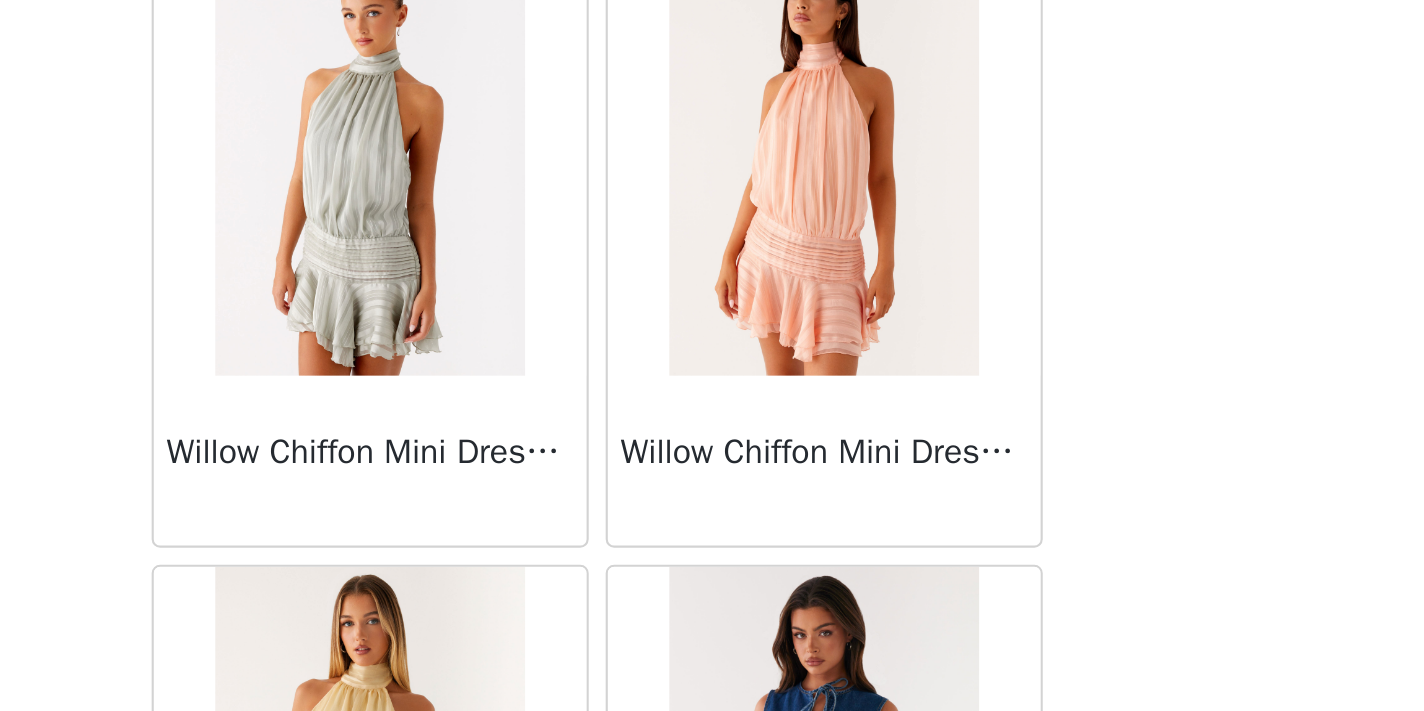 scroll, scrollTop: 60656, scrollLeft: 0, axis: vertical 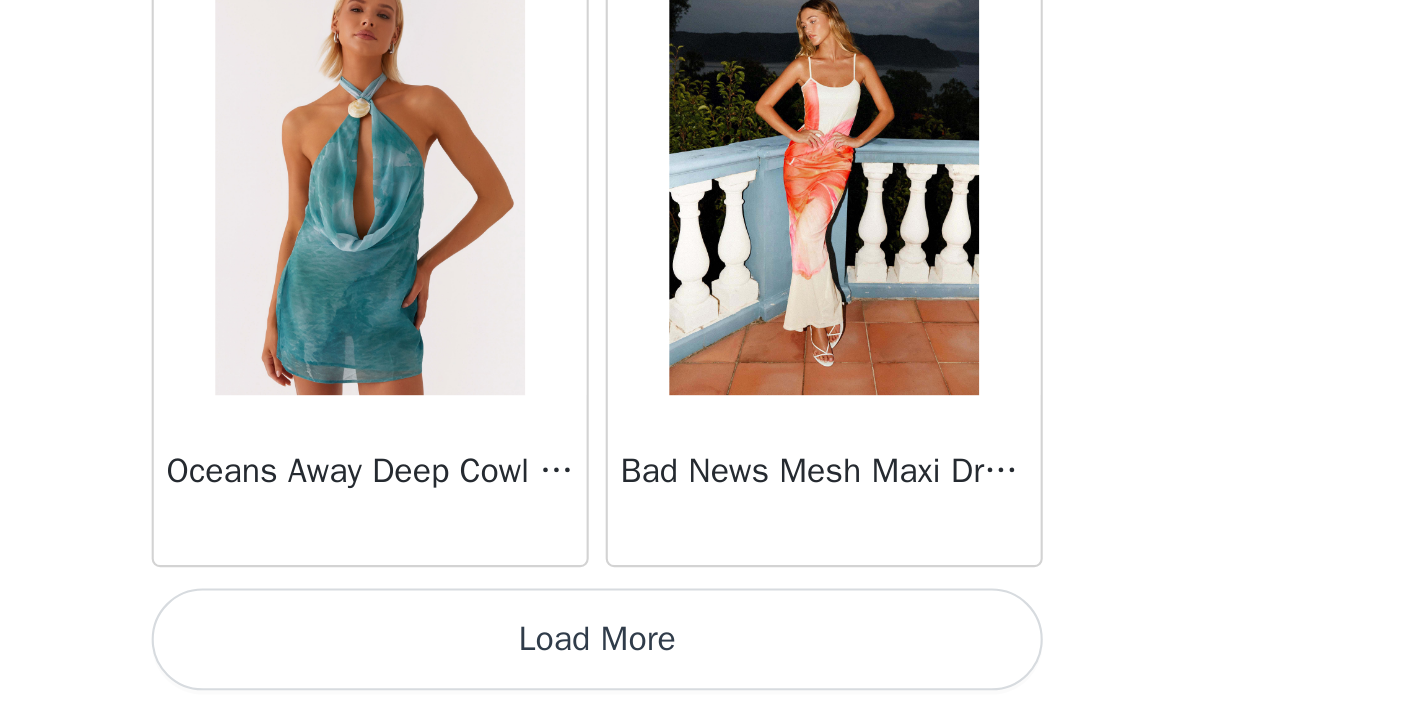 click on "Load More" at bounding box center (712, 677) 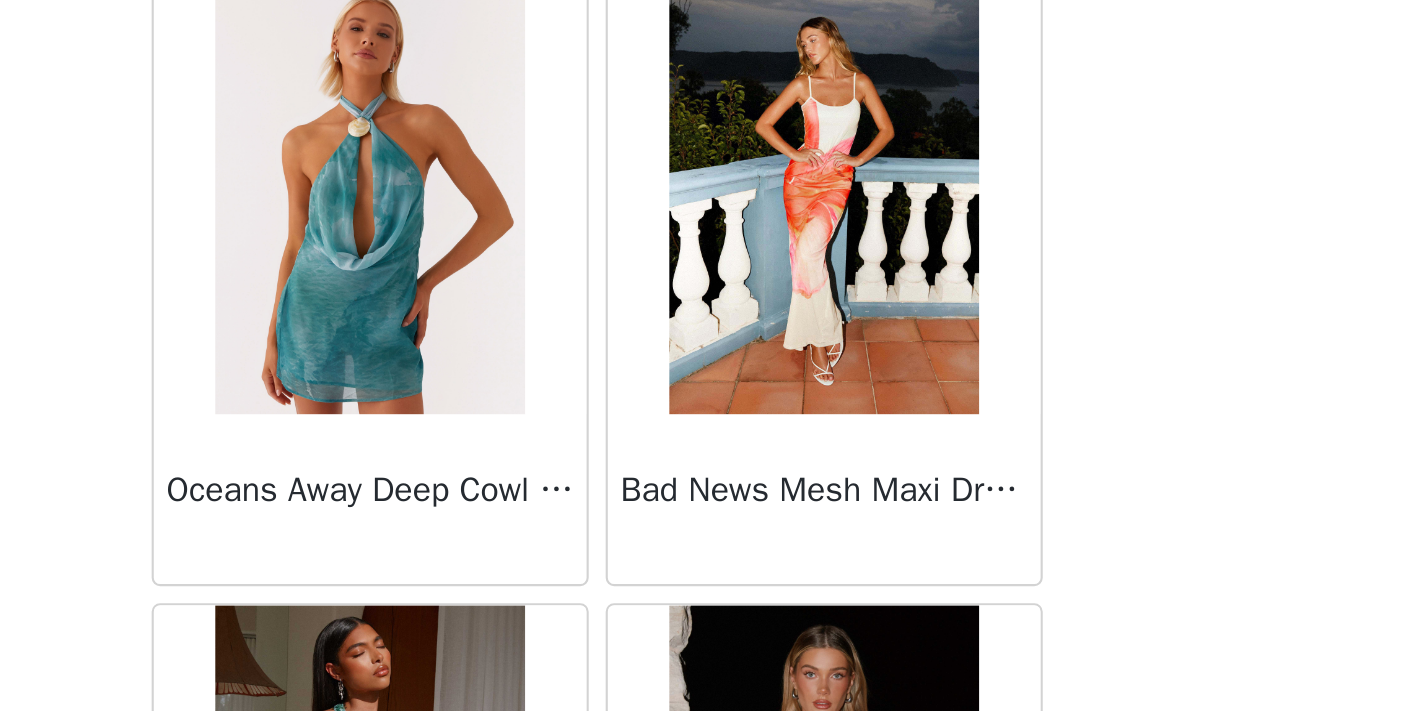 scroll, scrollTop: 0, scrollLeft: 0, axis: both 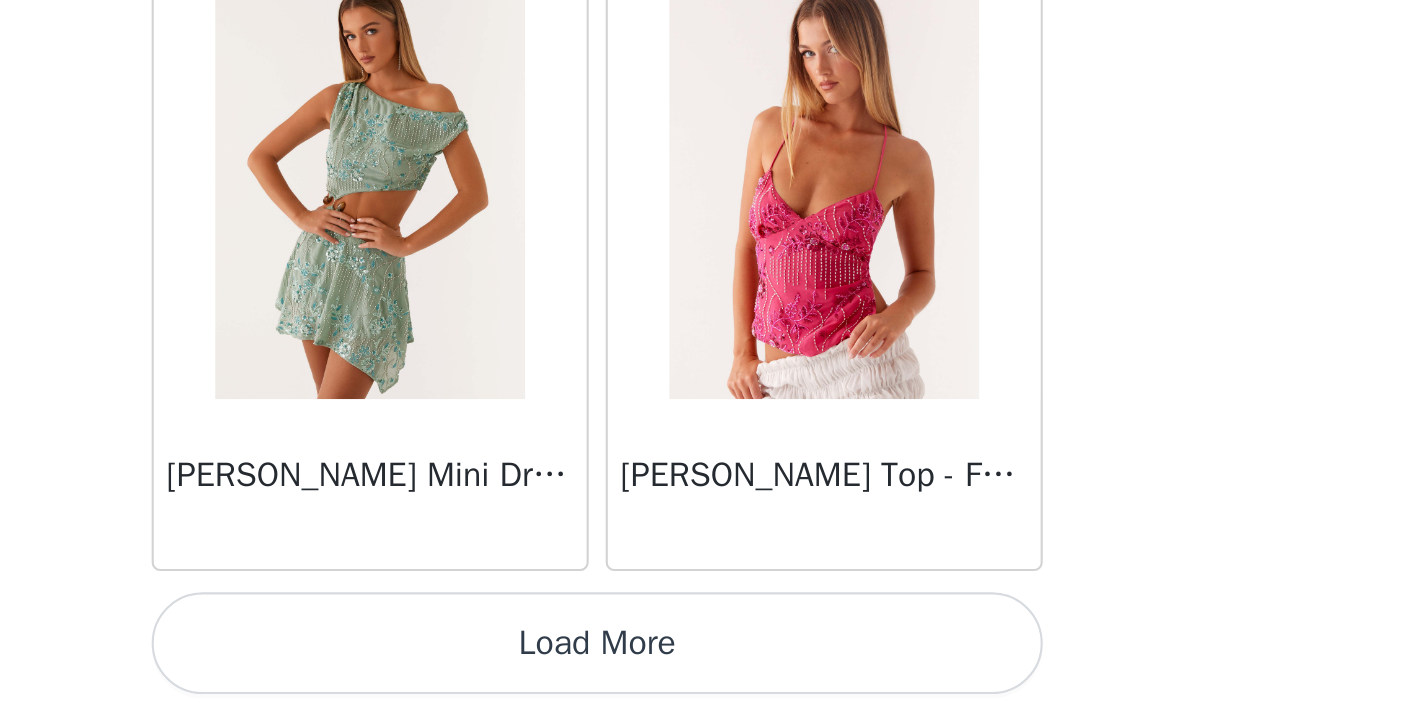 click on "Load More" at bounding box center [712, 679] 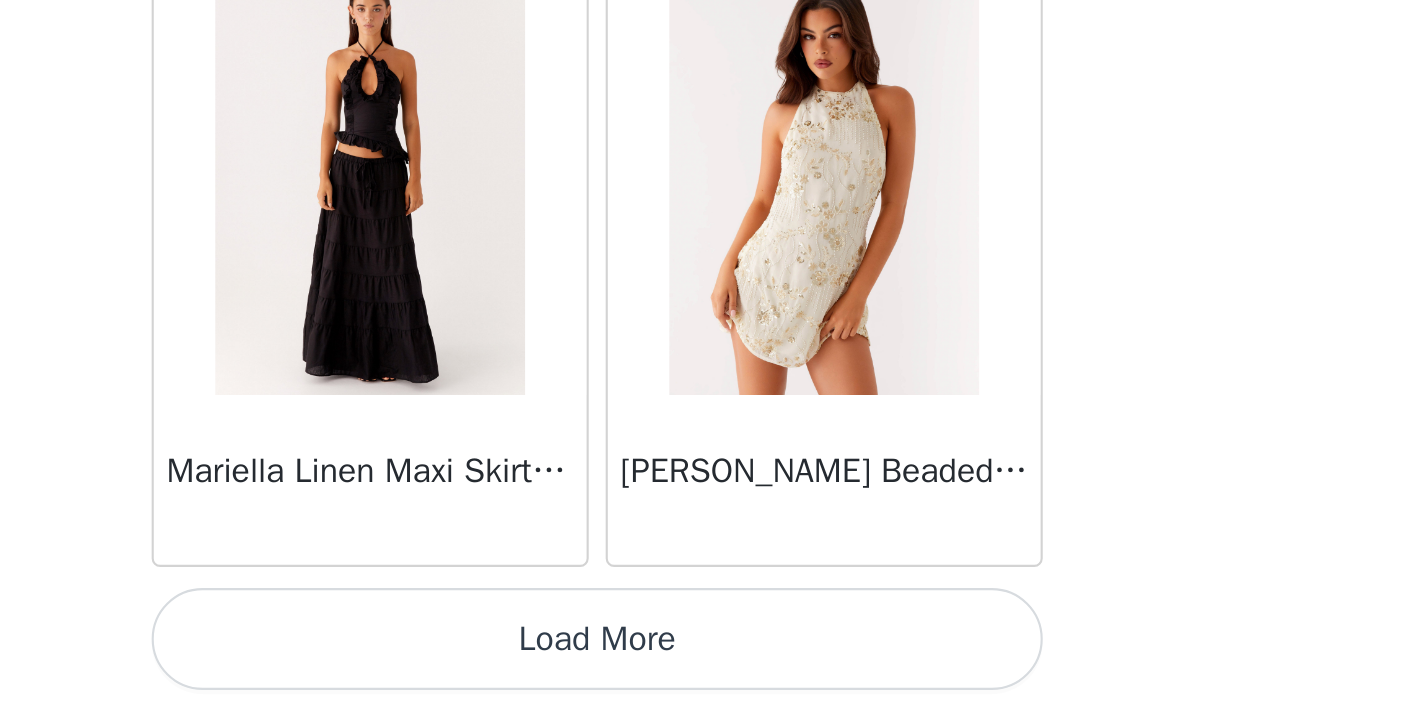 click on "Load More" at bounding box center (712, 677) 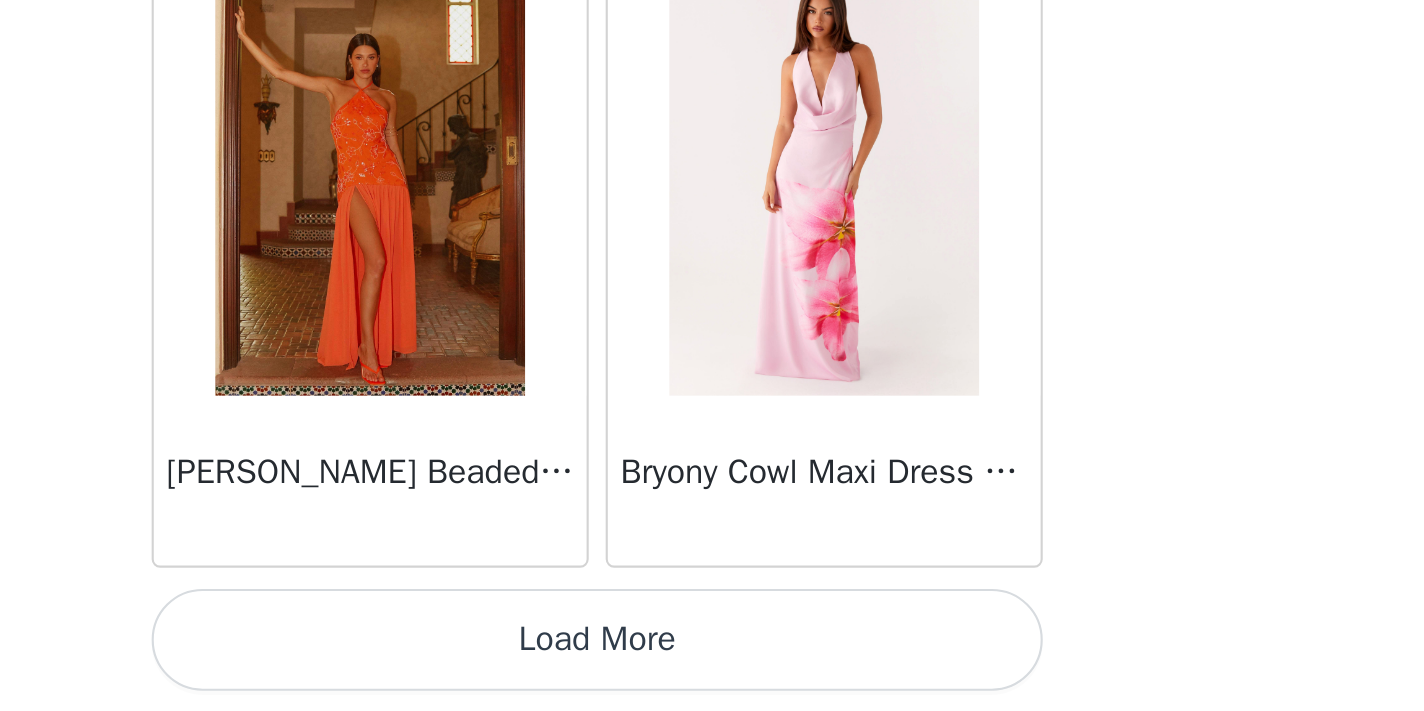 click on "Load More" at bounding box center [712, 677] 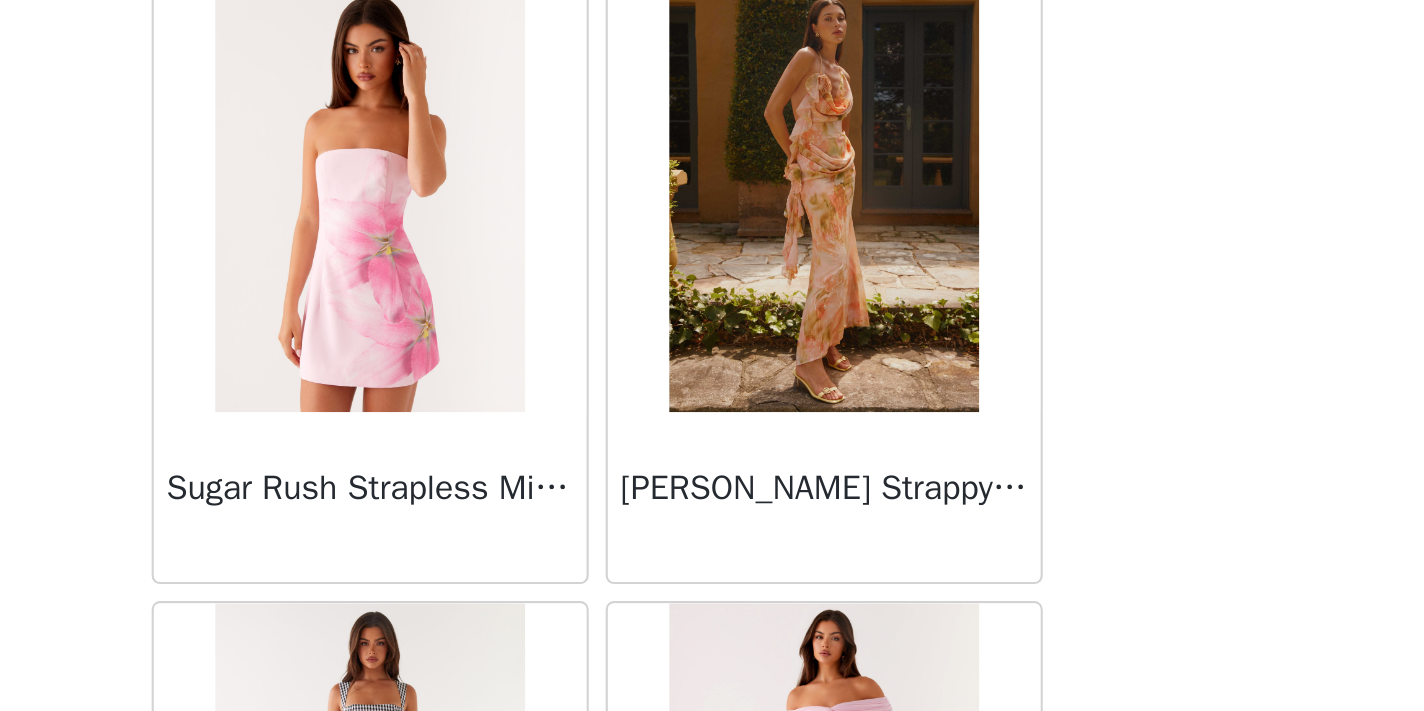scroll, scrollTop: 73380, scrollLeft: 0, axis: vertical 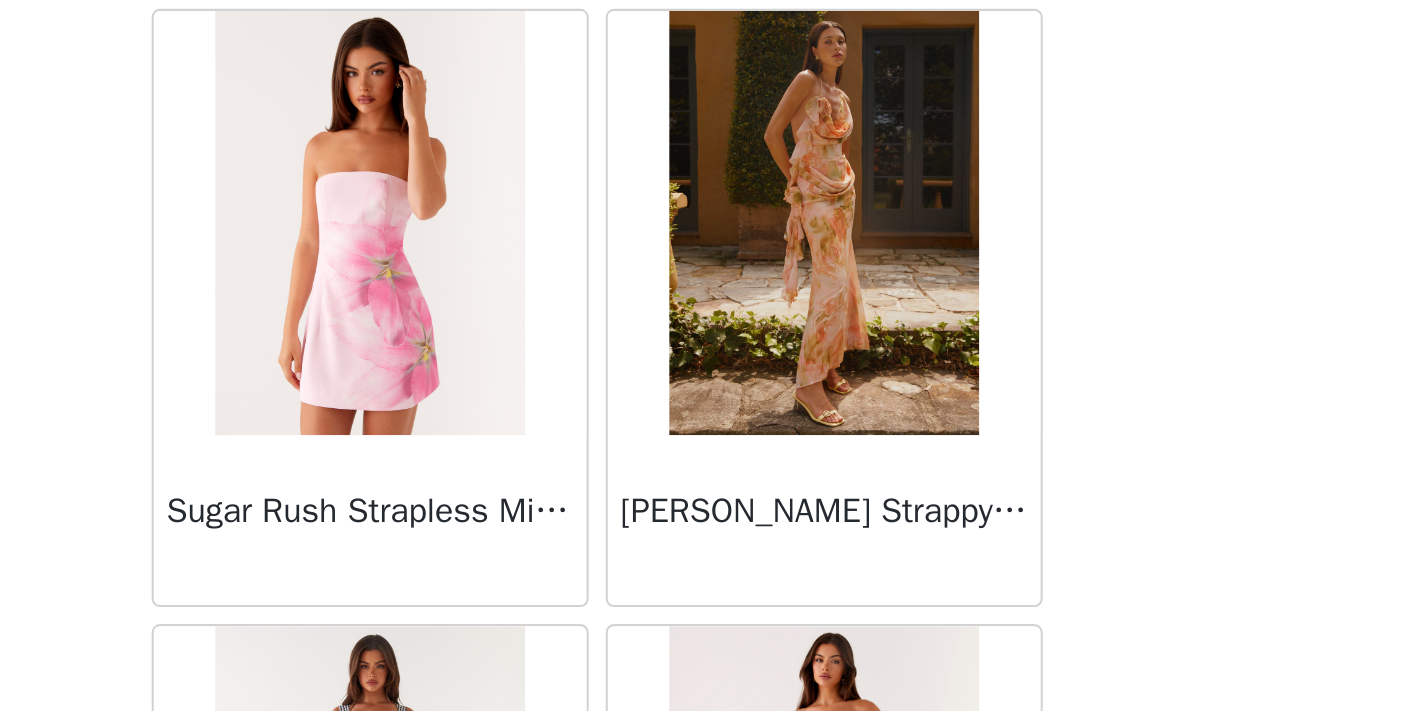 click at bounding box center (604, 481) 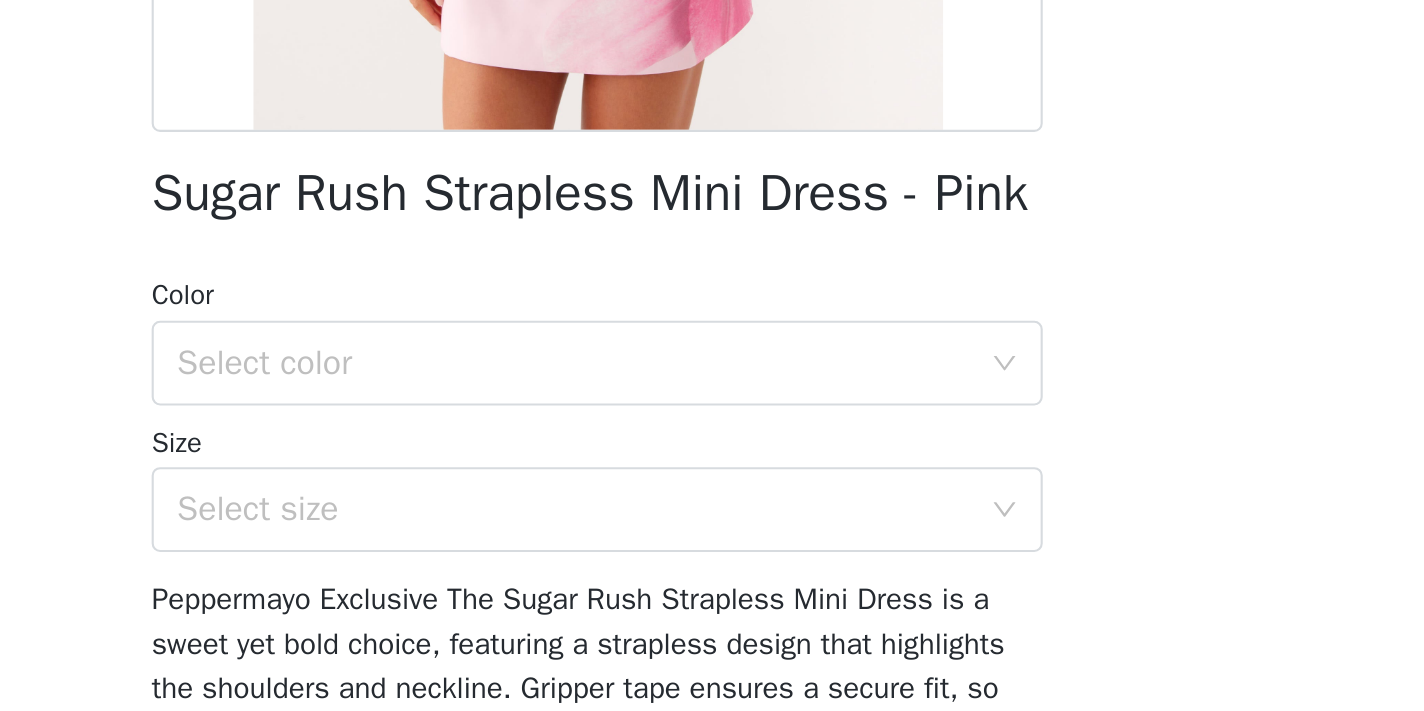 scroll, scrollTop: 0, scrollLeft: 0, axis: both 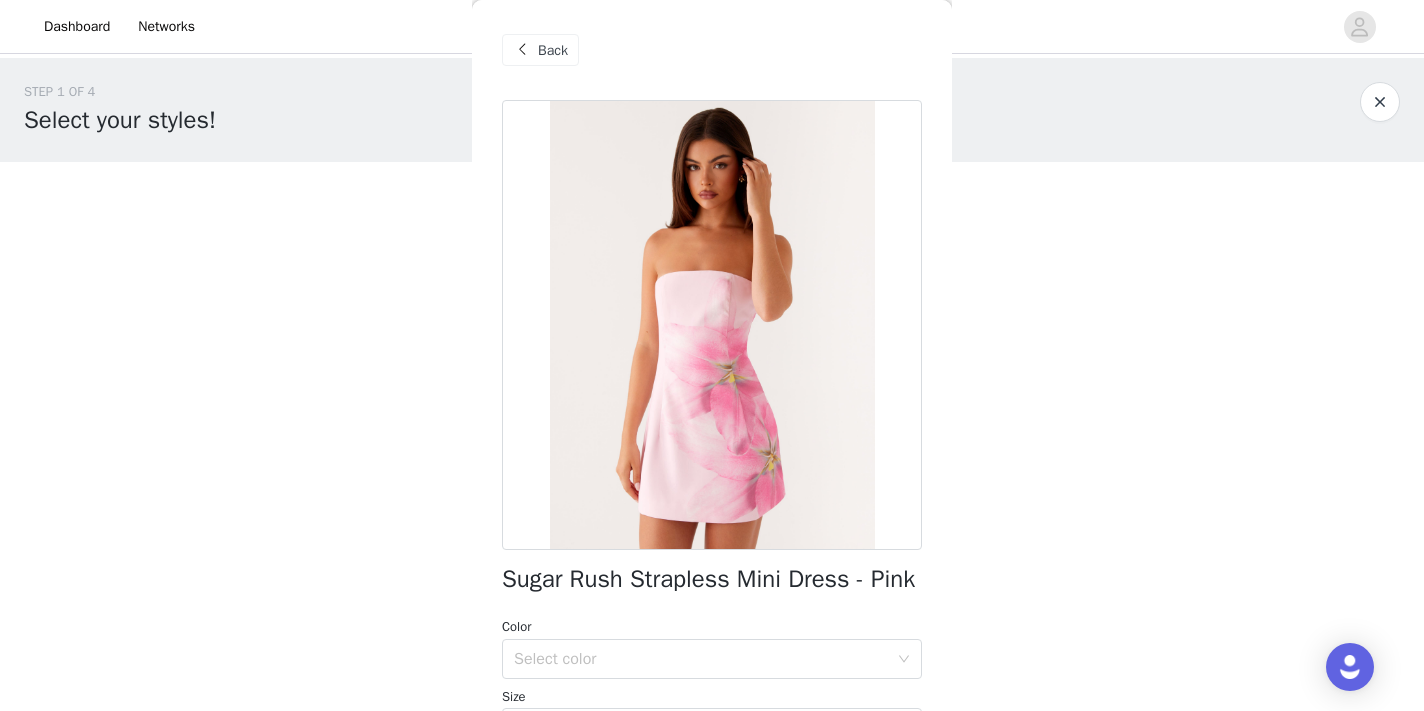 click at bounding box center [522, 50] 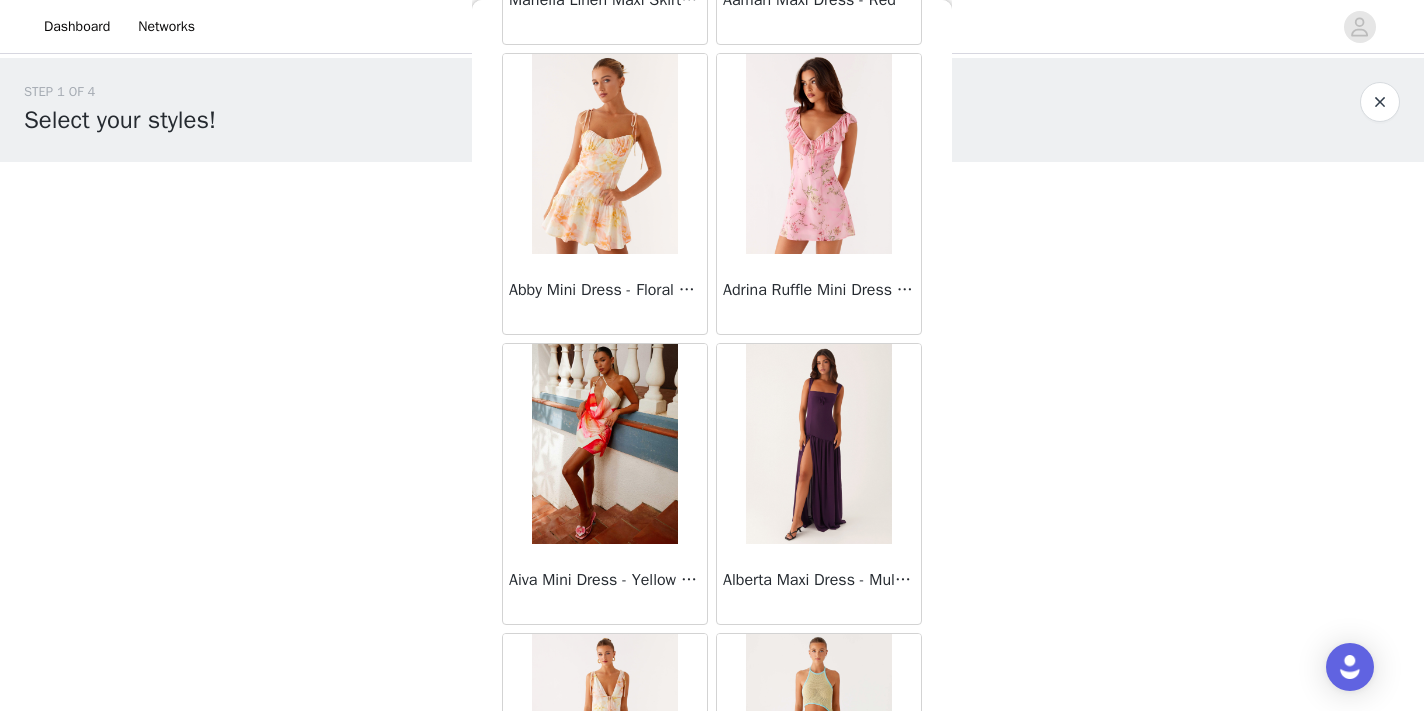 scroll, scrollTop: 284, scrollLeft: 0, axis: vertical 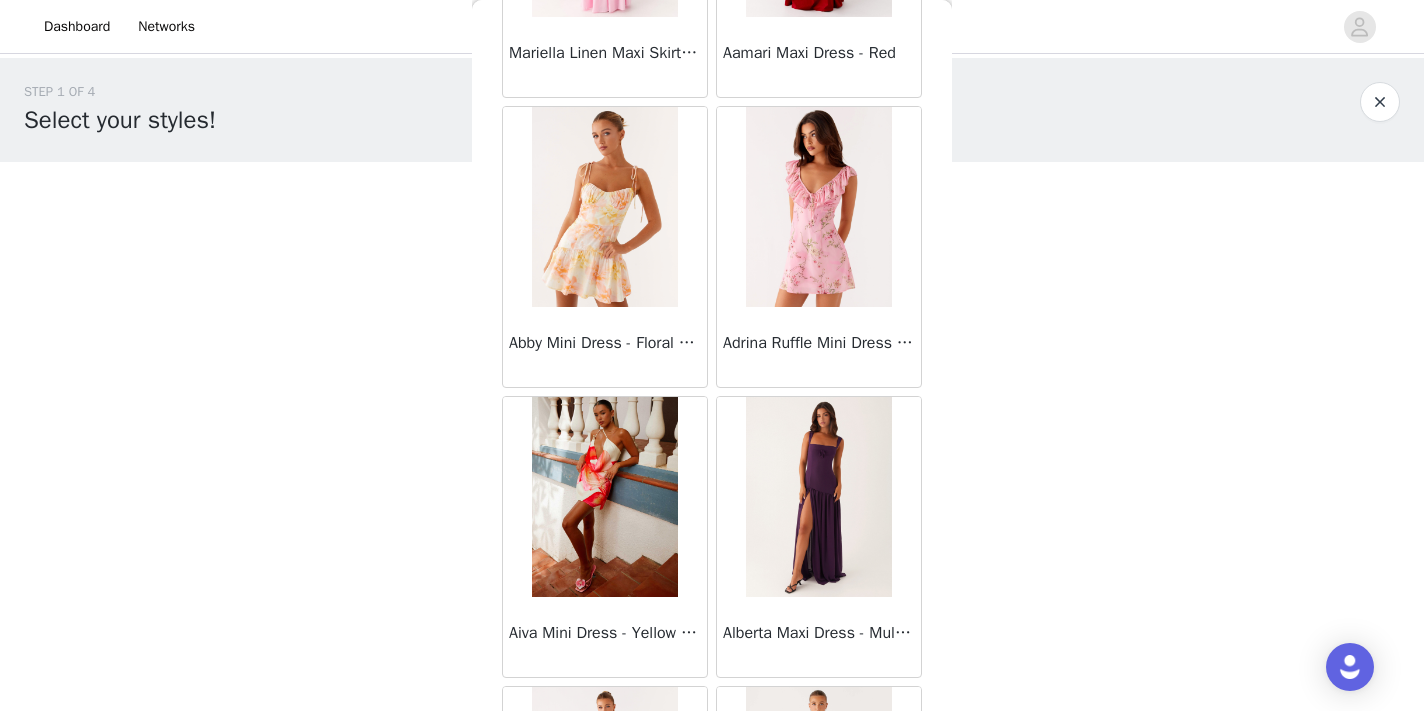 click on "Adrina Ruffle Mini Dress - Pink Floral Print" at bounding box center [819, 347] 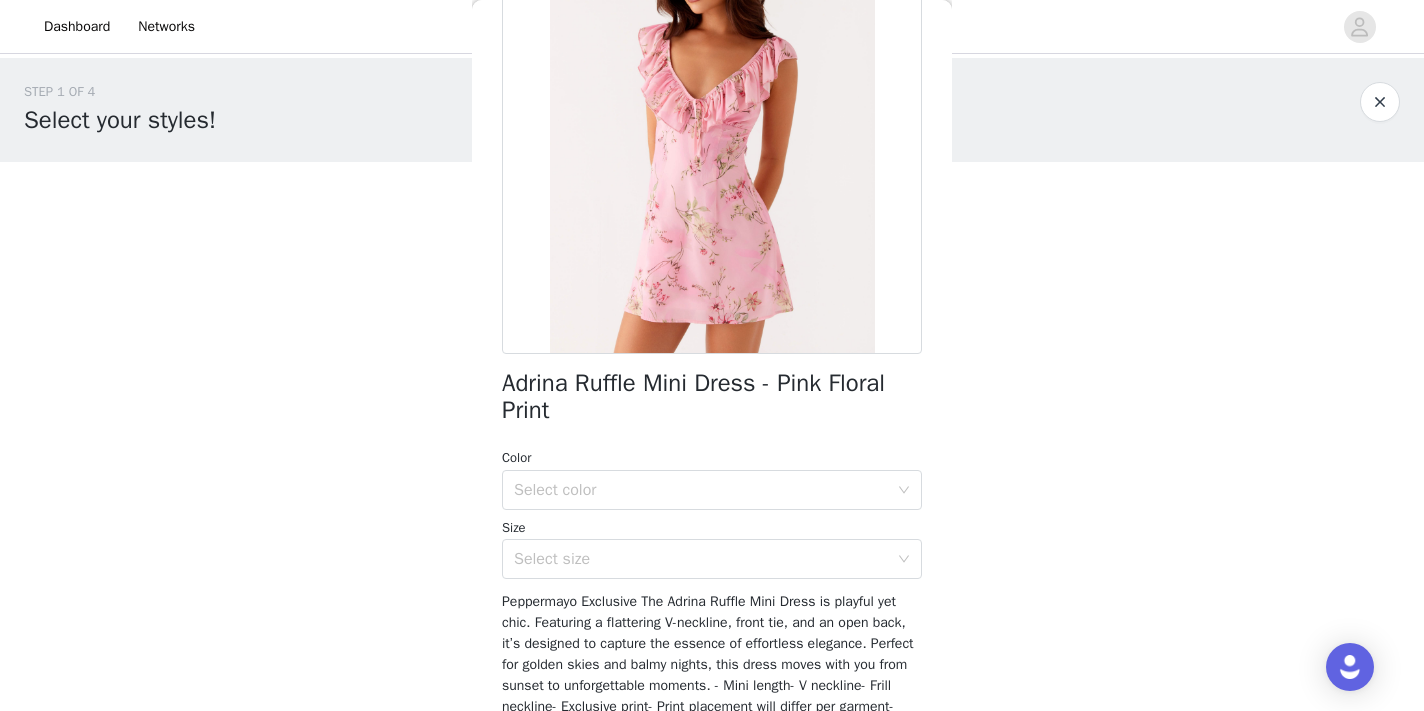 scroll, scrollTop: 191, scrollLeft: 0, axis: vertical 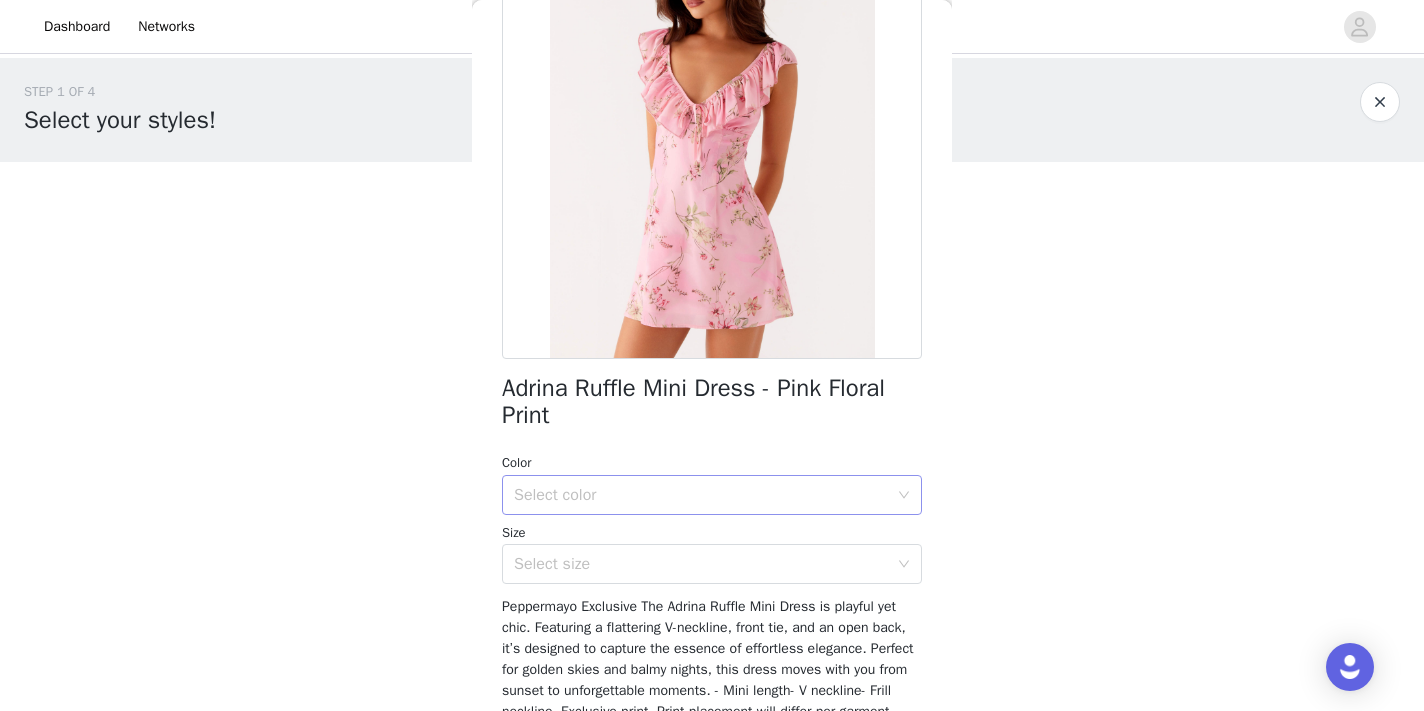 click on "Select color" at bounding box center (701, 495) 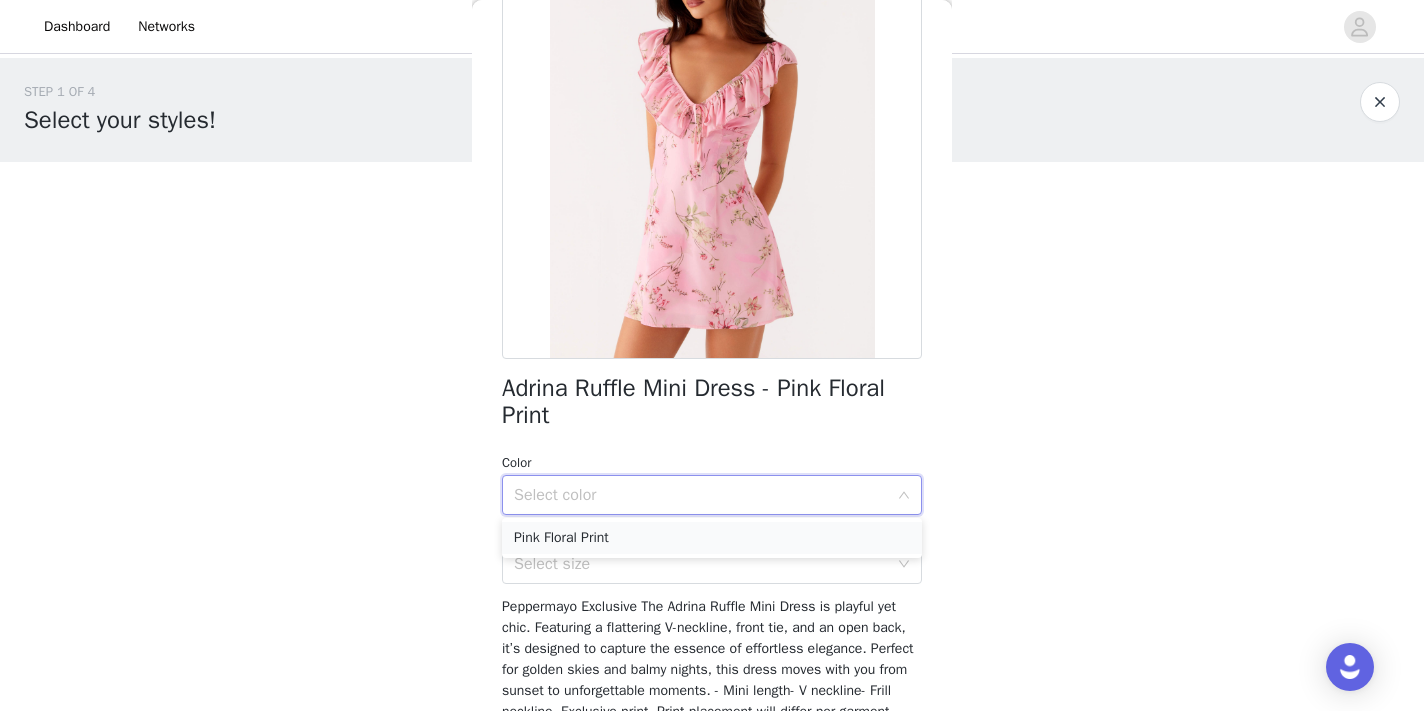 click on "Pink Floral Print" at bounding box center [712, 538] 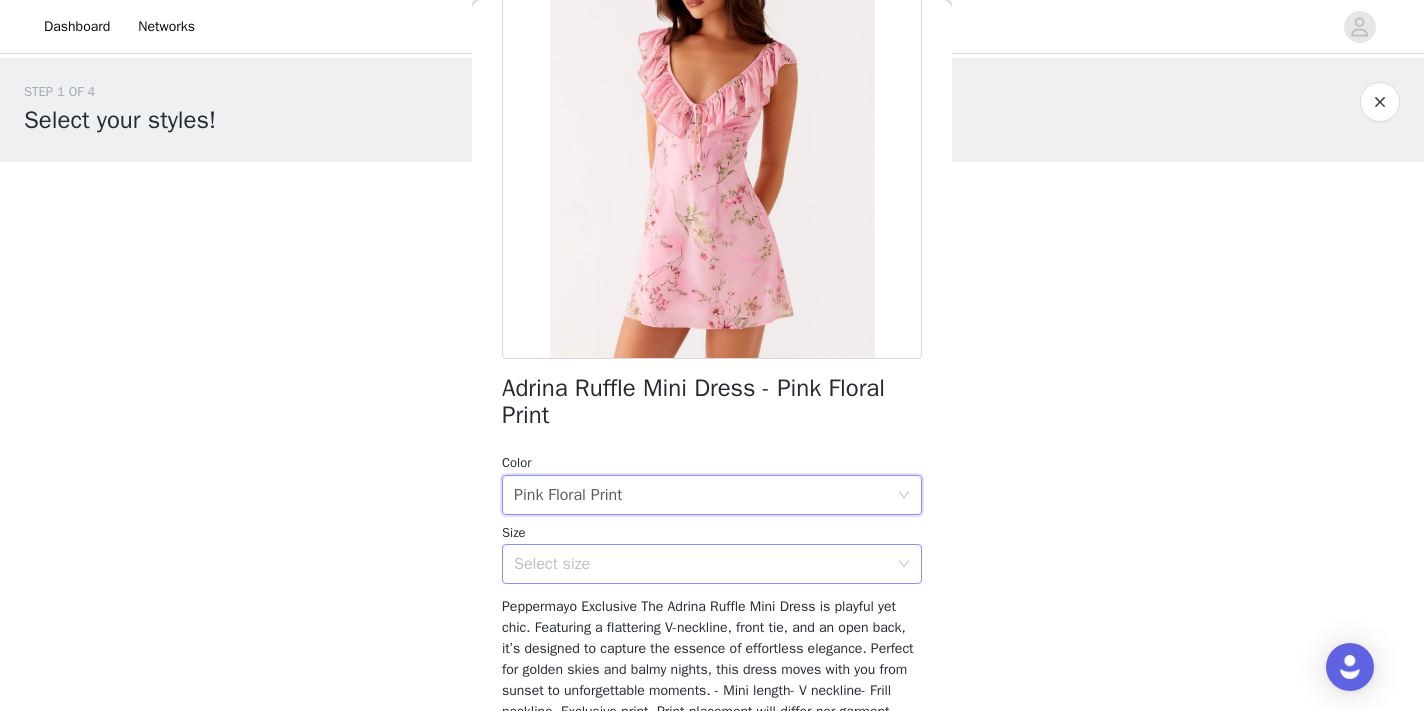click on "Select size" at bounding box center [701, 564] 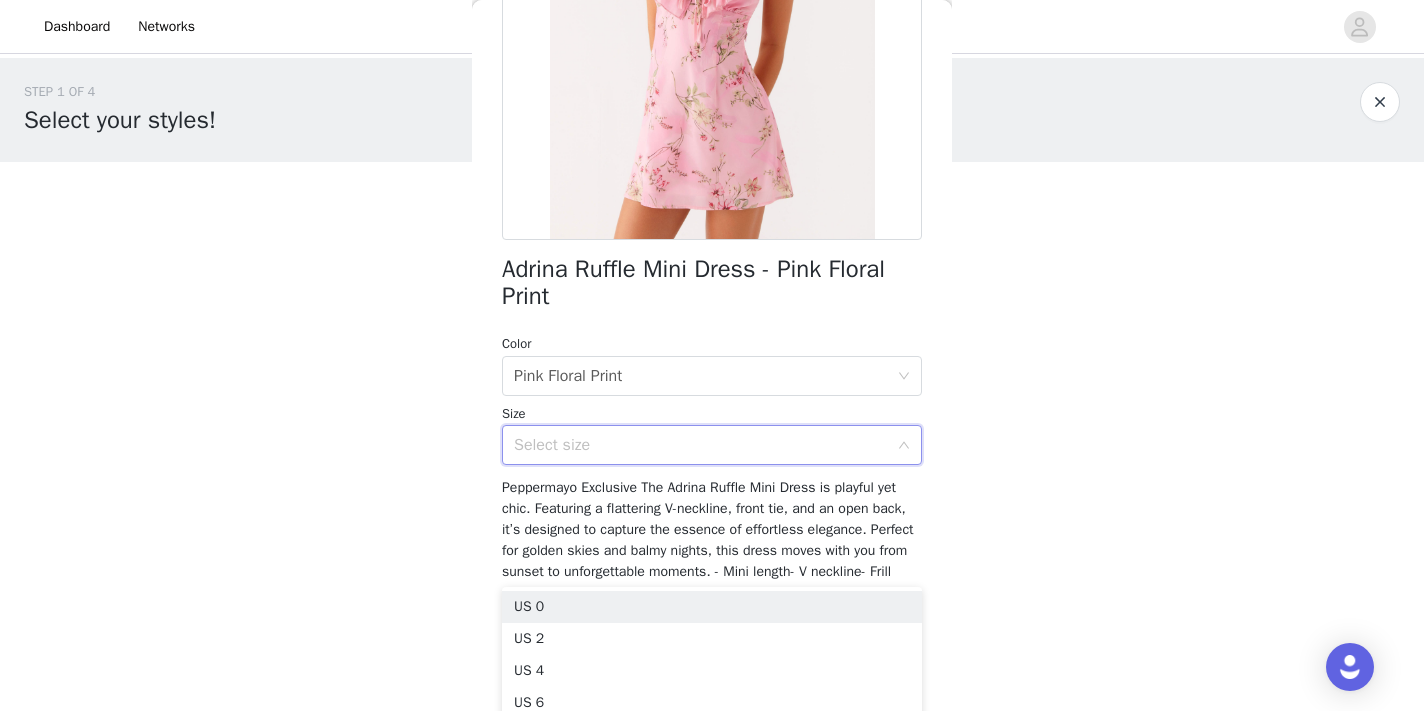 scroll, scrollTop: 315, scrollLeft: 0, axis: vertical 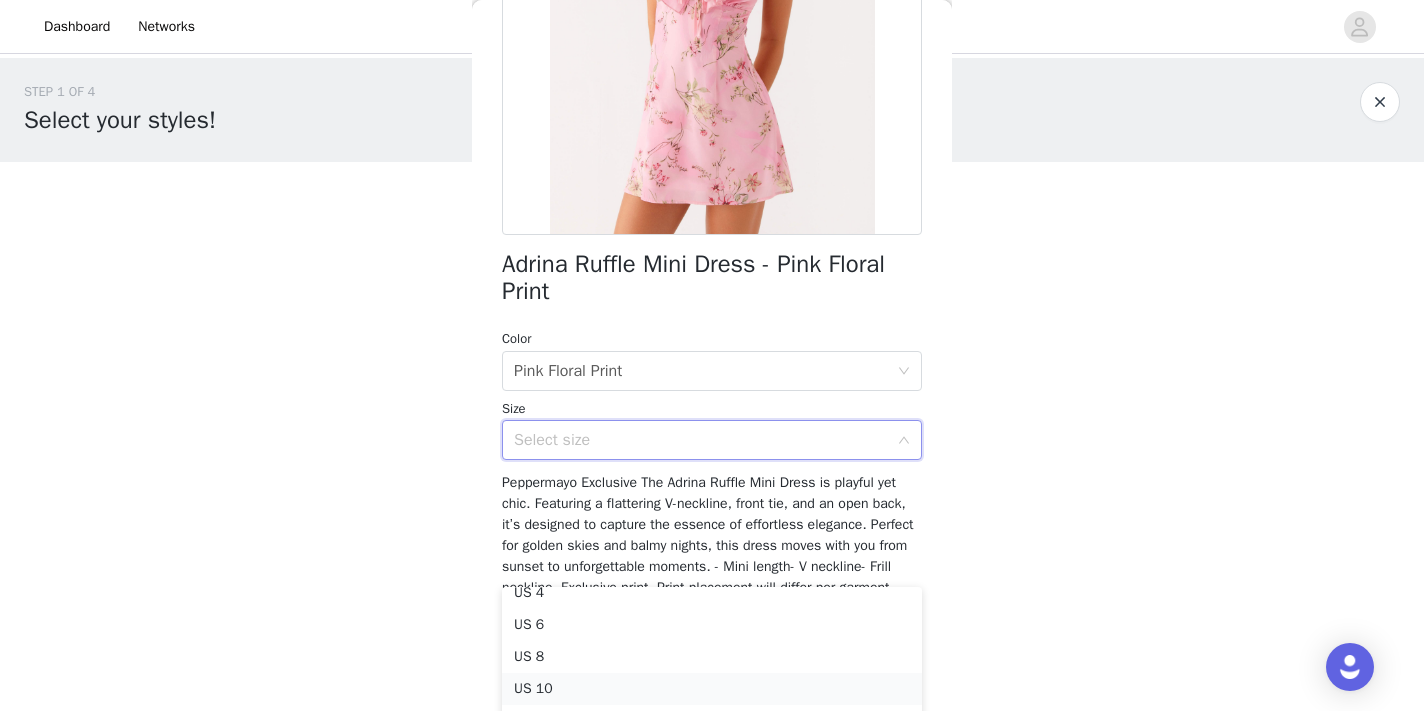 click on "US 10" at bounding box center (712, 689) 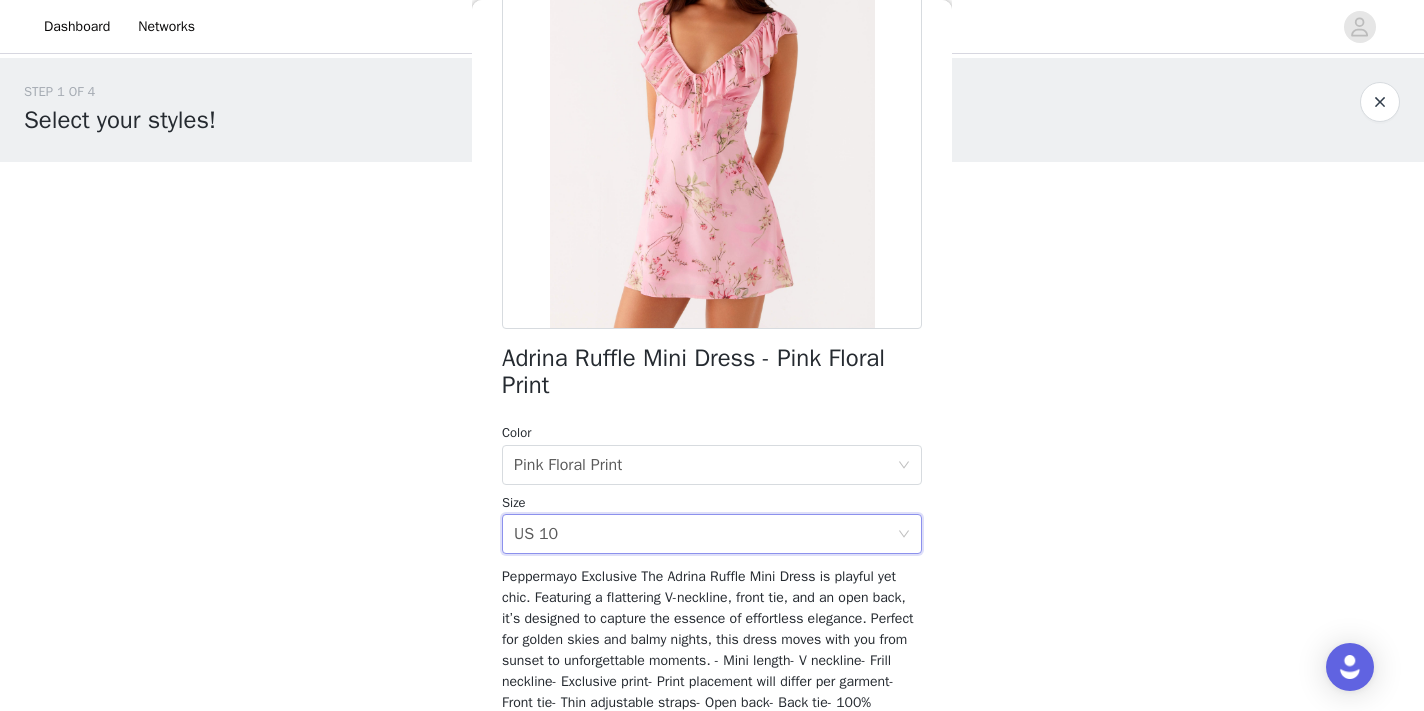 scroll, scrollTop: 216, scrollLeft: 0, axis: vertical 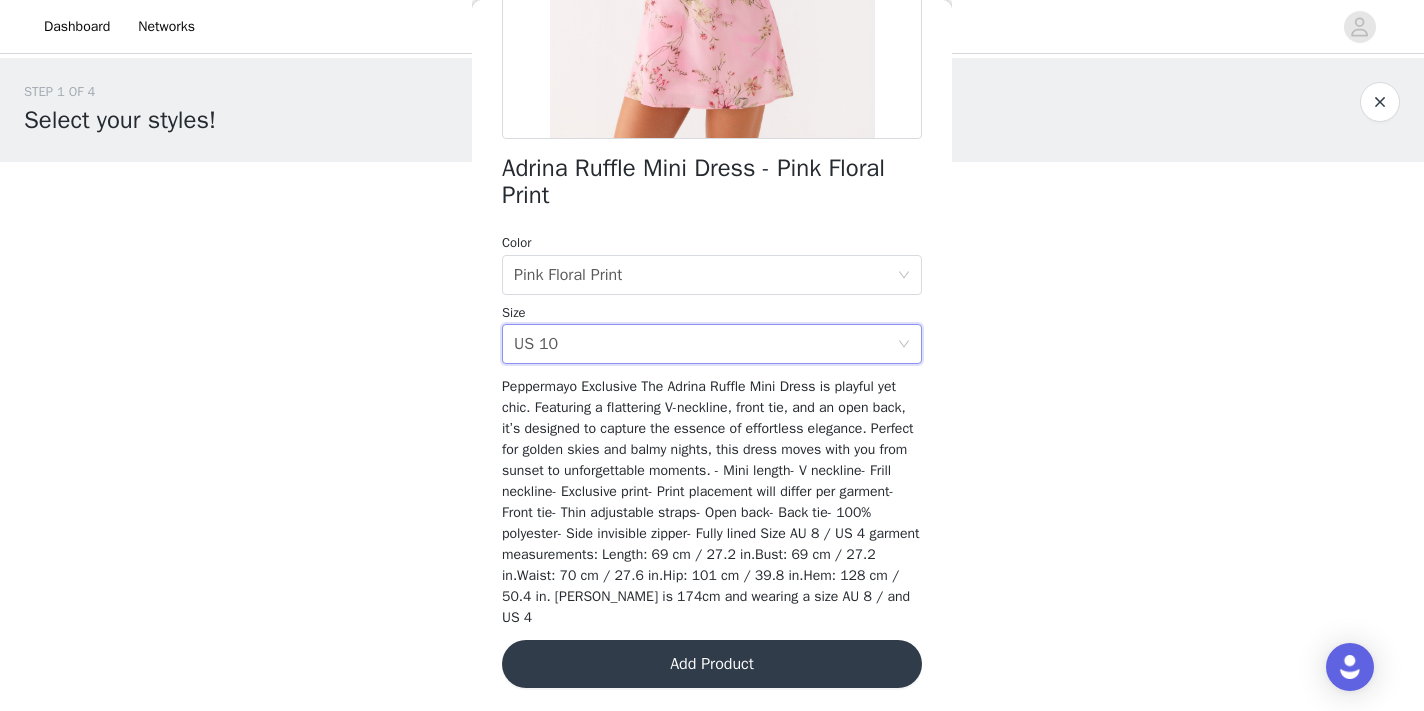click on "Add Product" at bounding box center (712, 664) 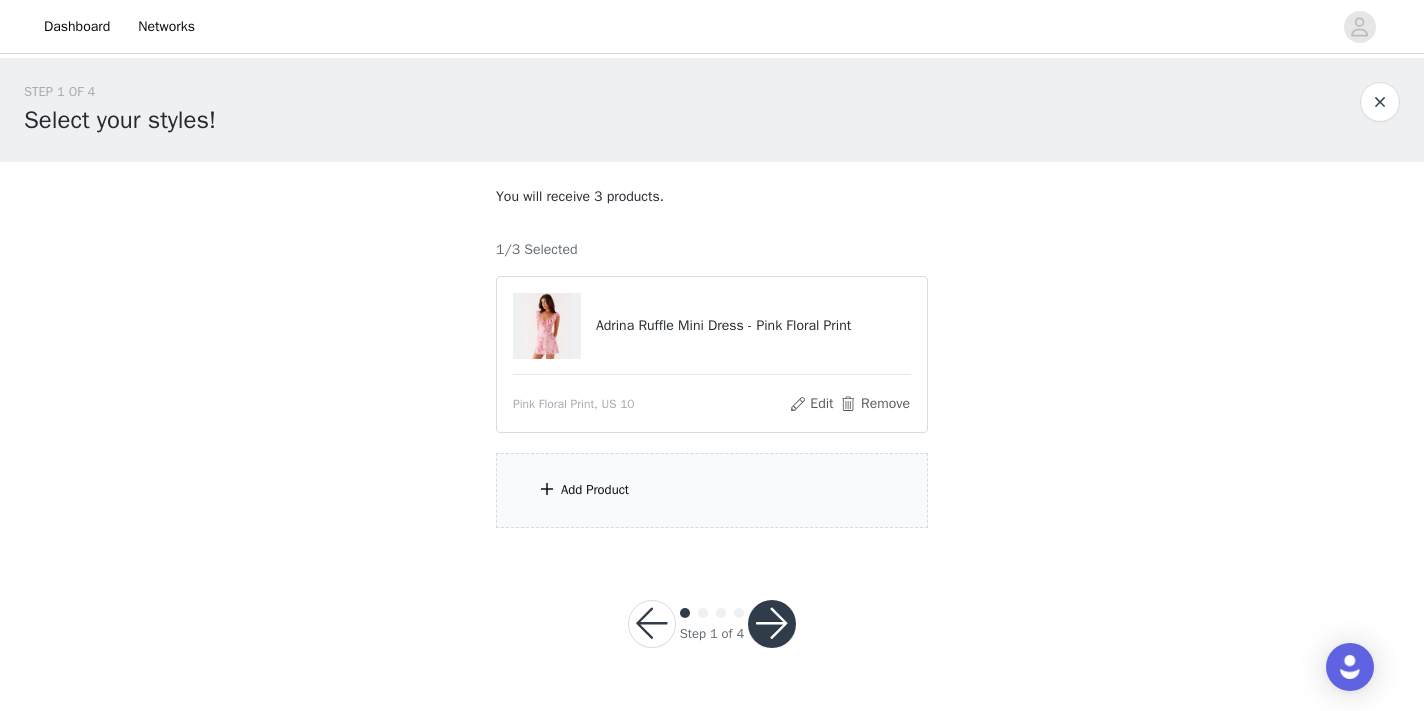 click on "Add Product" at bounding box center (595, 490) 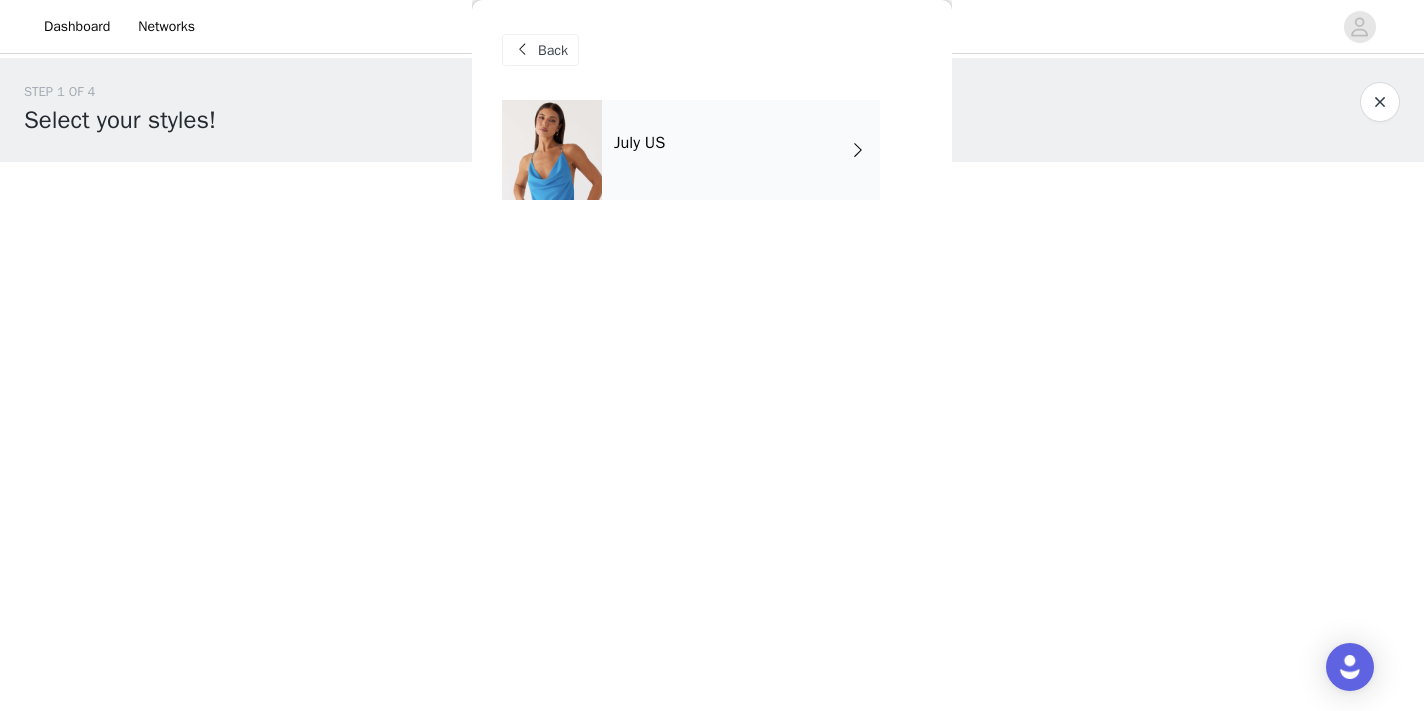 click on "July US" at bounding box center [741, 150] 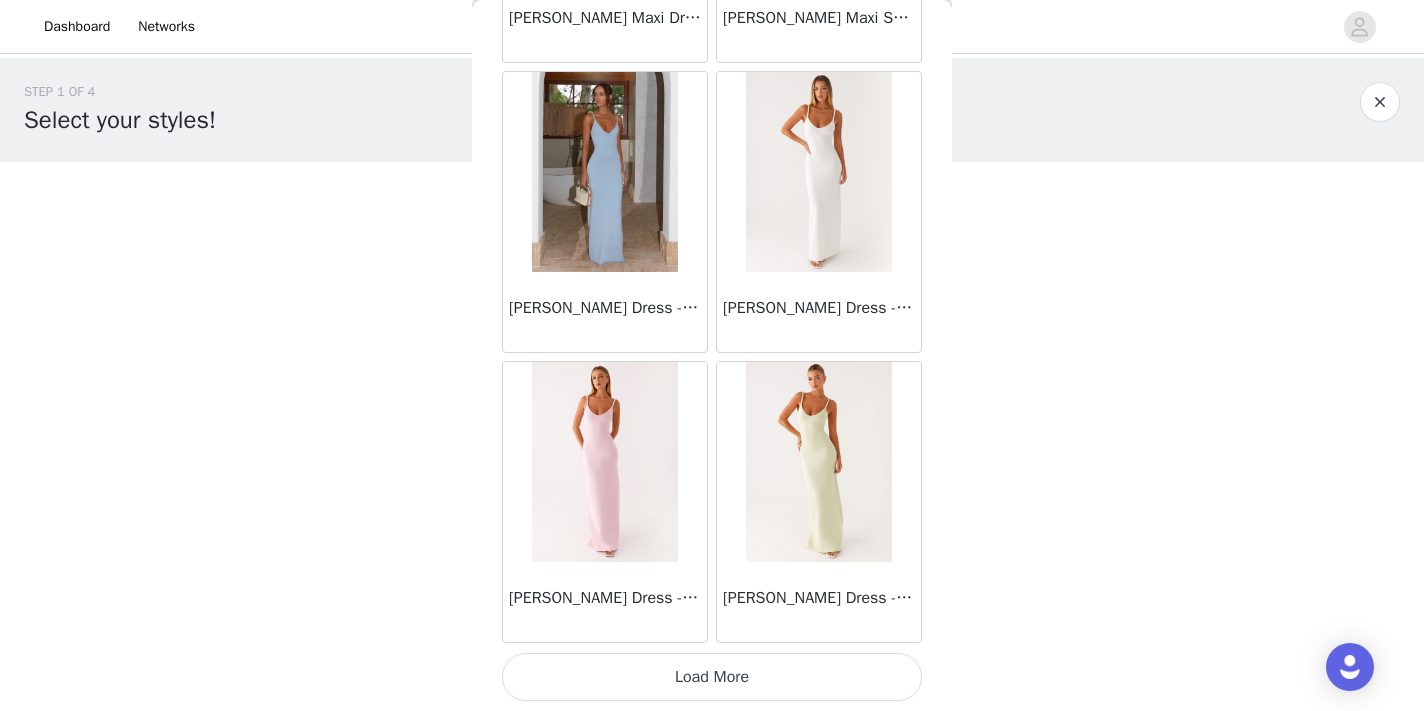 scroll, scrollTop: 2349, scrollLeft: 0, axis: vertical 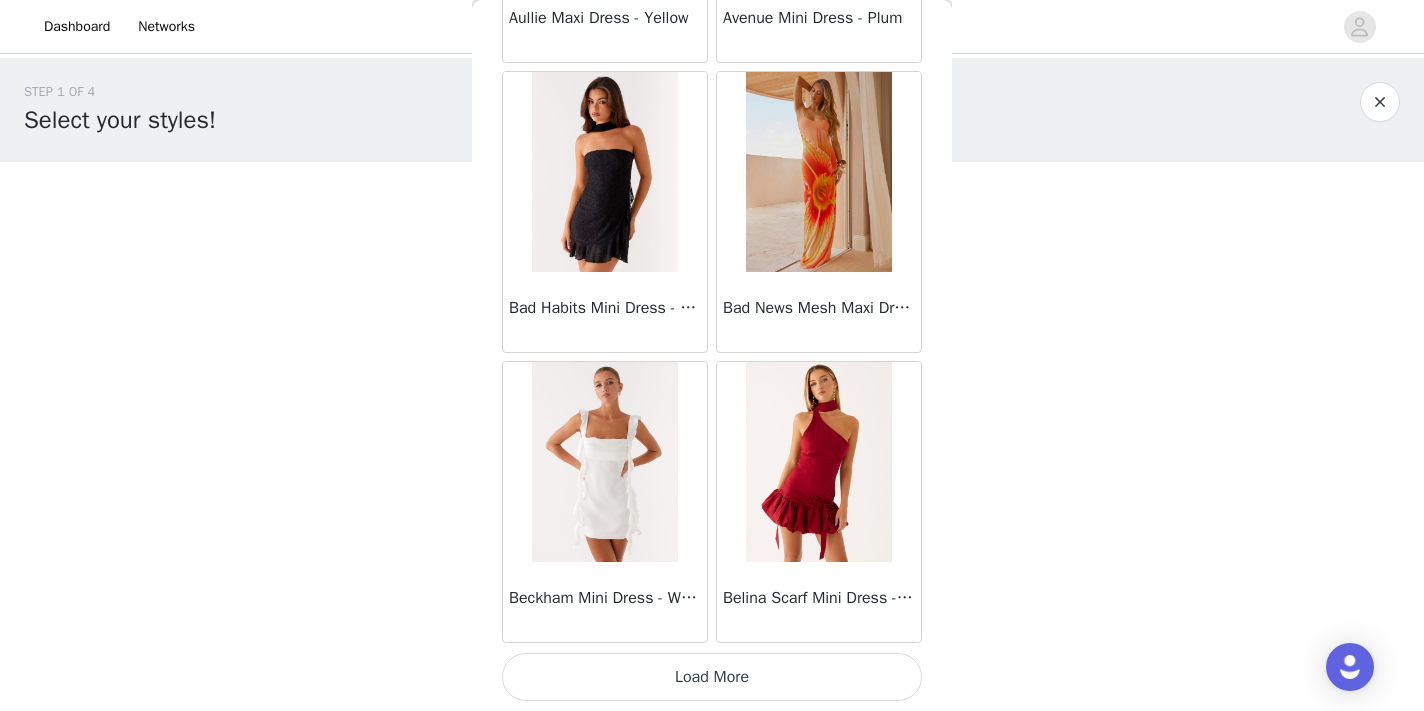 click on "Load More" at bounding box center [712, 677] 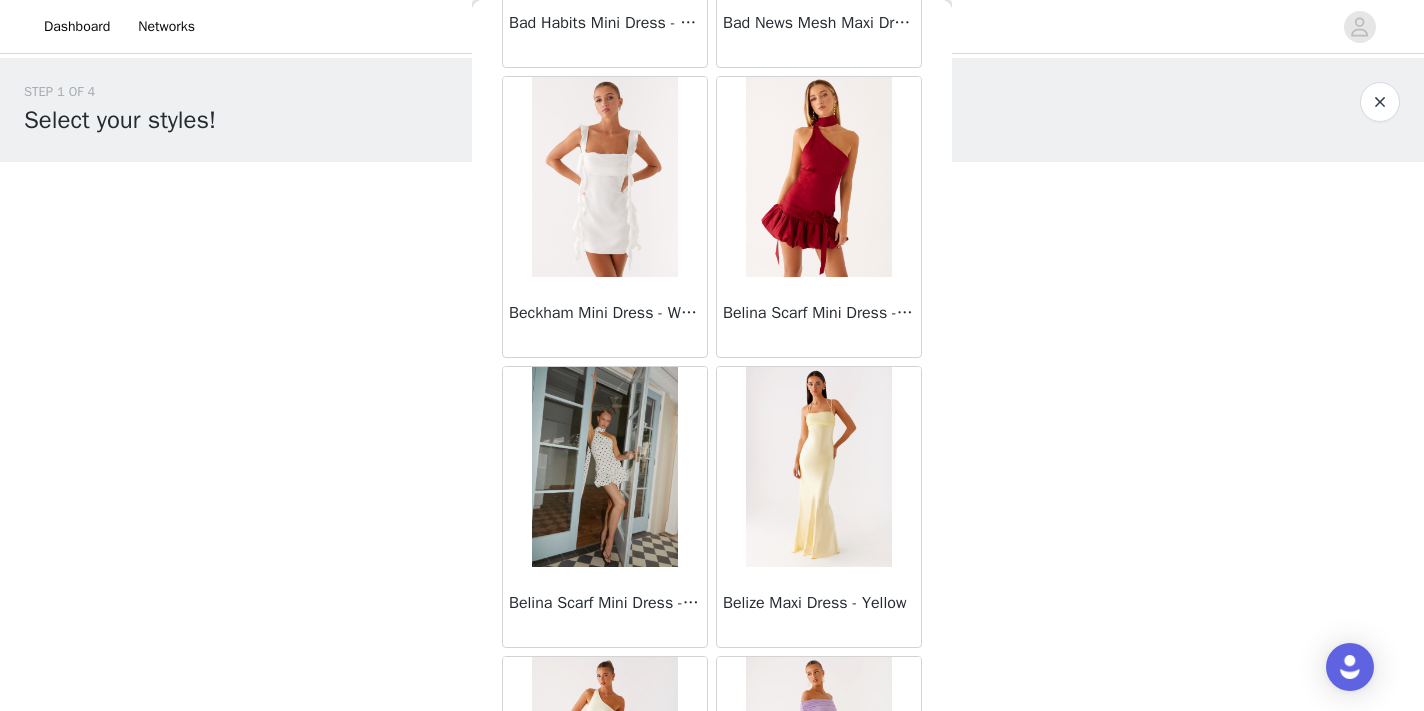 scroll, scrollTop: 5520, scrollLeft: 0, axis: vertical 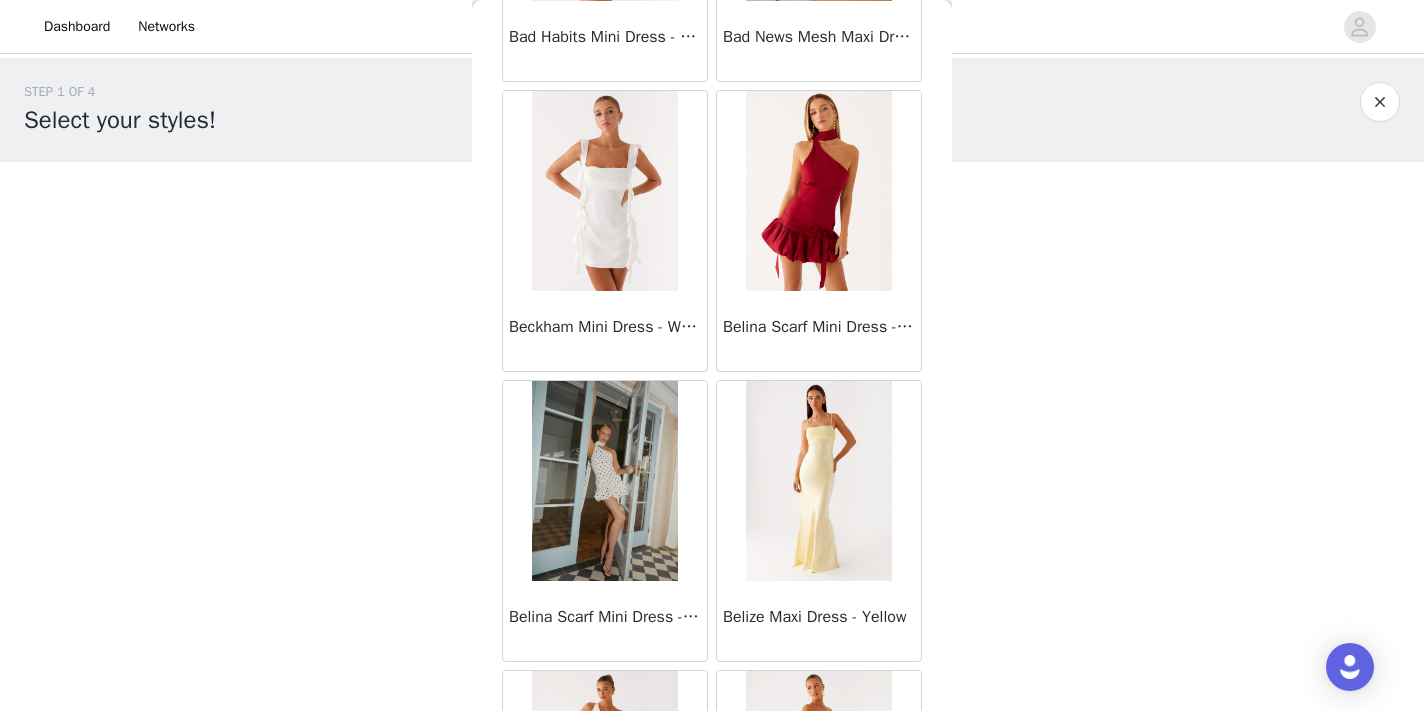 click at bounding box center [604, 191] 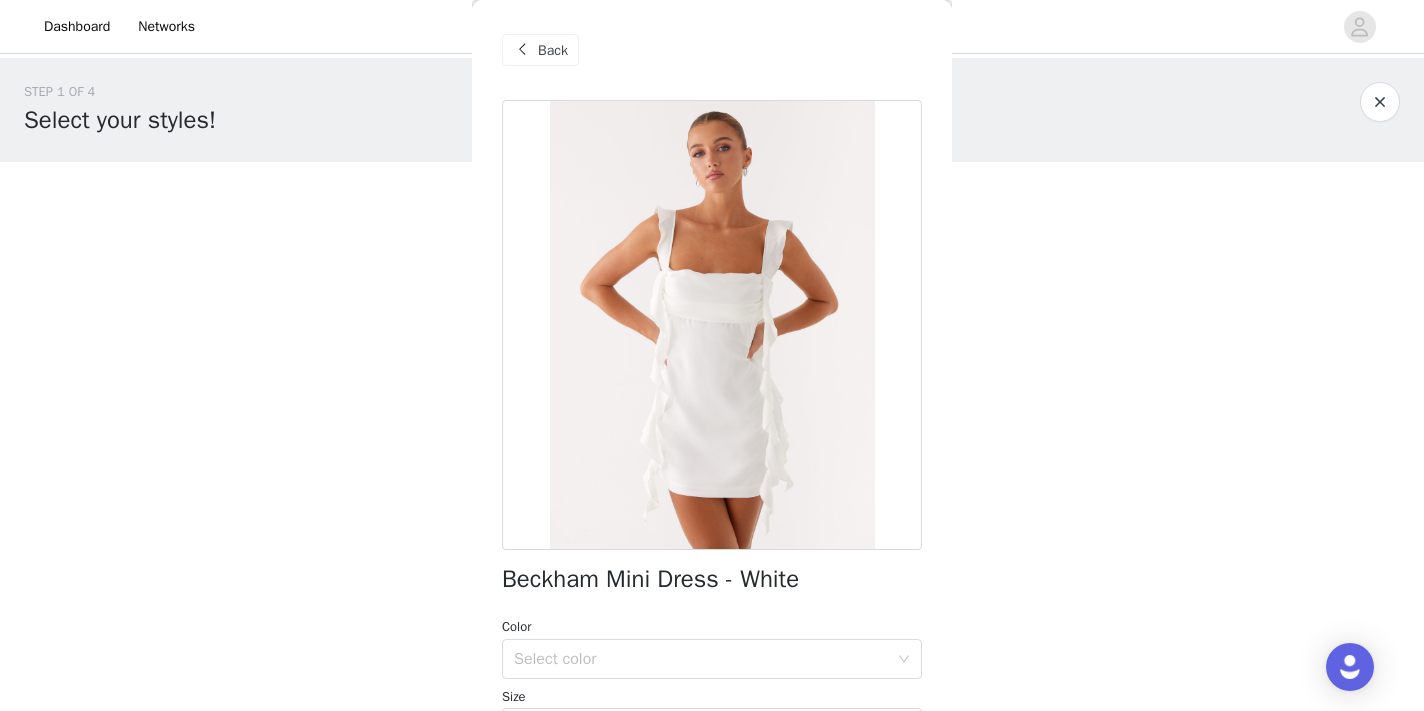 scroll, scrollTop: 0, scrollLeft: 0, axis: both 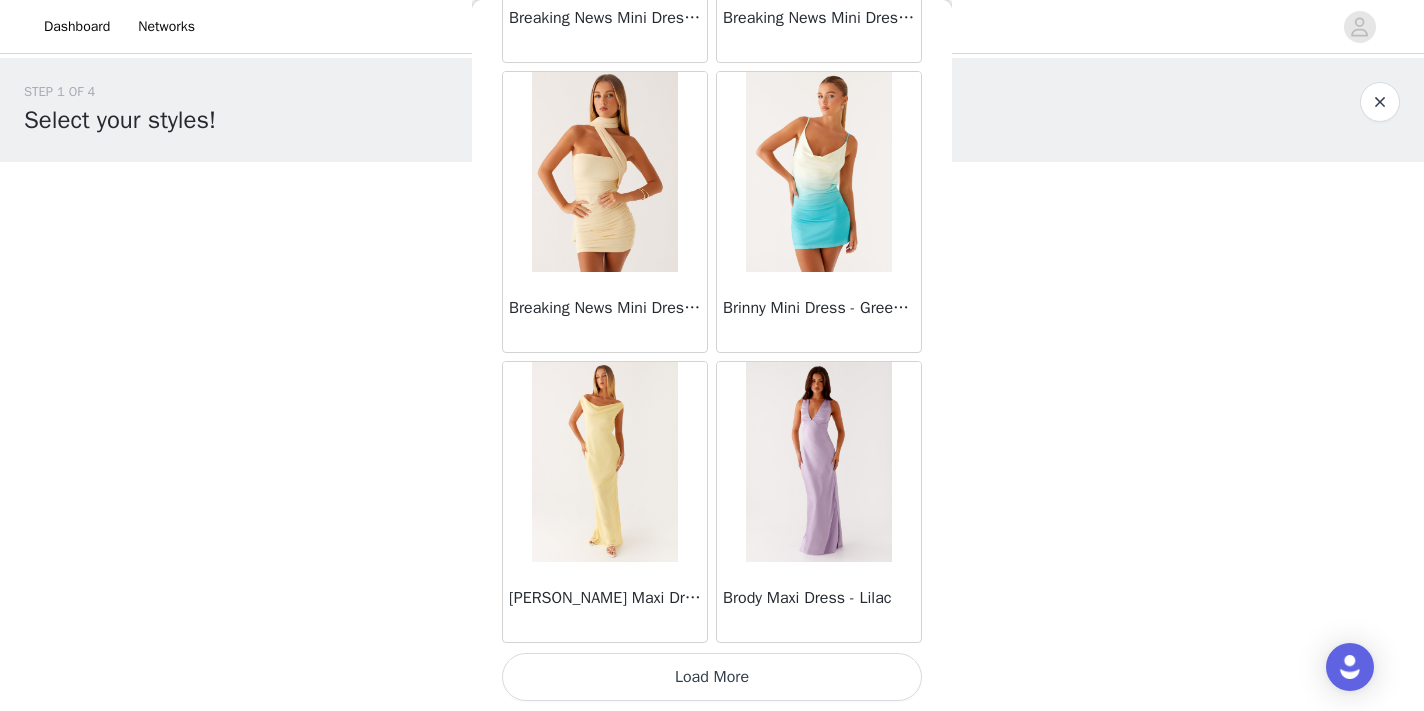 click on "Load More" at bounding box center (712, 677) 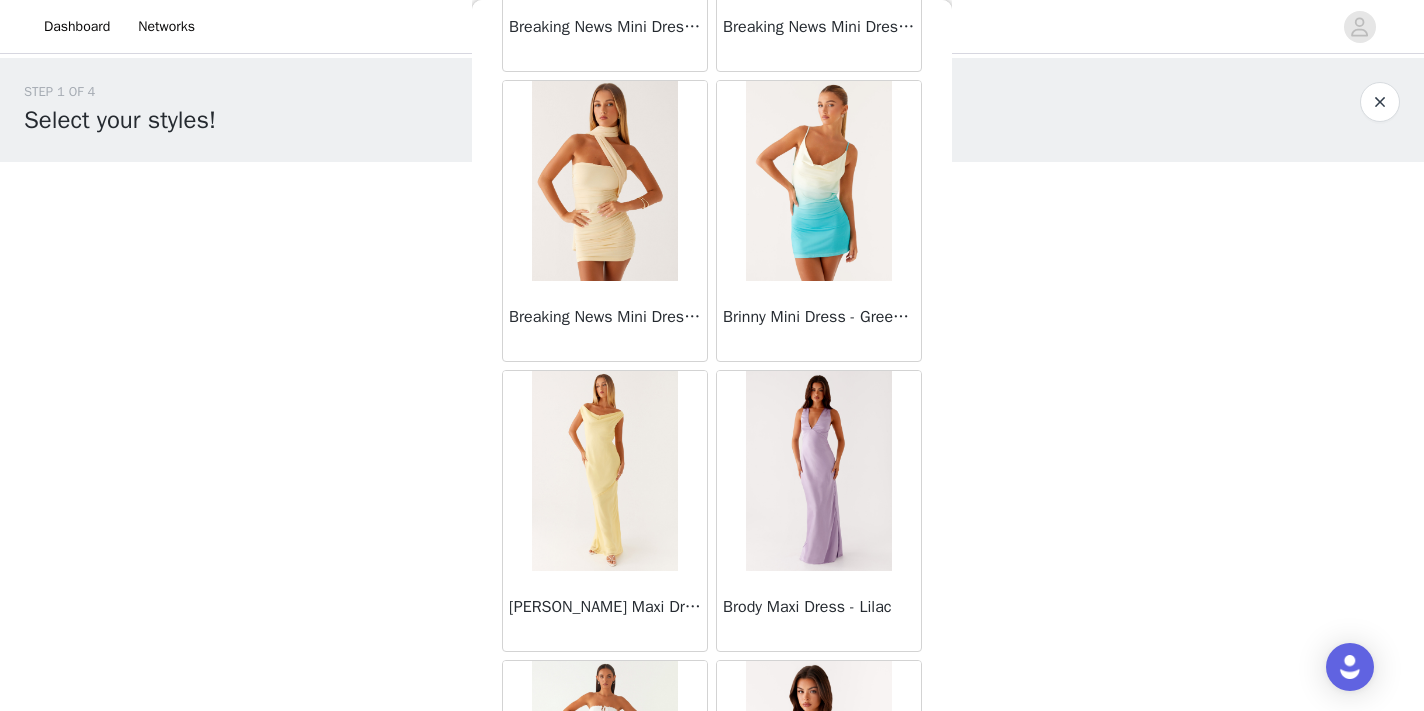 scroll, scrollTop: 0, scrollLeft: 0, axis: both 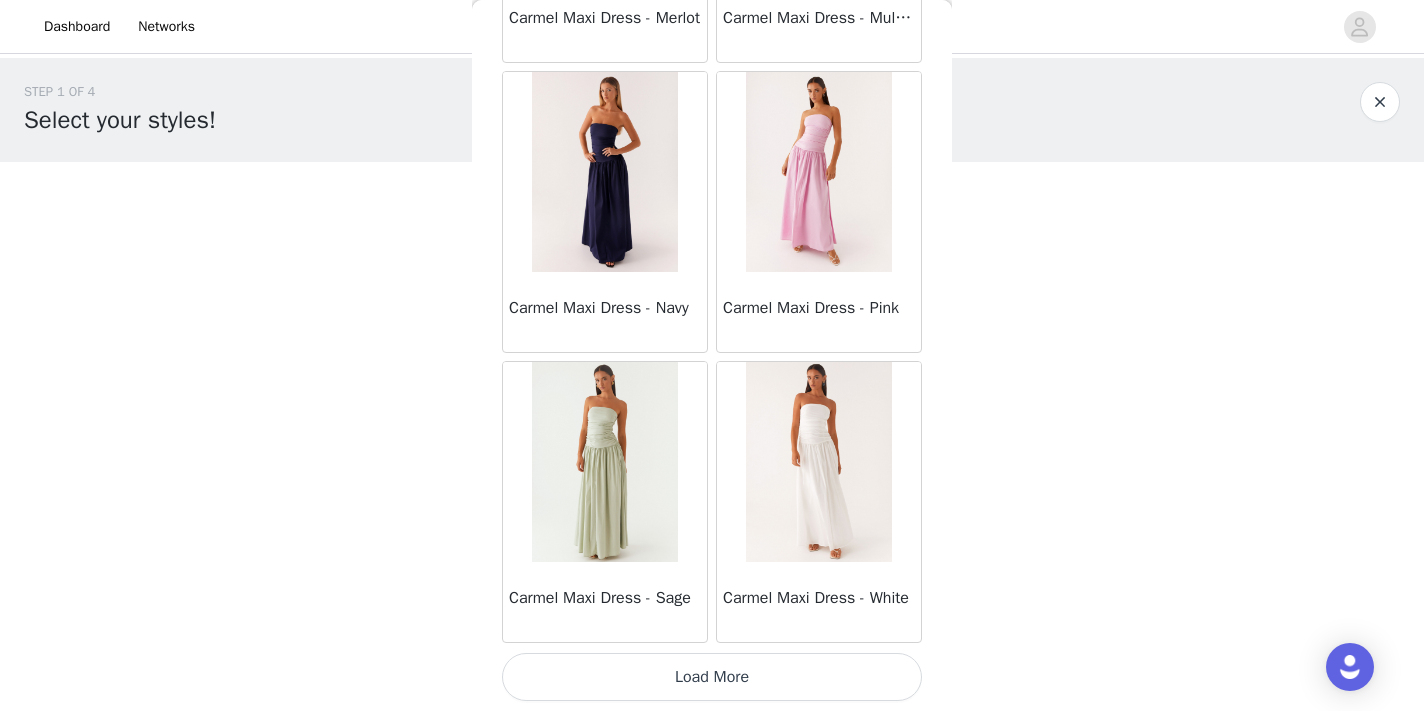 click on "Load More" at bounding box center [712, 677] 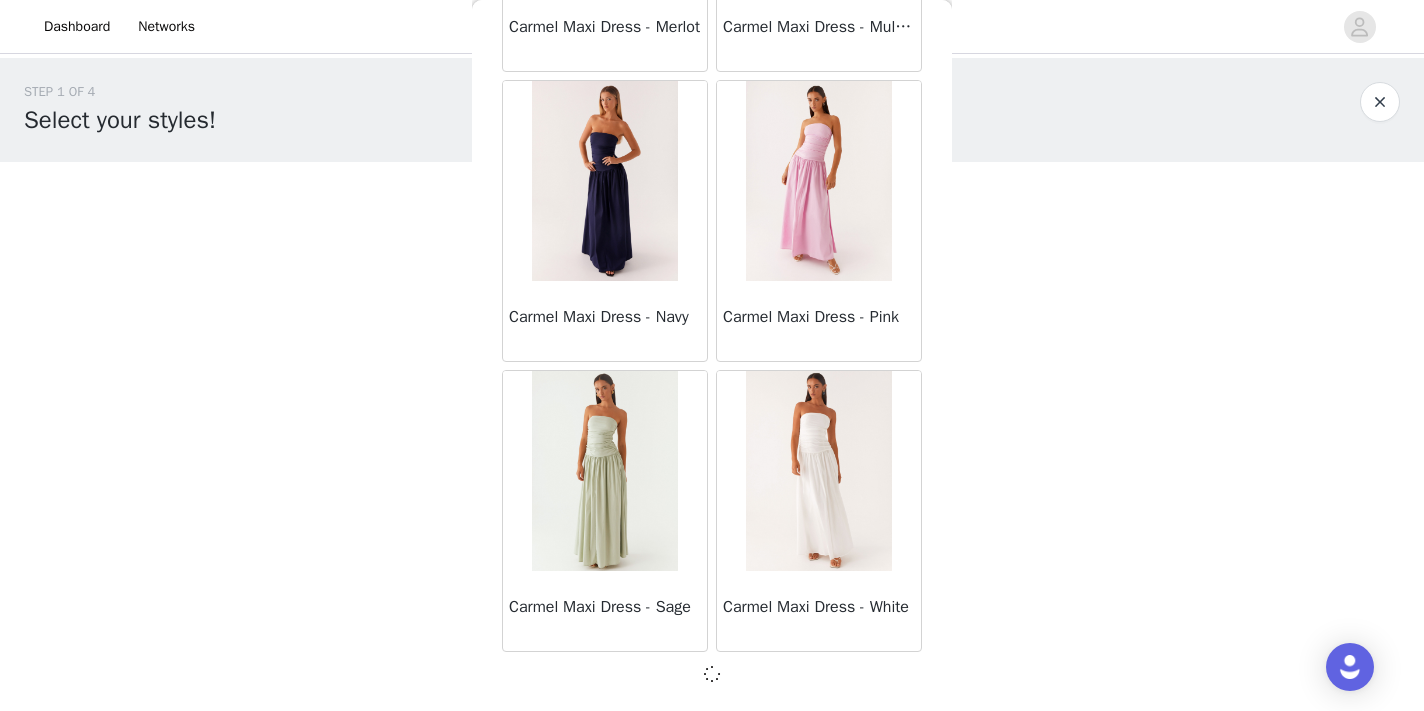 scroll, scrollTop: 7, scrollLeft: 0, axis: vertical 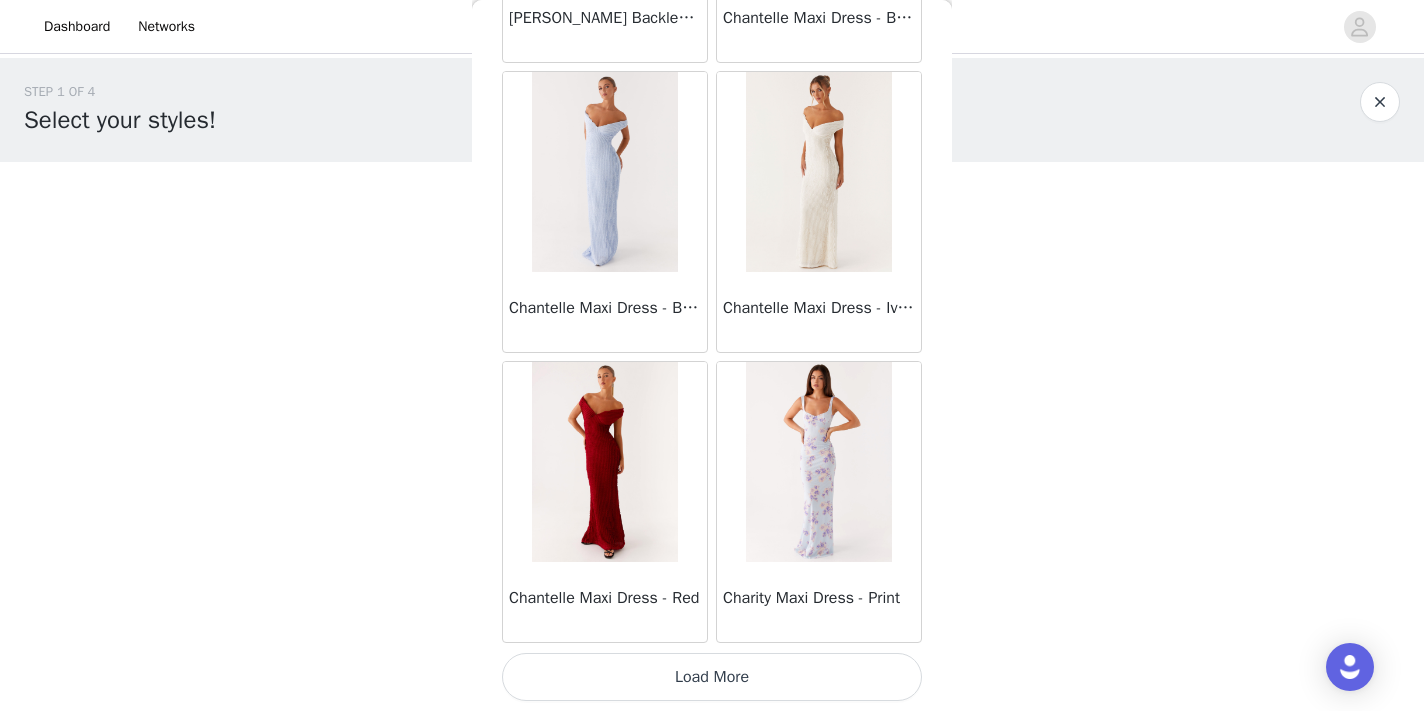 click on "Load More" at bounding box center (712, 677) 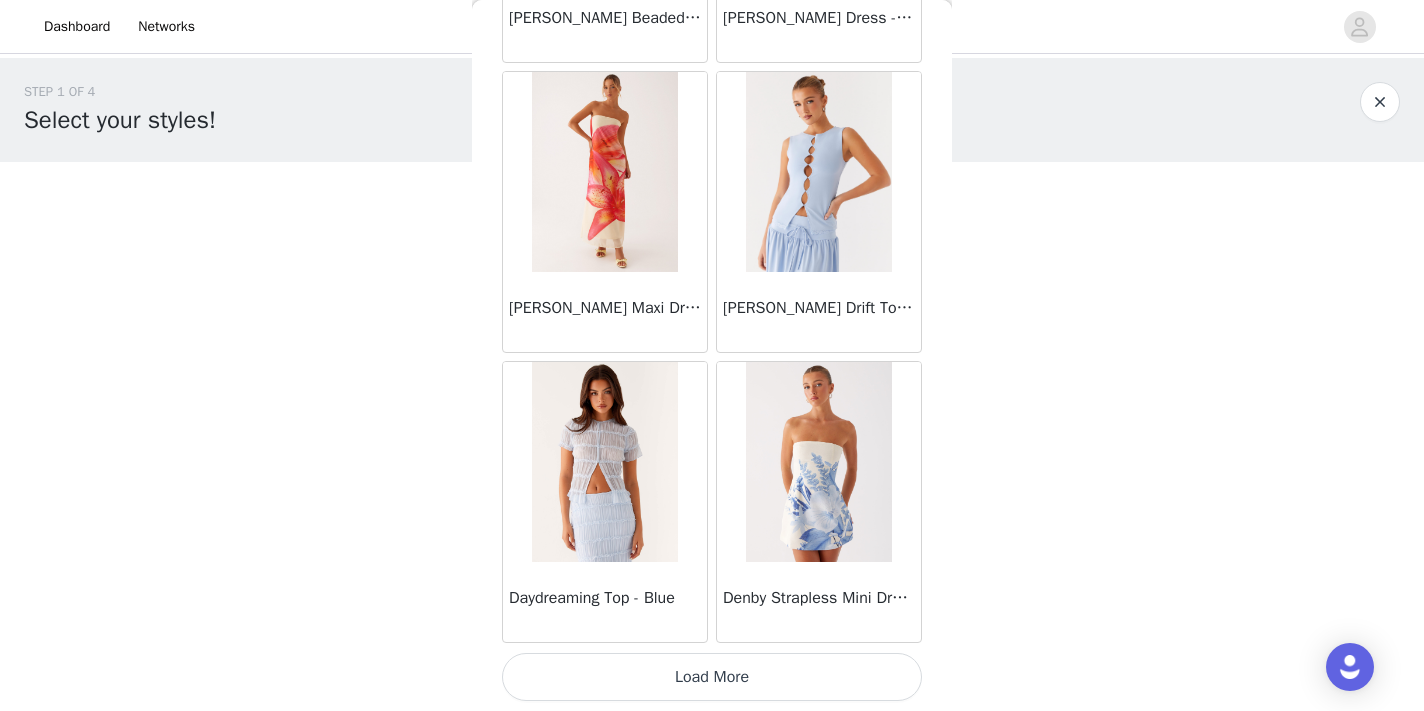 scroll, scrollTop: 16849, scrollLeft: 0, axis: vertical 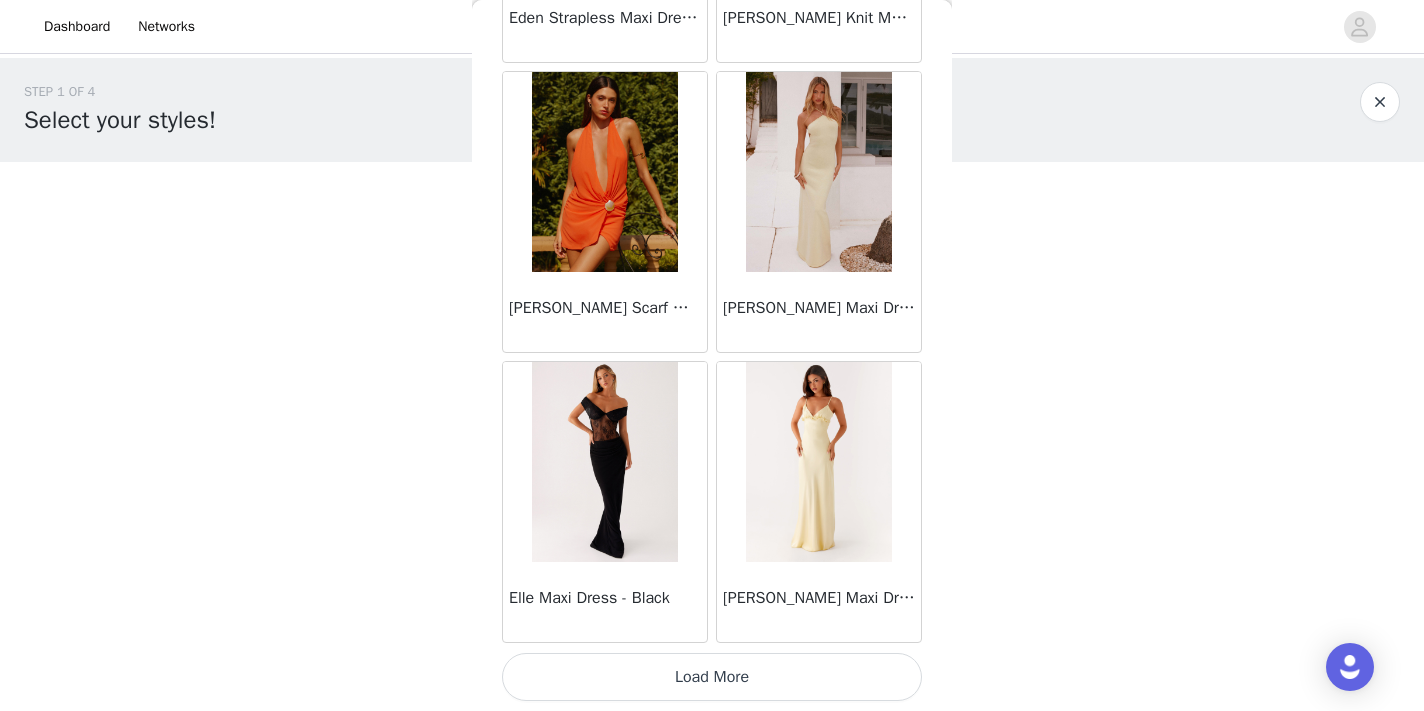 click on "Load More" at bounding box center [712, 677] 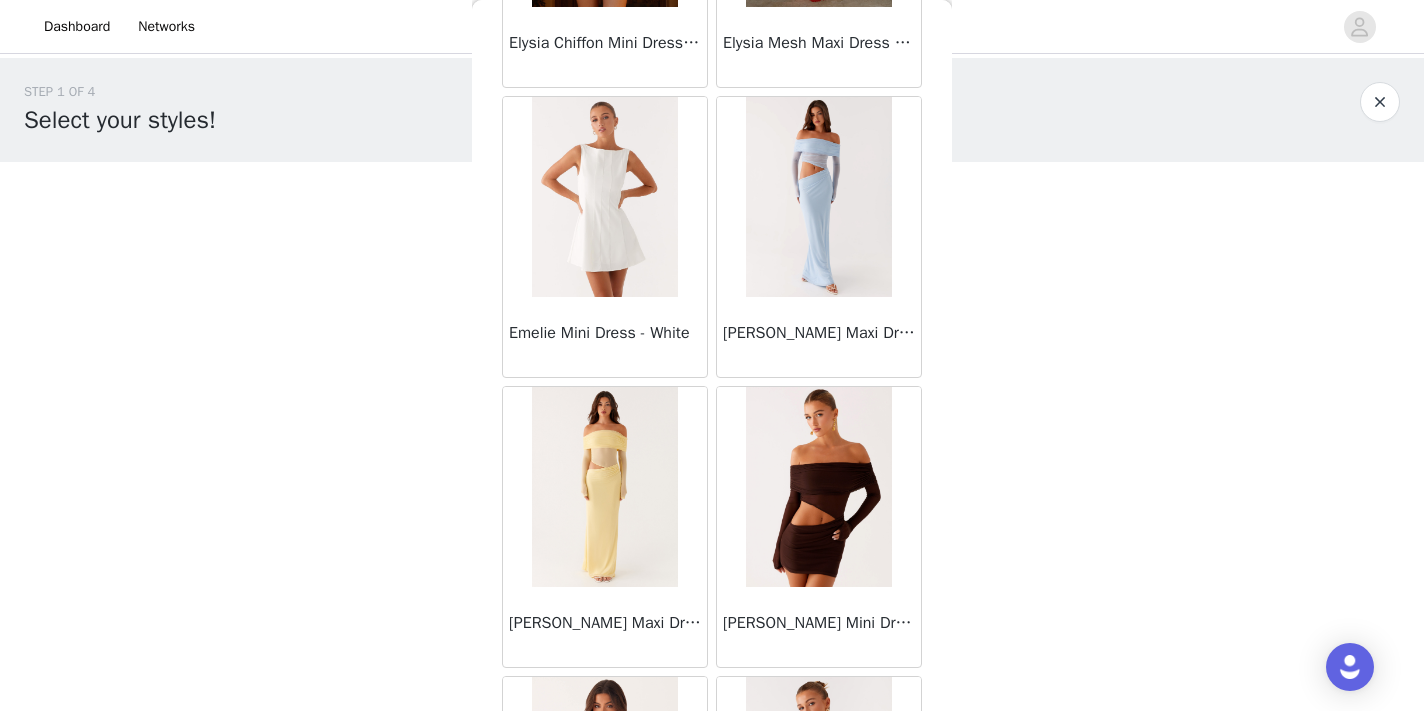 scroll, scrollTop: 20595, scrollLeft: 0, axis: vertical 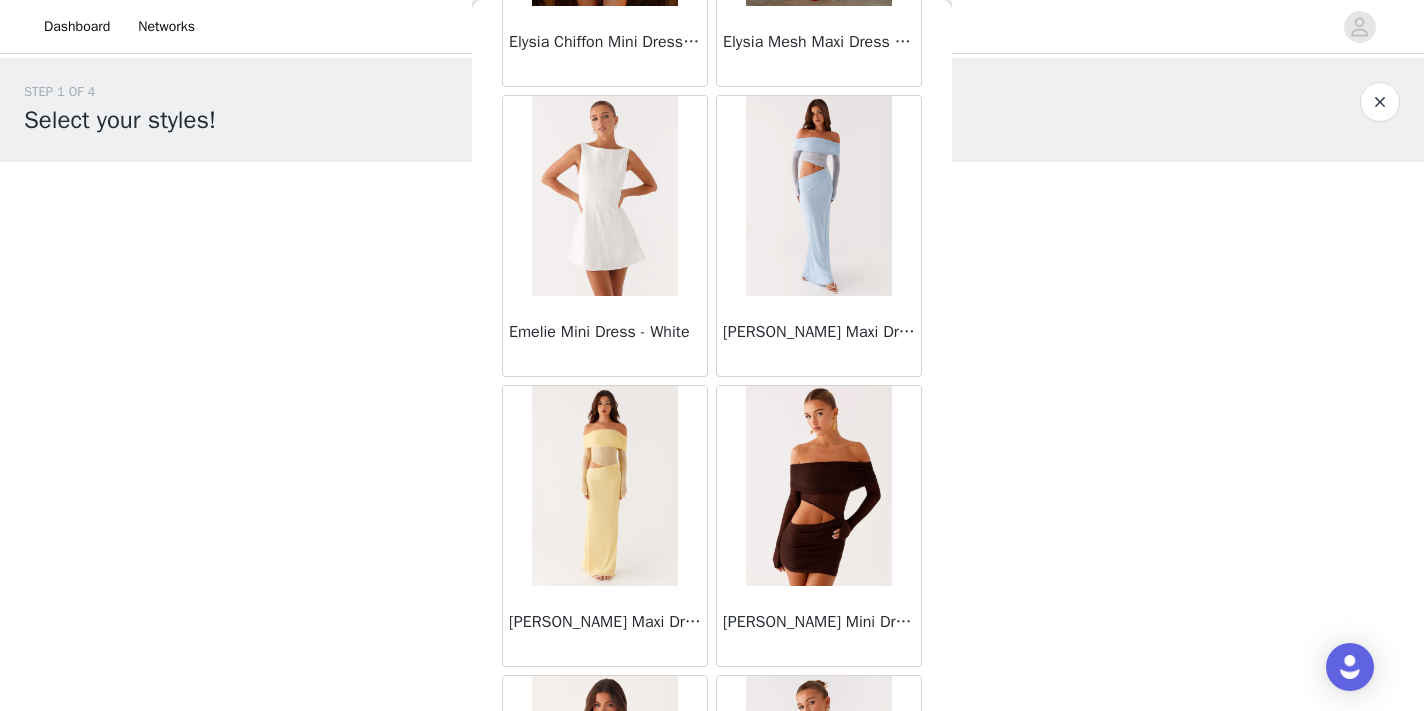 click at bounding box center (604, 196) 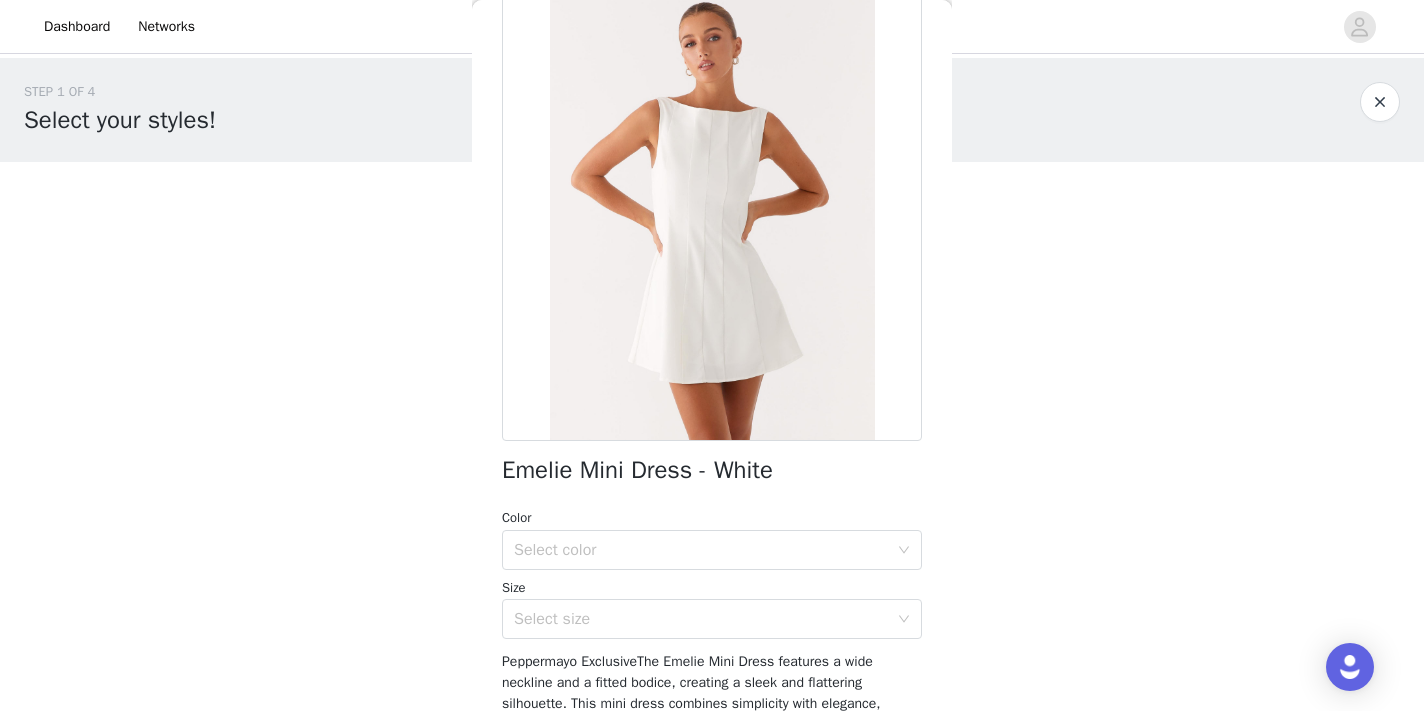 scroll, scrollTop: 87, scrollLeft: 0, axis: vertical 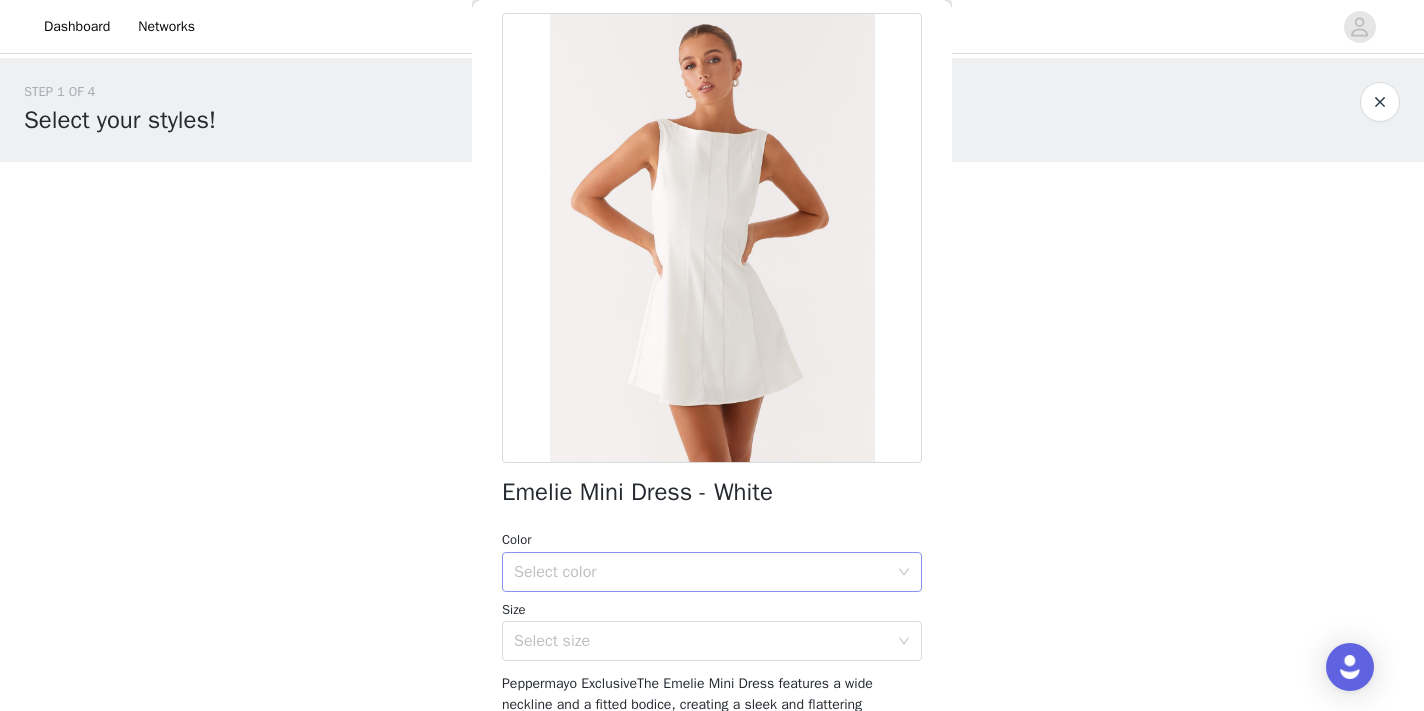 click on "Select color" at bounding box center (701, 572) 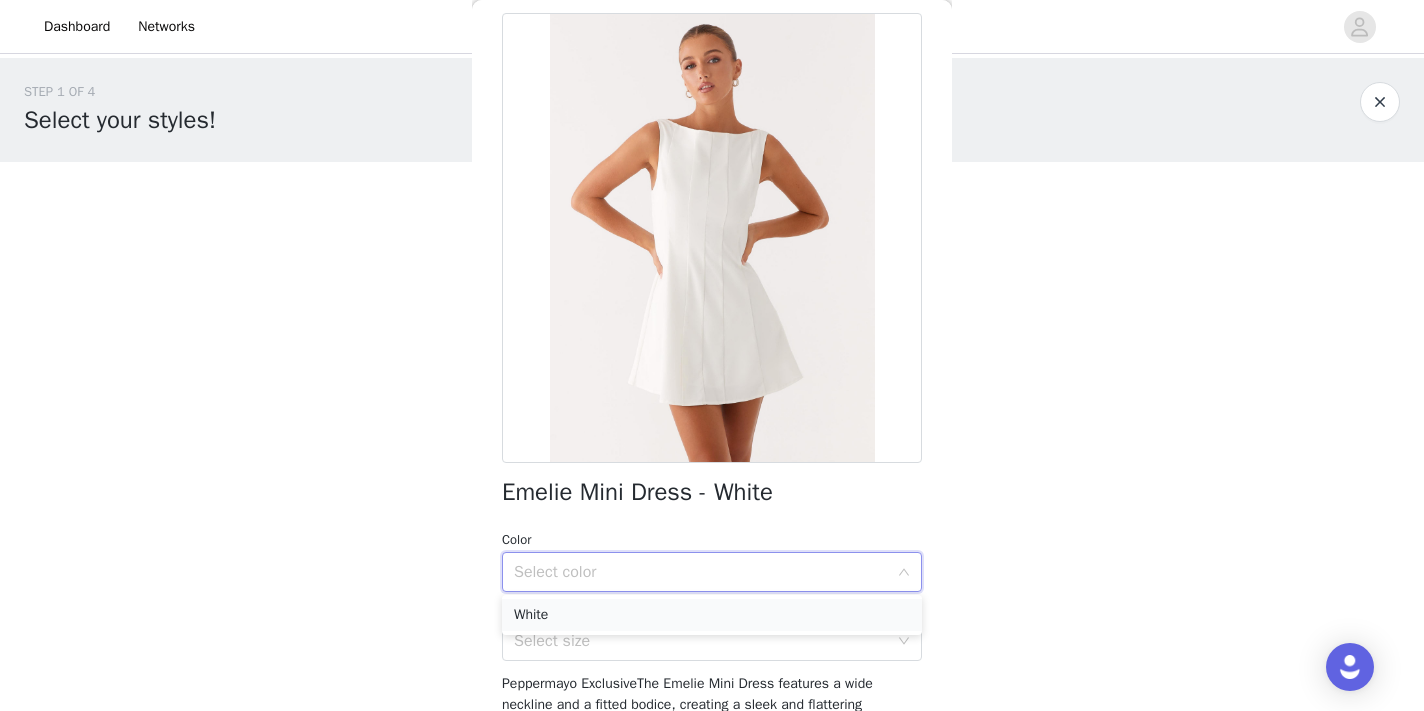 click on "White" at bounding box center [712, 615] 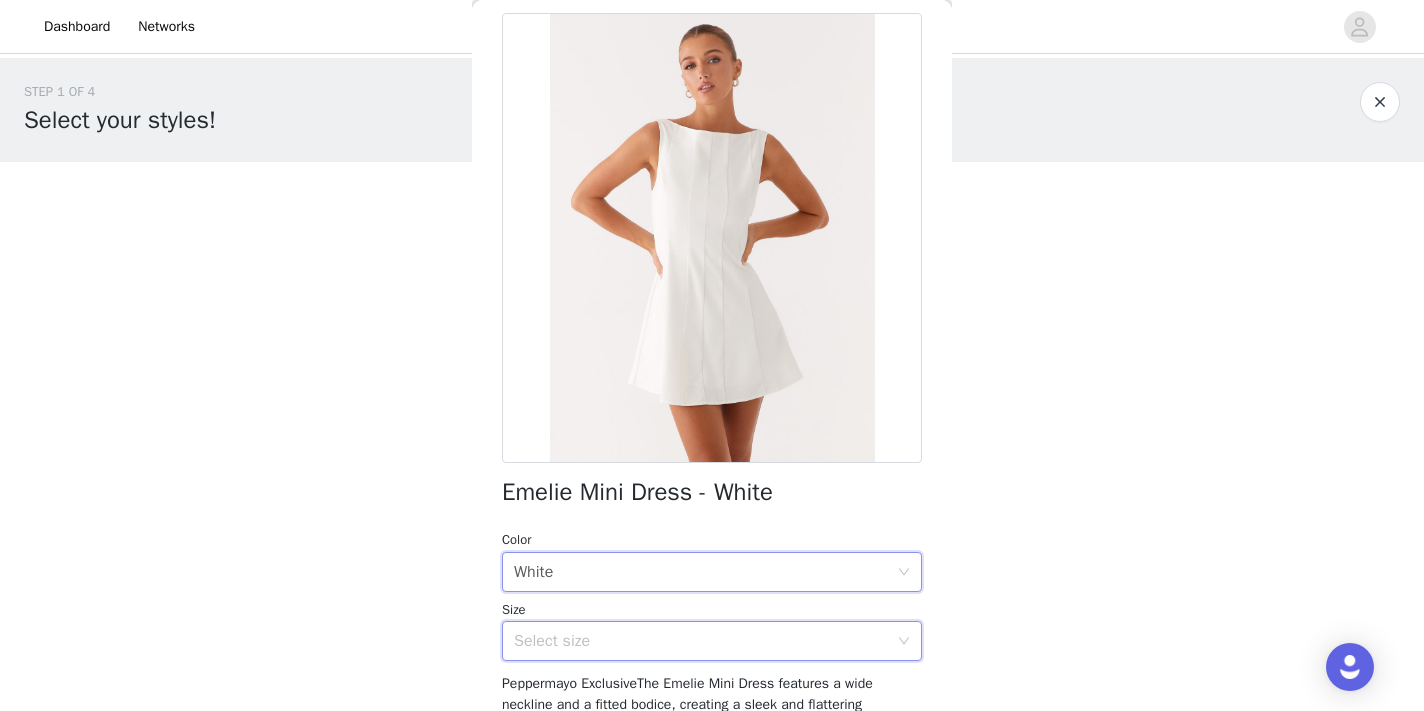 click on "Select size" at bounding box center (705, 641) 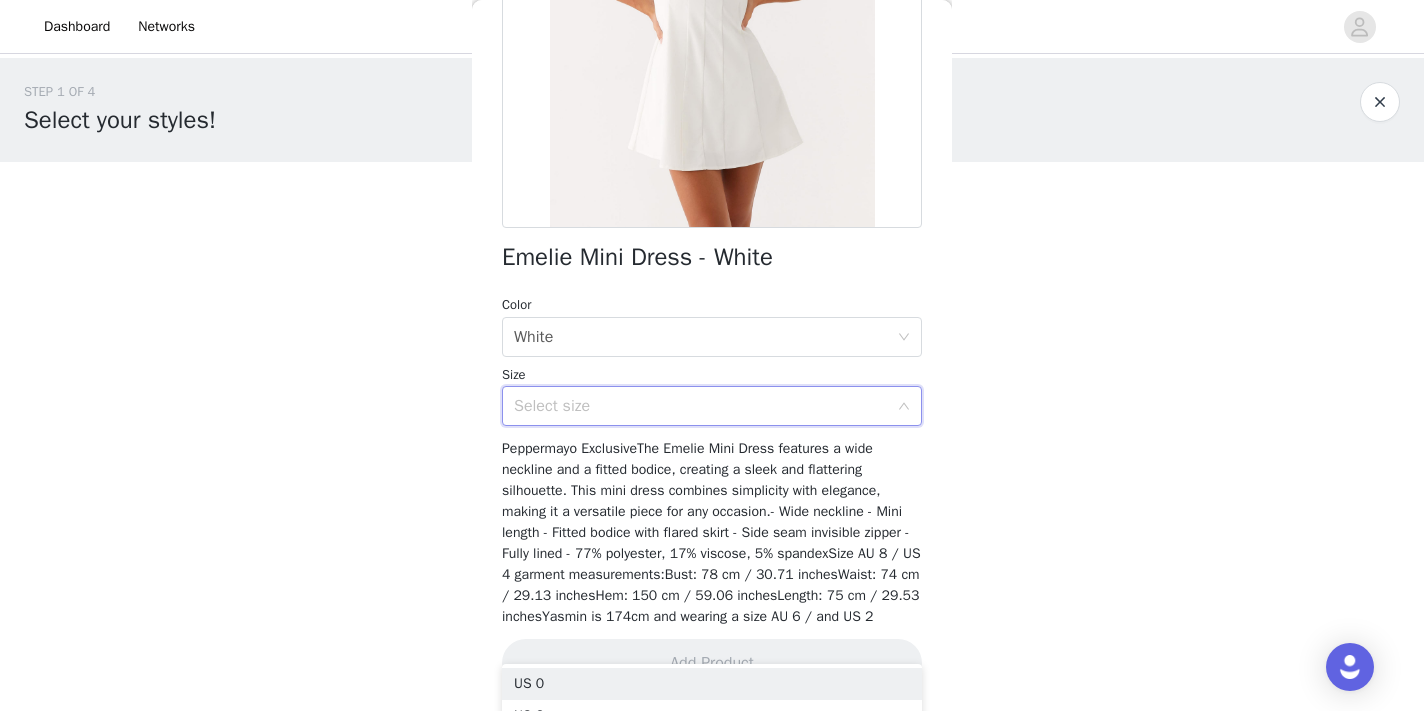 scroll, scrollTop: 342, scrollLeft: 0, axis: vertical 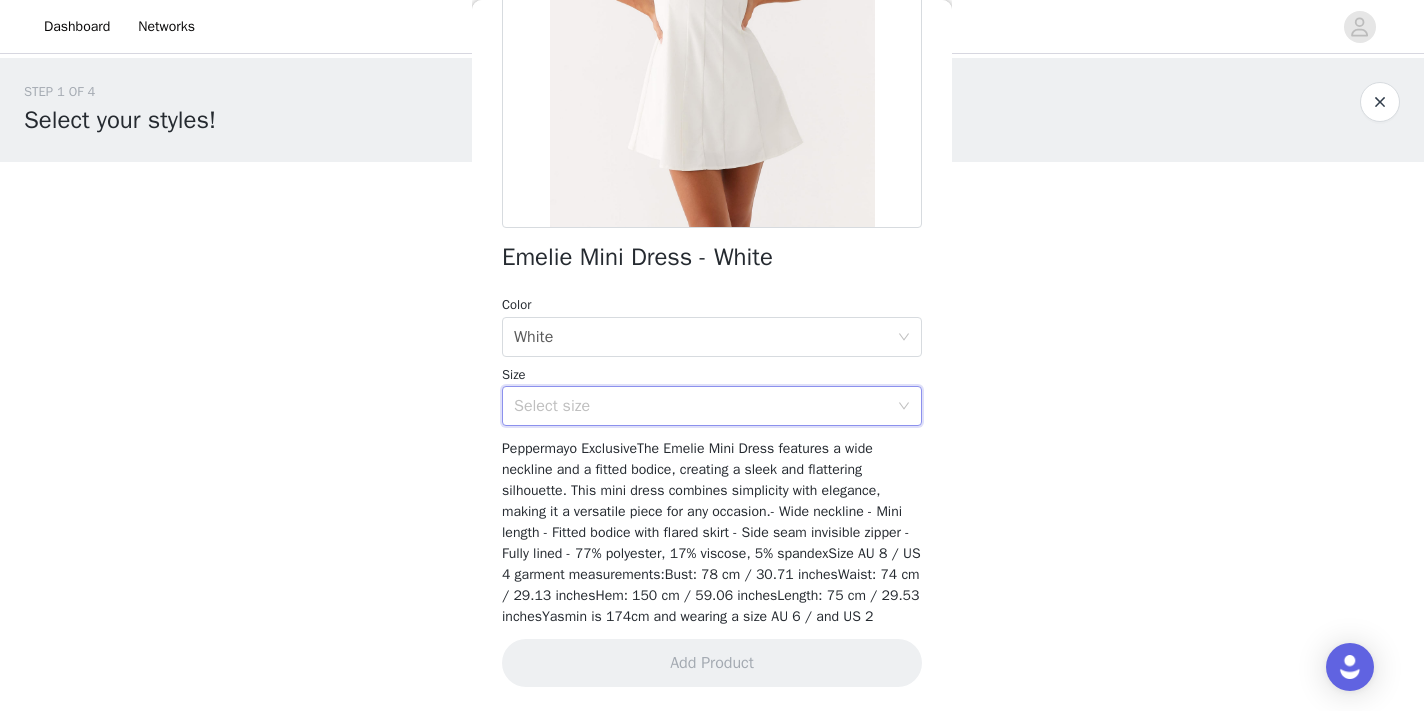 click on "Select size" at bounding box center [701, 406] 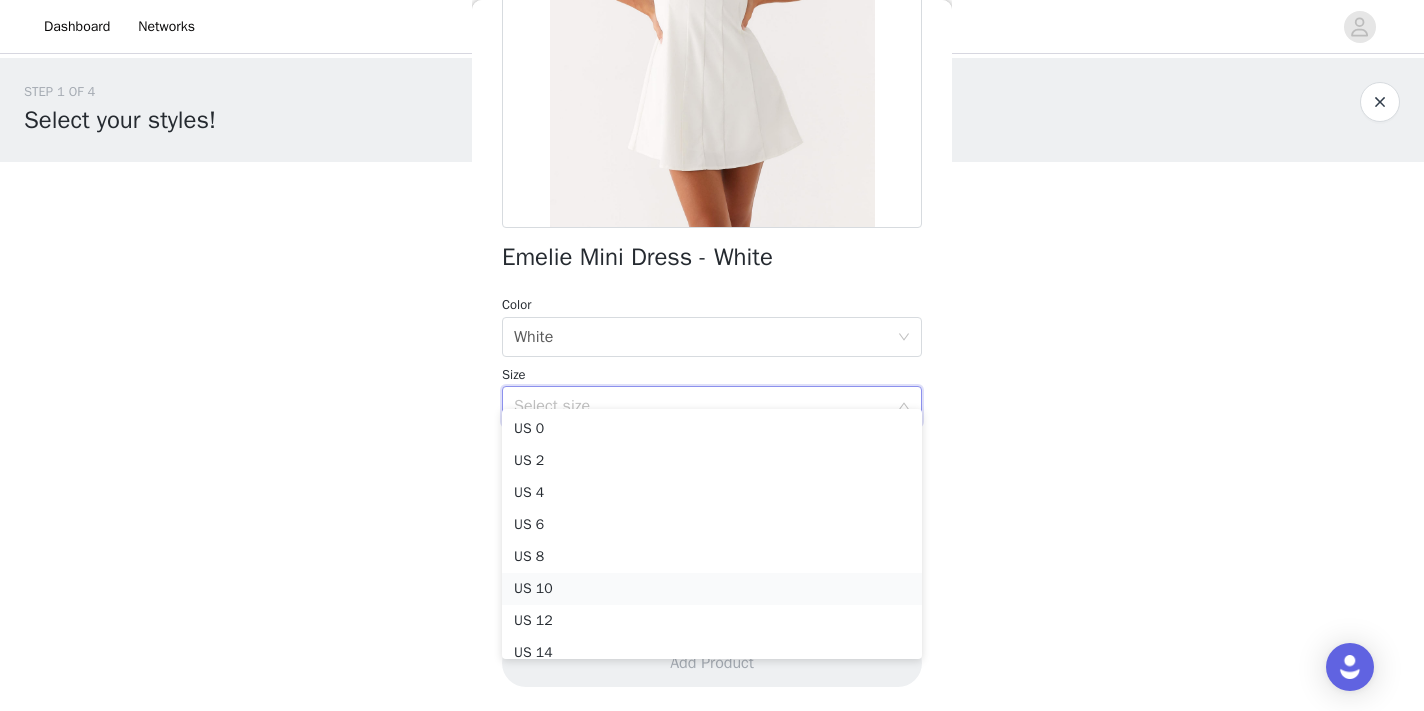 click on "US 10" at bounding box center (712, 589) 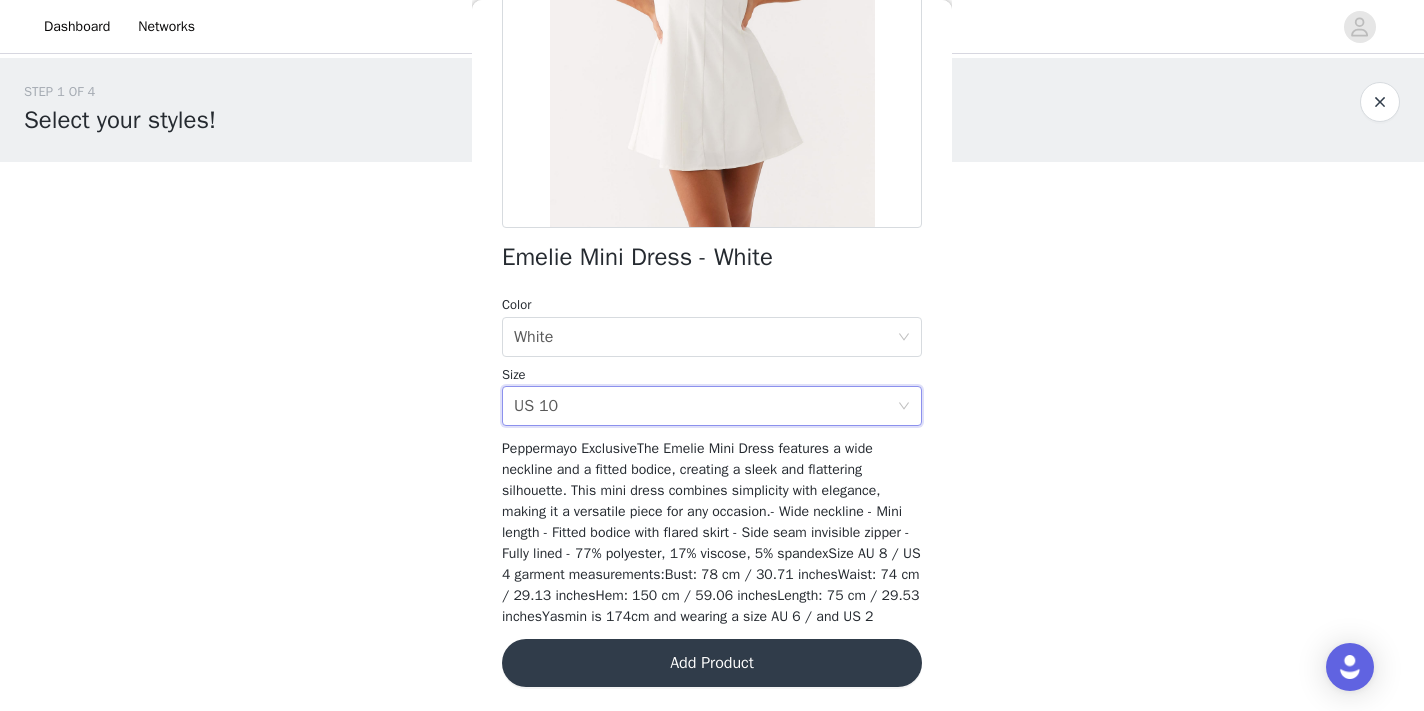 scroll, scrollTop: 0, scrollLeft: 0, axis: both 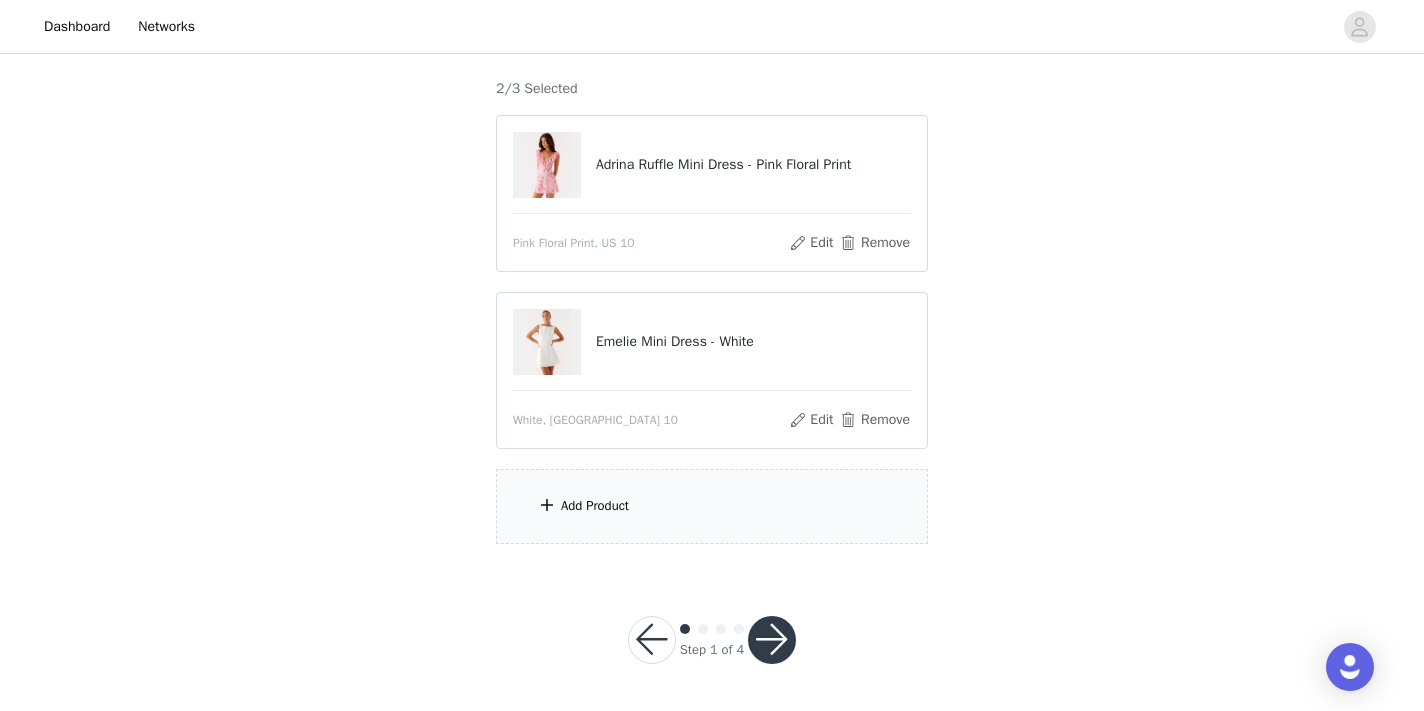 click on "Add Product" at bounding box center [712, 506] 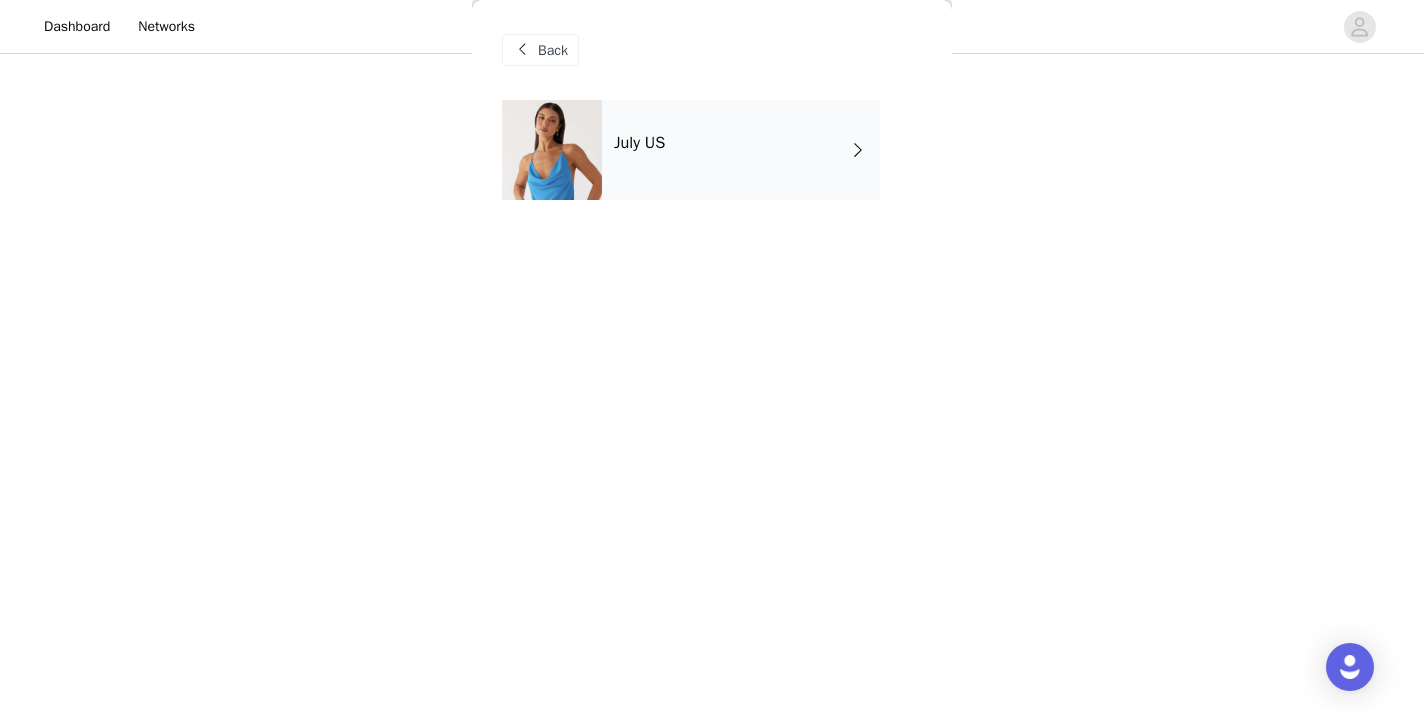 click on "July US" at bounding box center [741, 150] 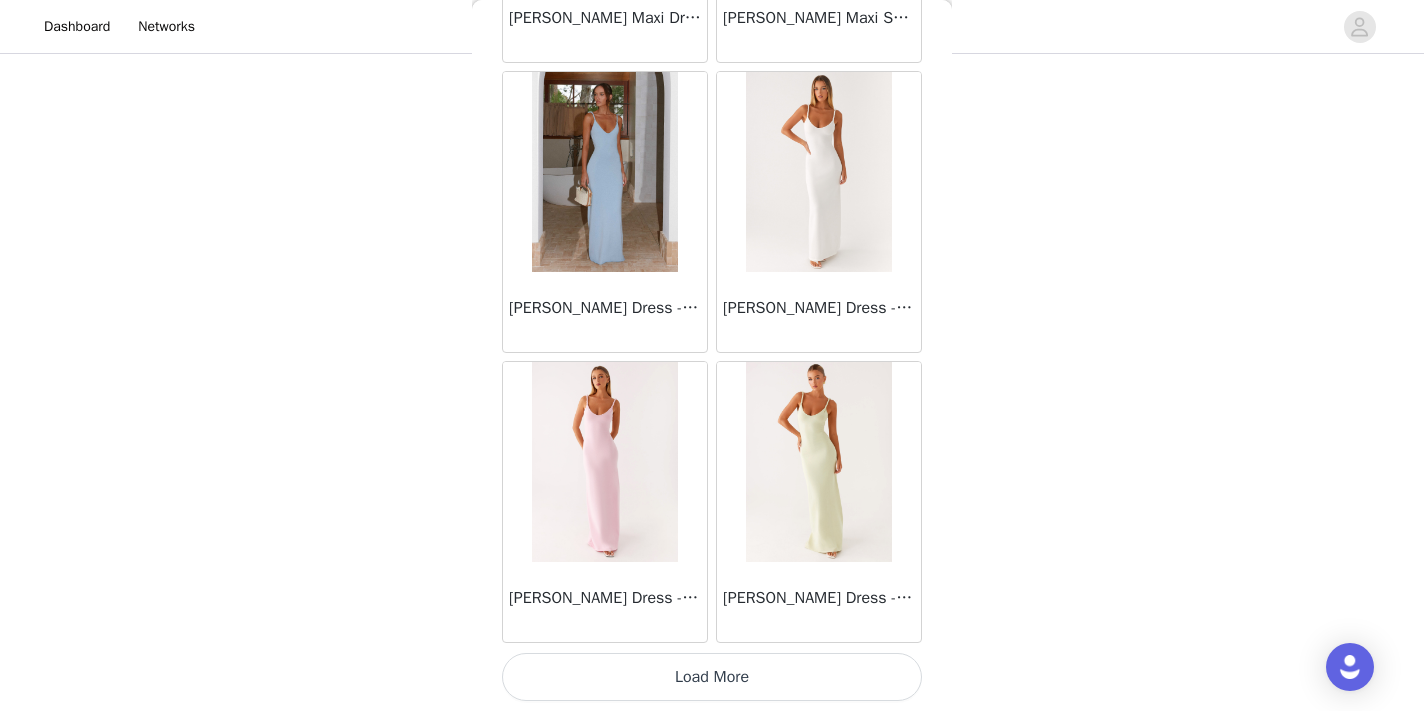 click on "Load More" at bounding box center [712, 677] 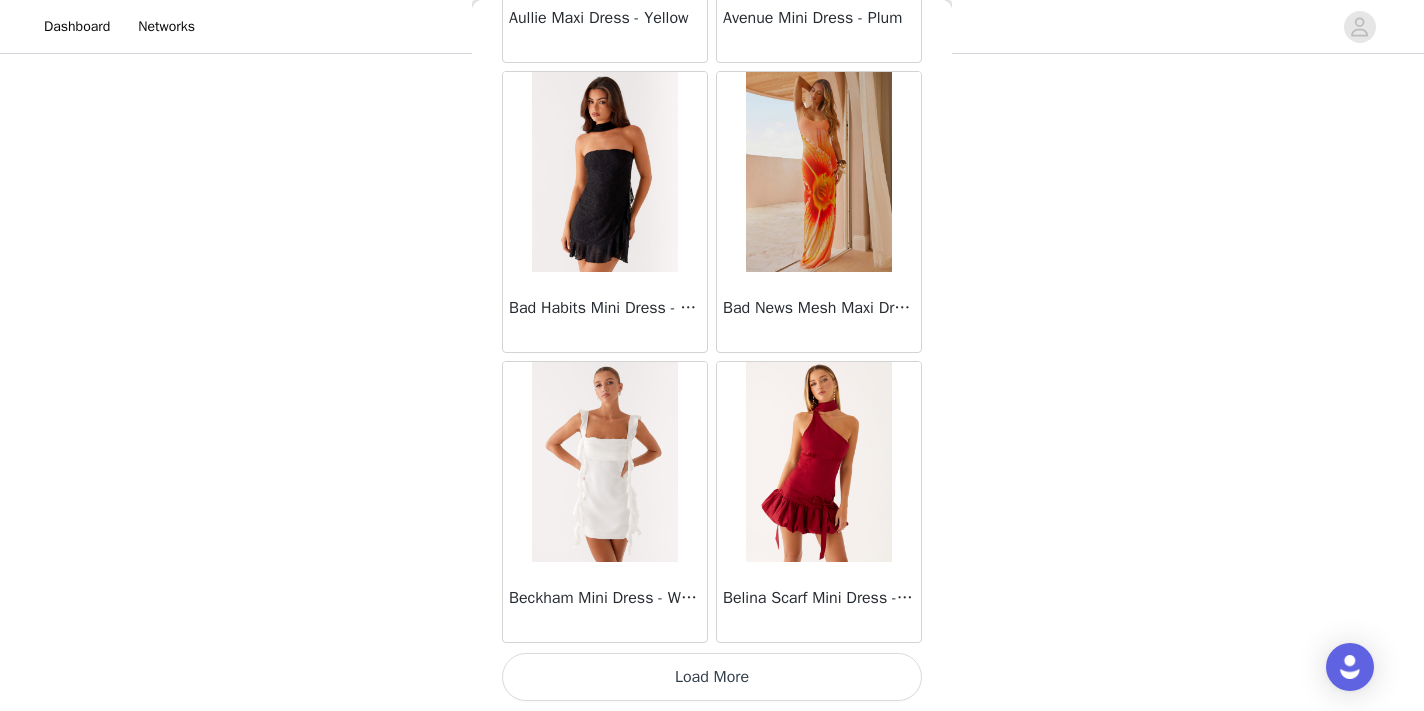 click on "Load More" at bounding box center [712, 677] 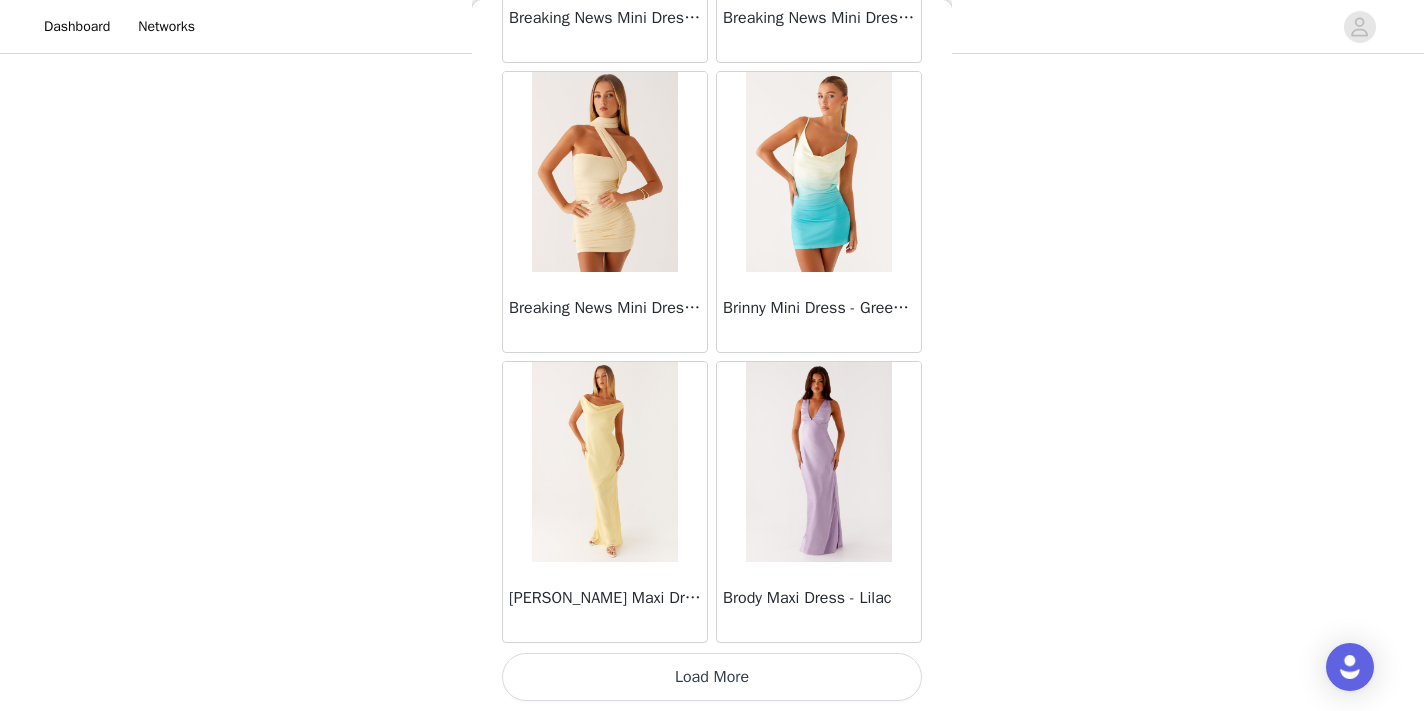 scroll, scrollTop: 8149, scrollLeft: 0, axis: vertical 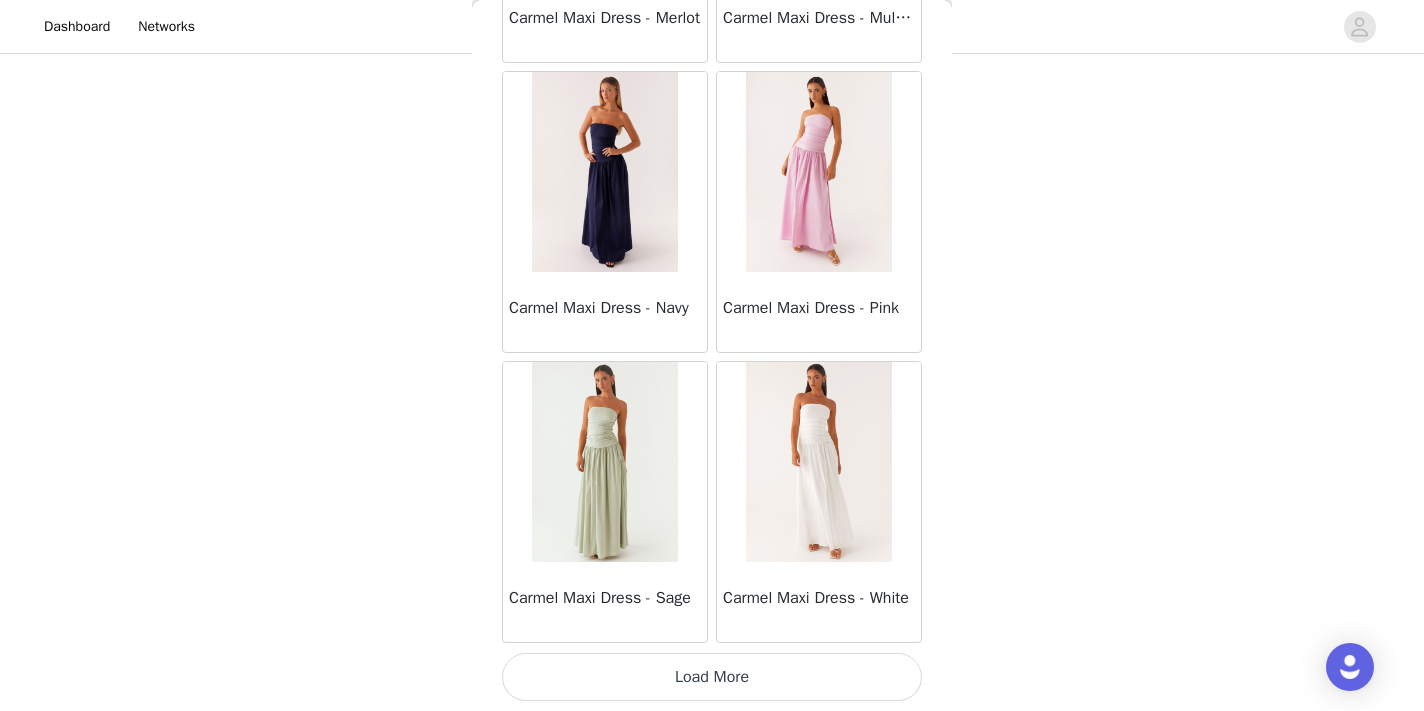 click on "Load More" at bounding box center (712, 677) 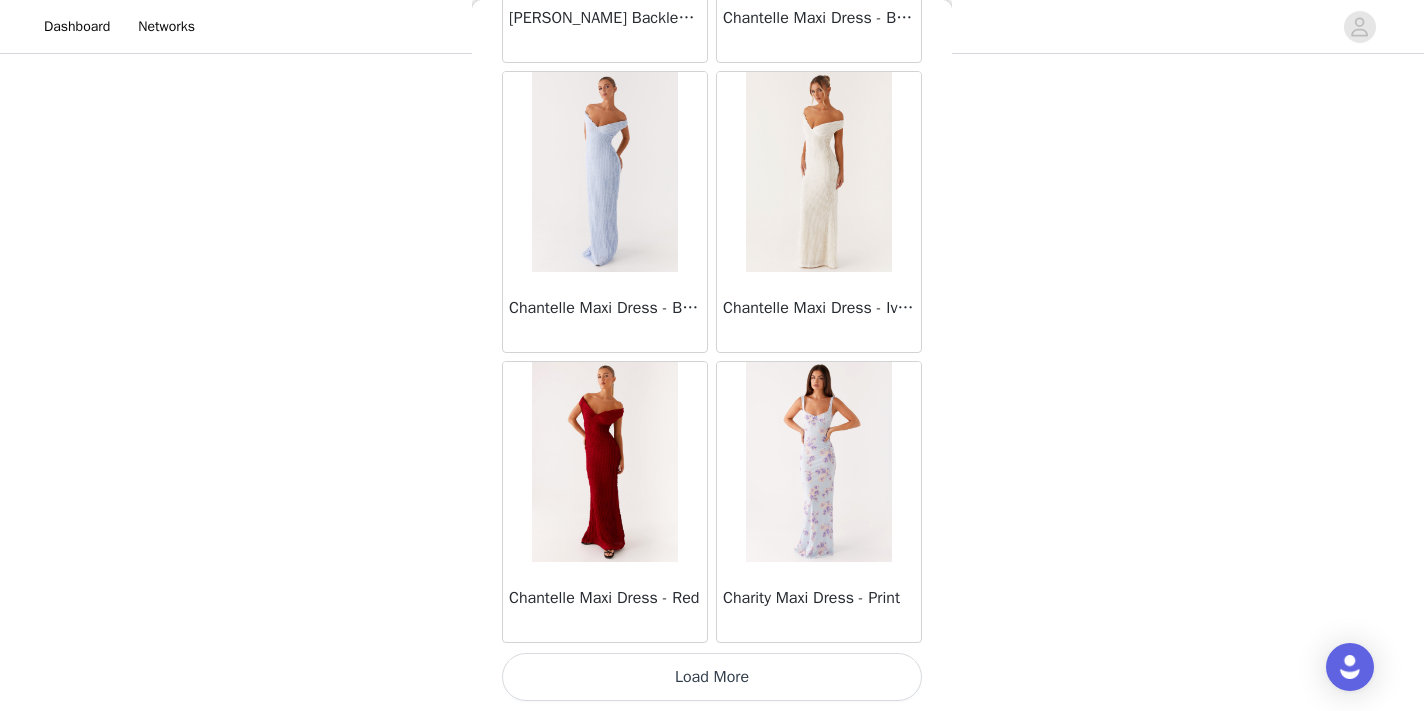 scroll, scrollTop: 13949, scrollLeft: 0, axis: vertical 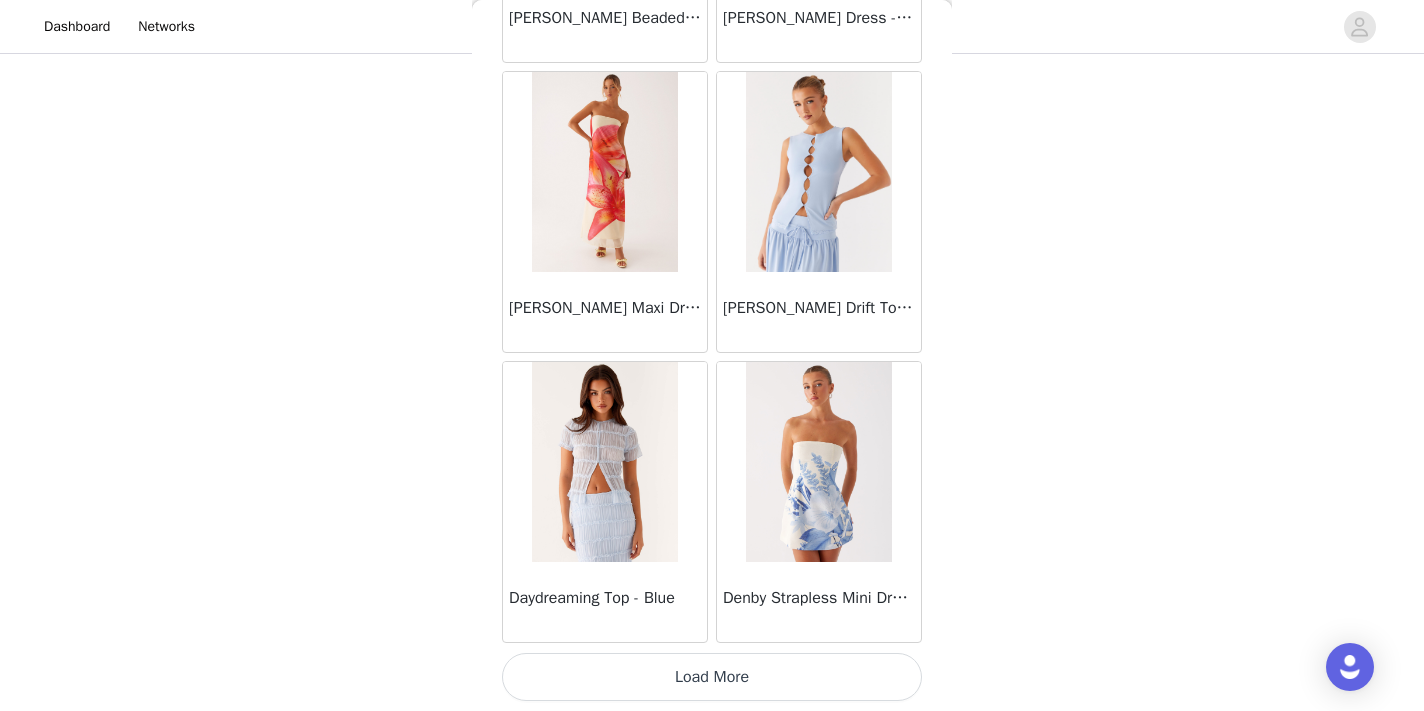 click on "Load More" at bounding box center [712, 677] 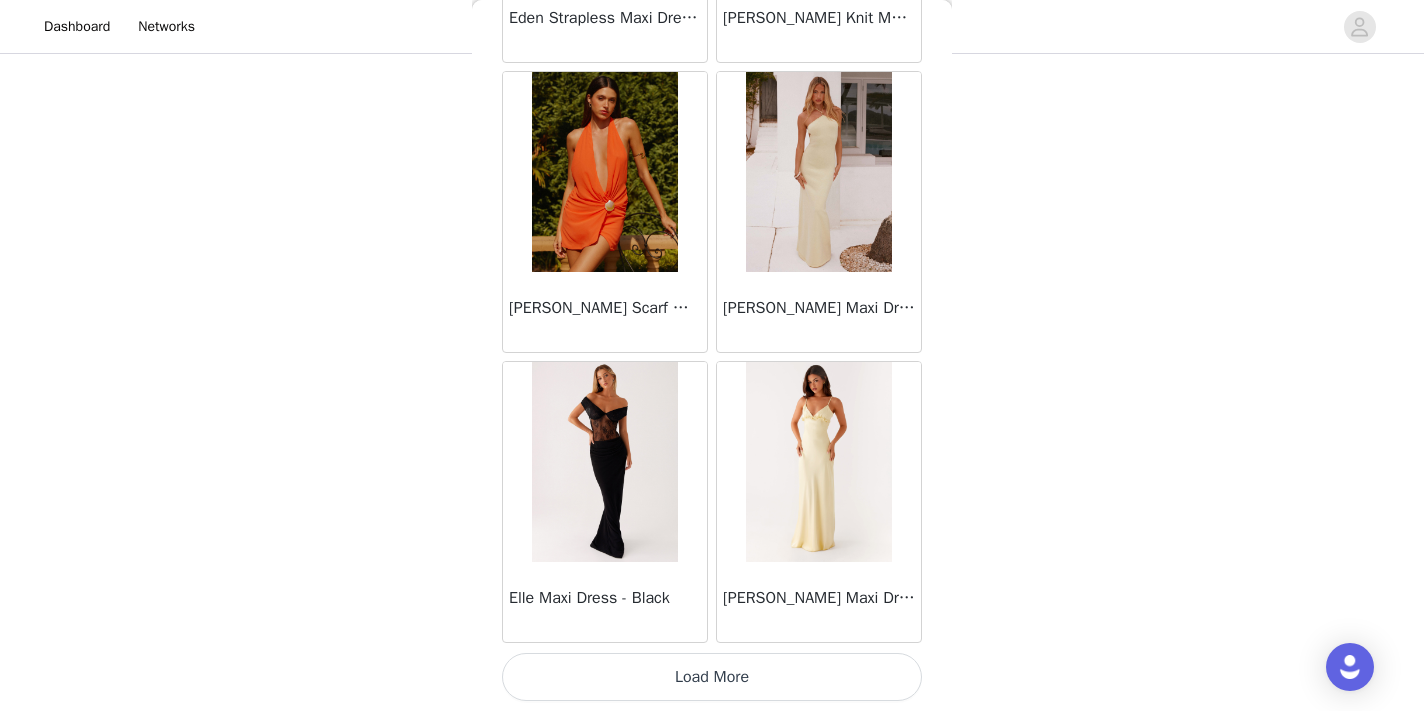 click on "Load More" at bounding box center (712, 677) 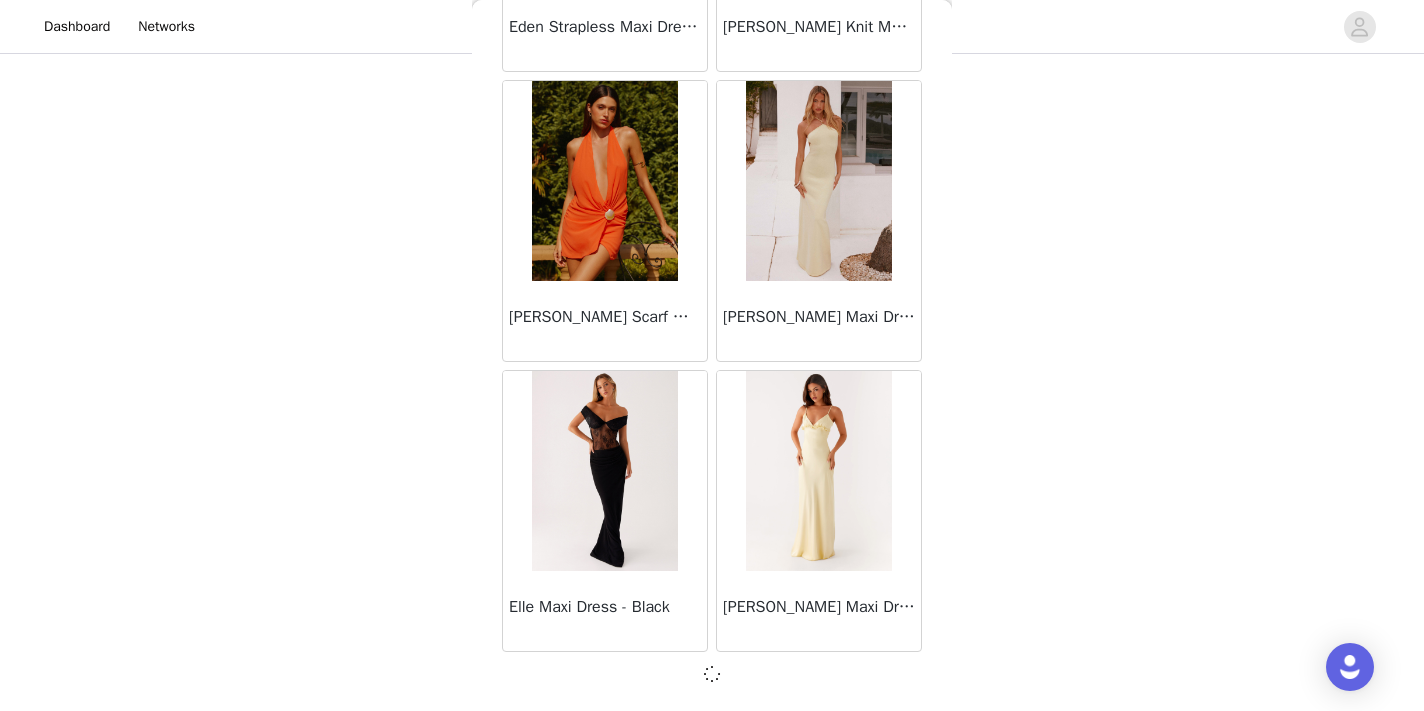 scroll, scrollTop: 19740, scrollLeft: 0, axis: vertical 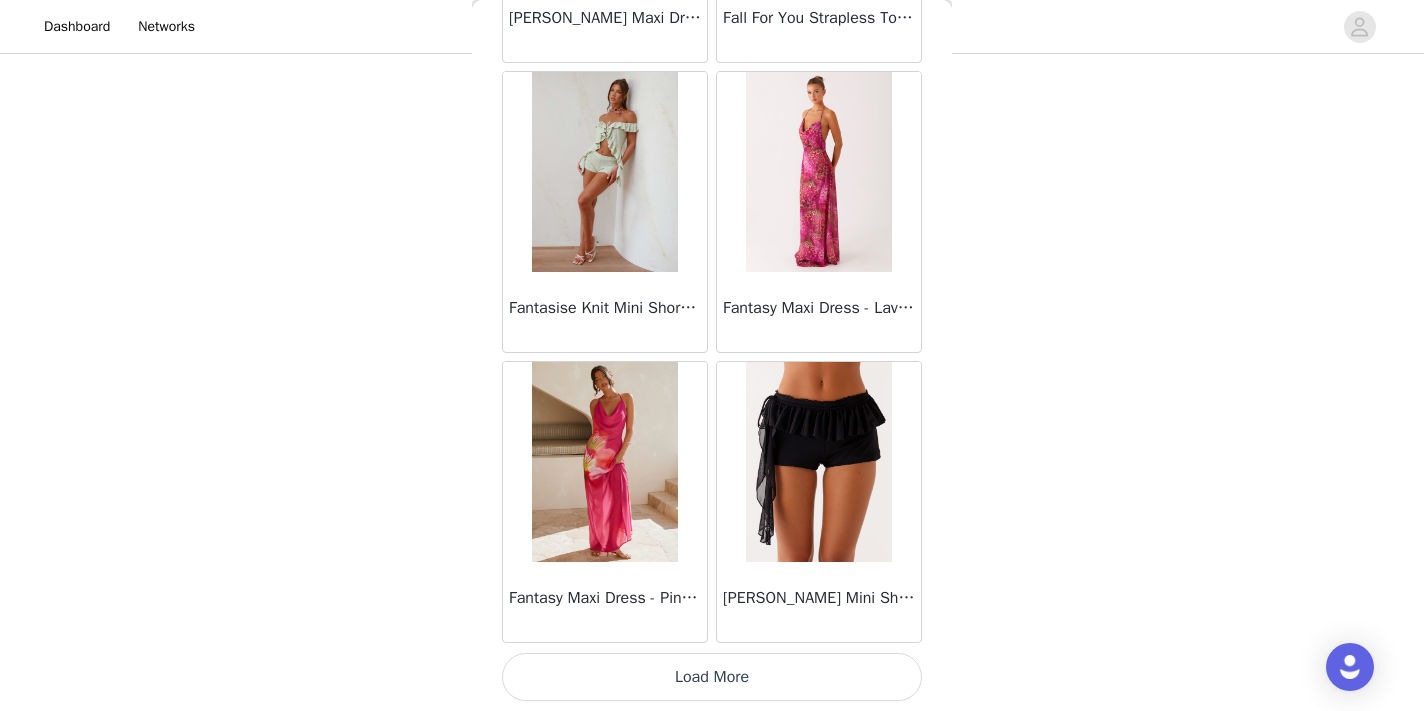 click on "Load More" at bounding box center [712, 677] 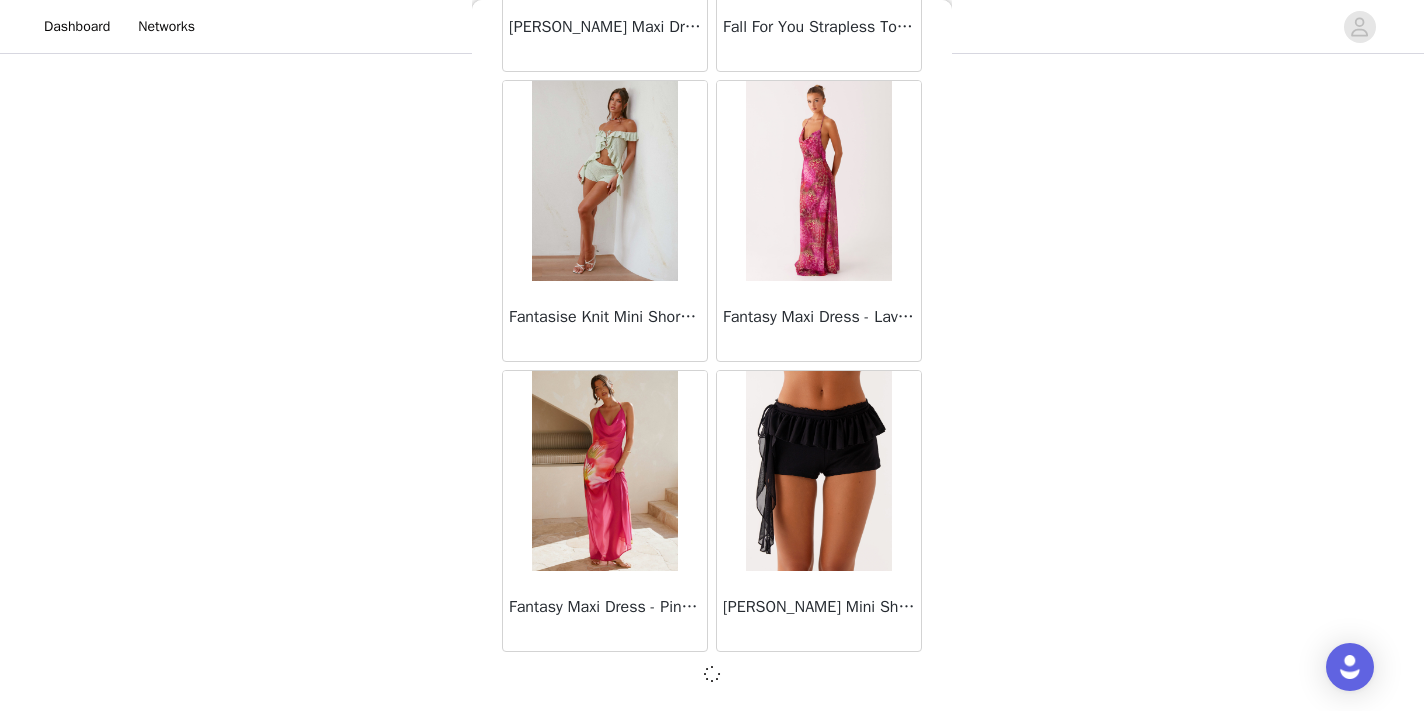 scroll, scrollTop: 22640, scrollLeft: 0, axis: vertical 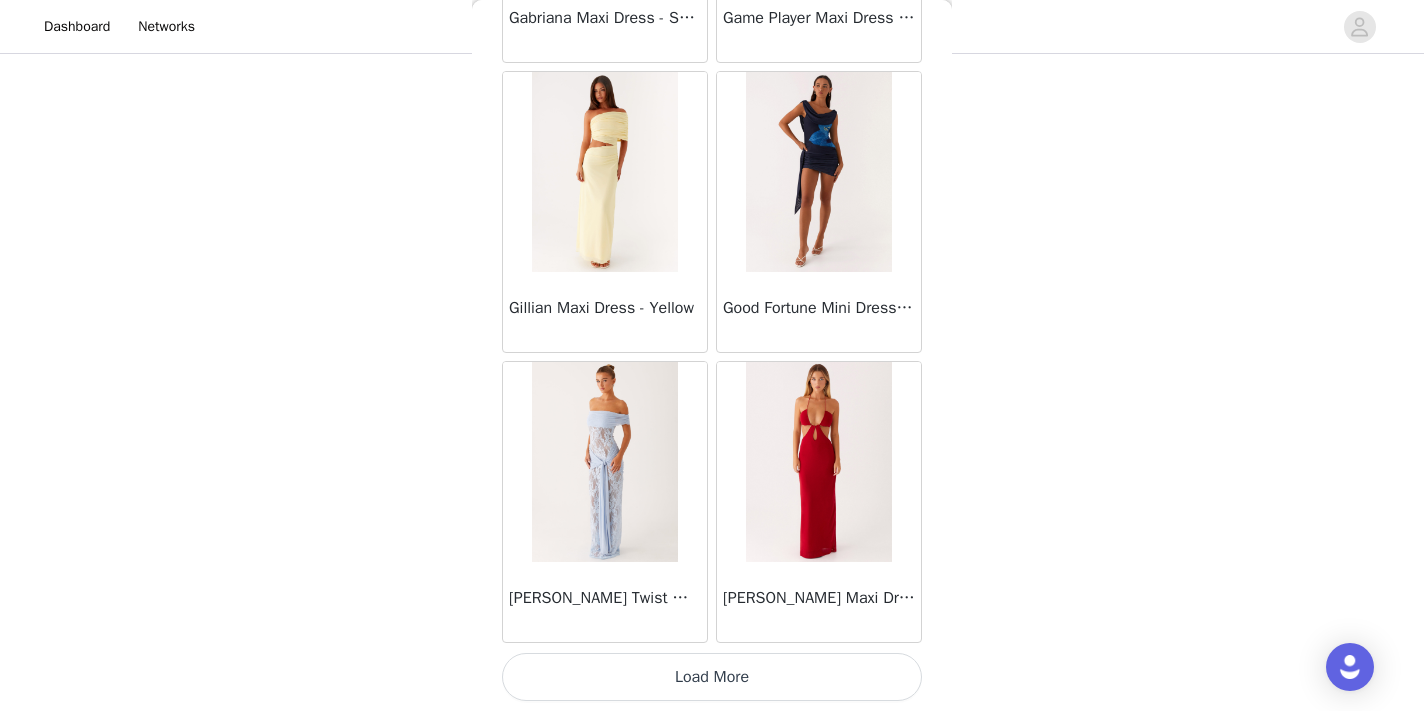 click on "Load More" at bounding box center (712, 677) 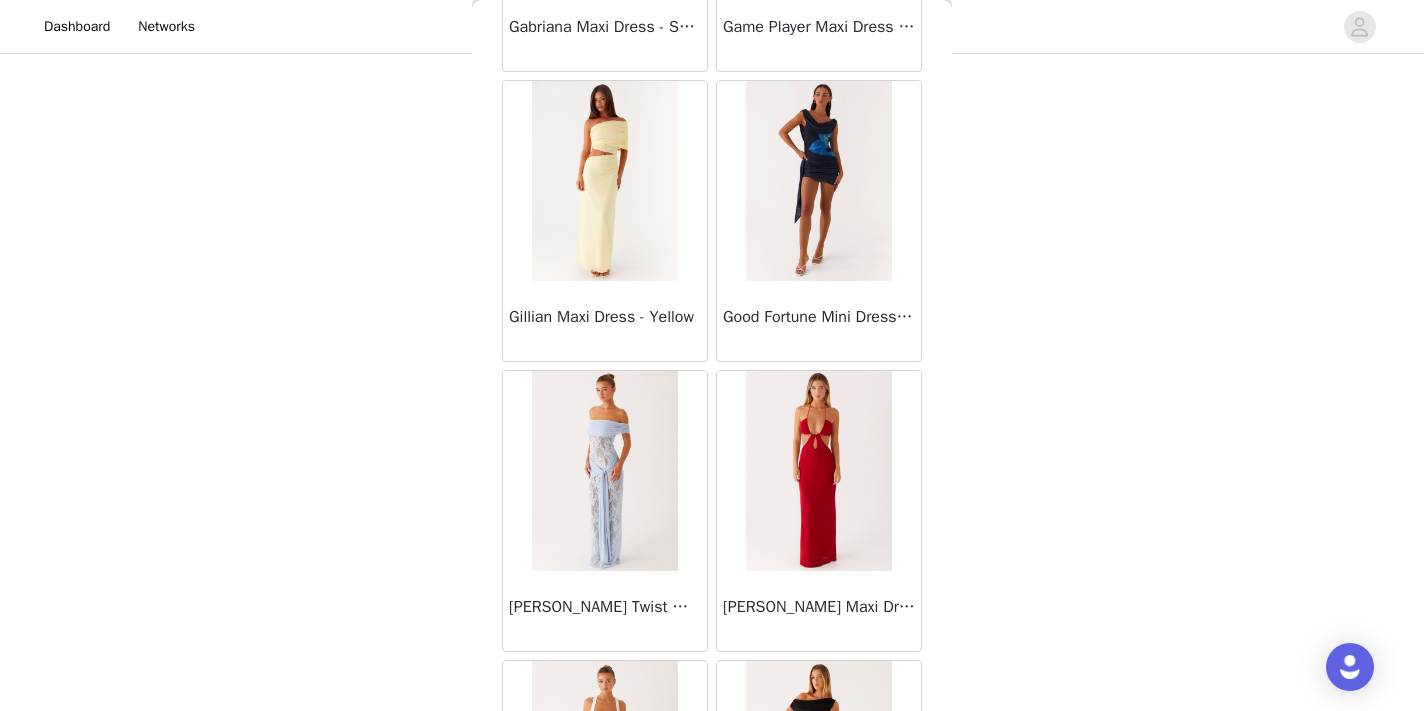 scroll, scrollTop: 161, scrollLeft: 0, axis: vertical 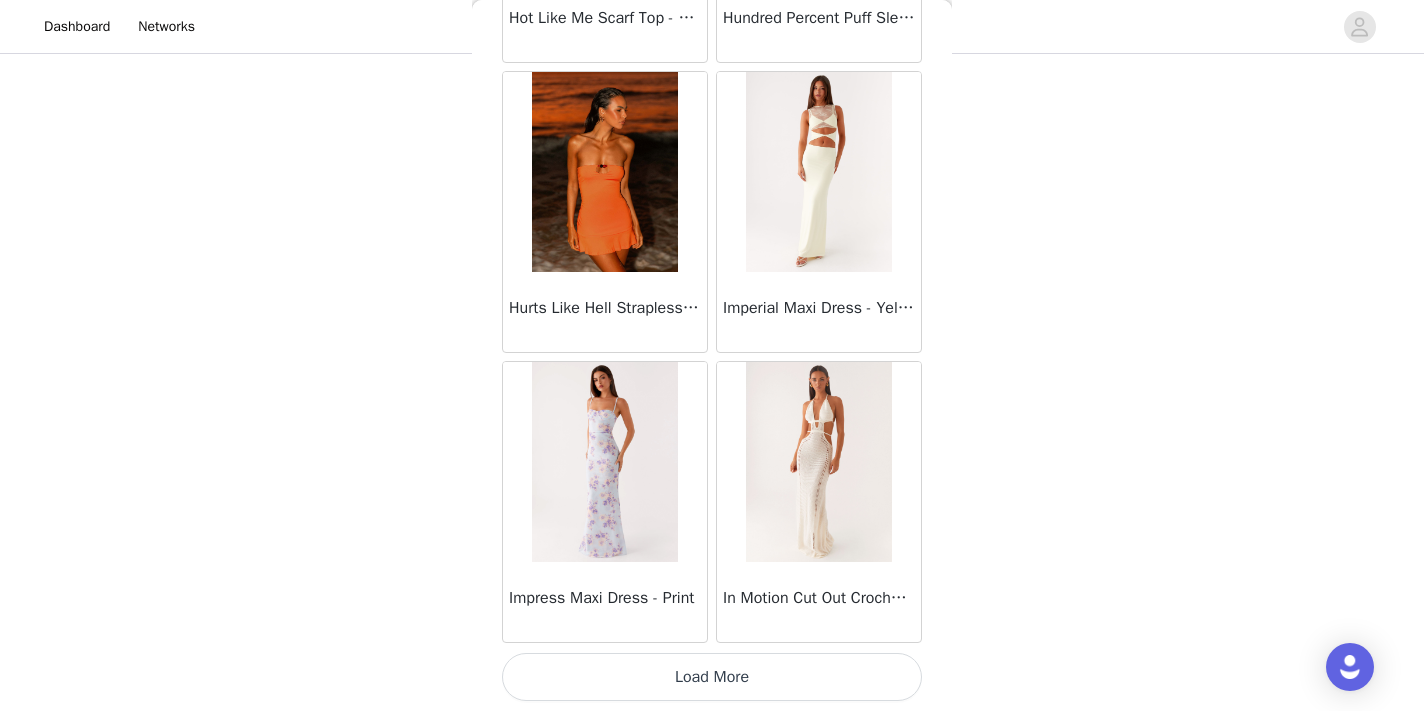 click on "Load More" at bounding box center (712, 677) 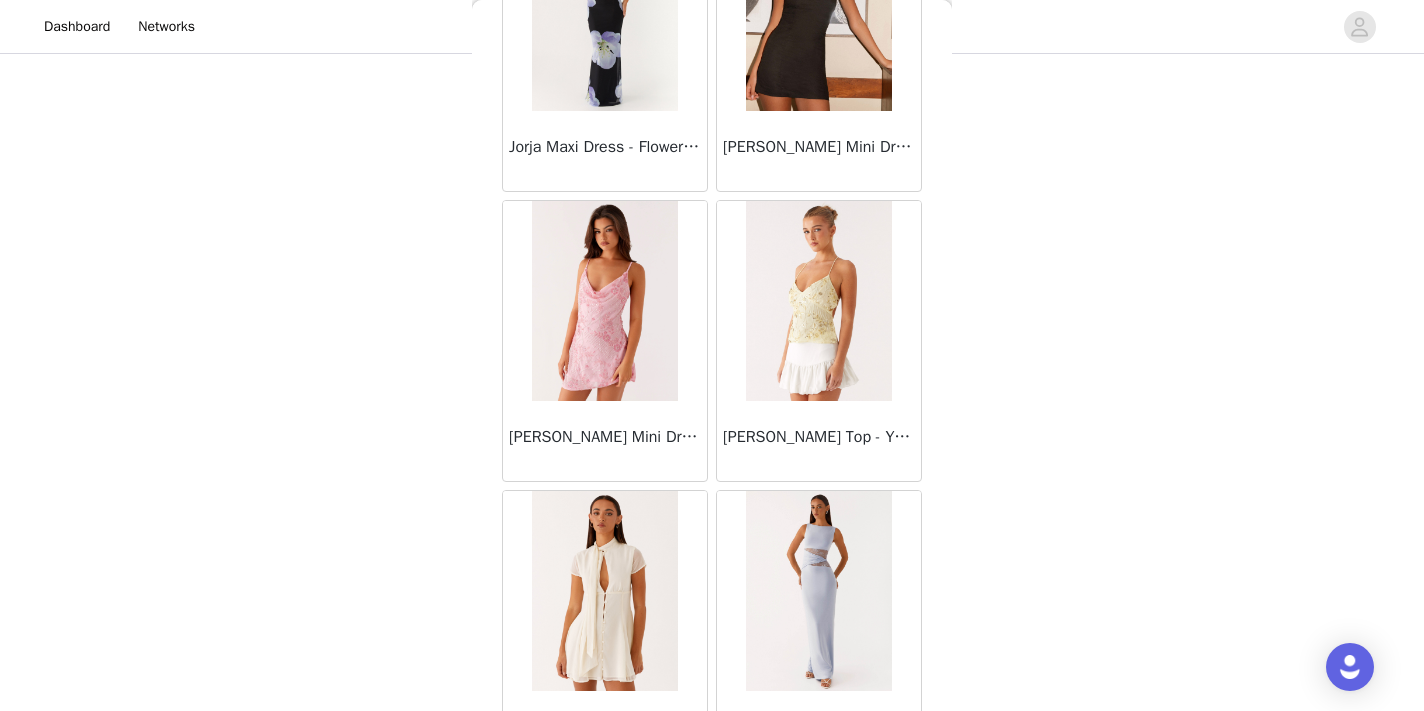 scroll, scrollTop: 31225, scrollLeft: 0, axis: vertical 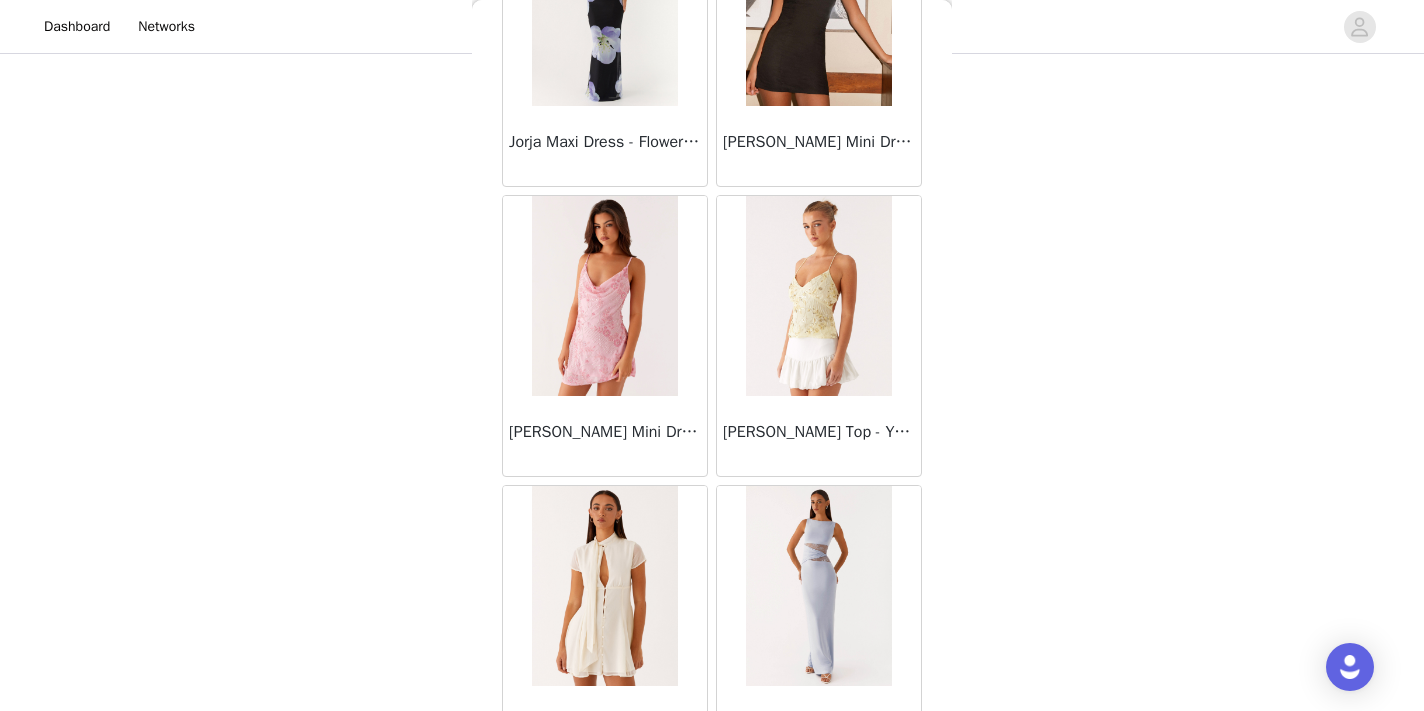 click at bounding box center [604, 296] 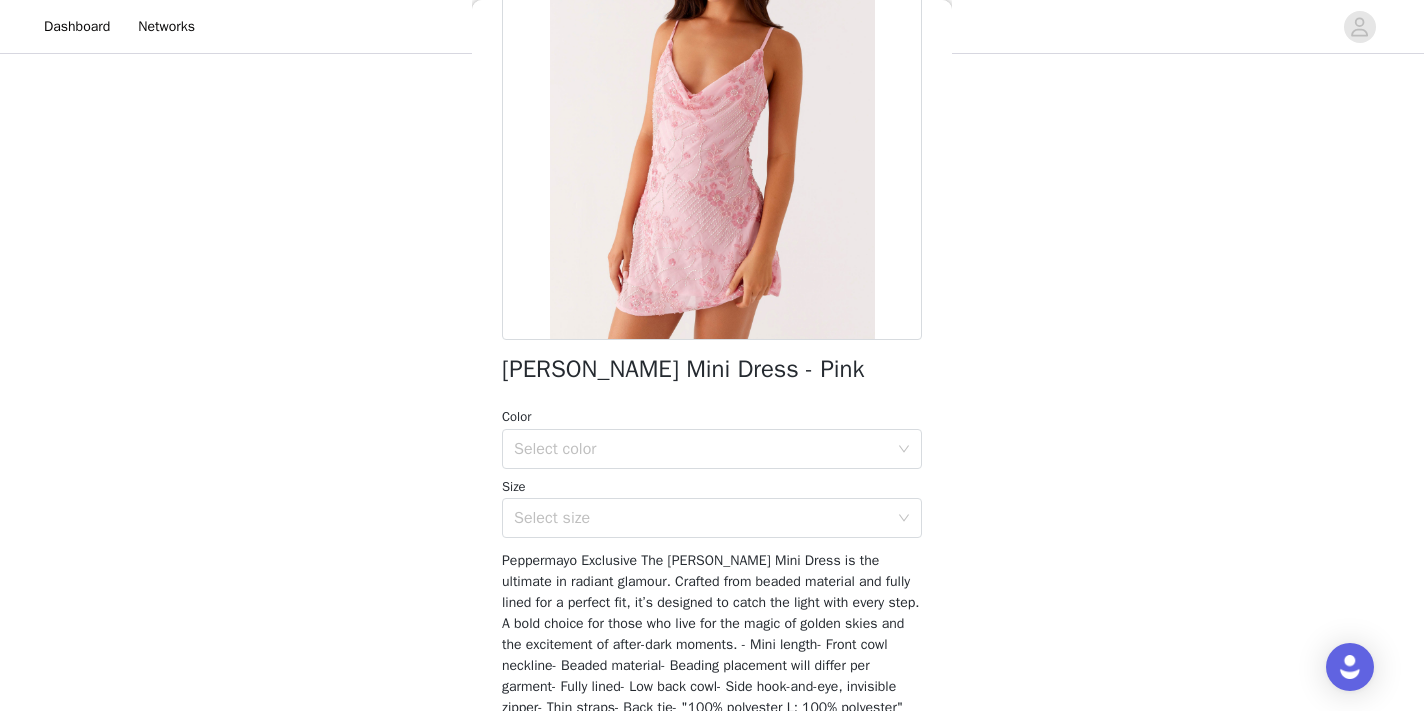 scroll, scrollTop: 273, scrollLeft: 0, axis: vertical 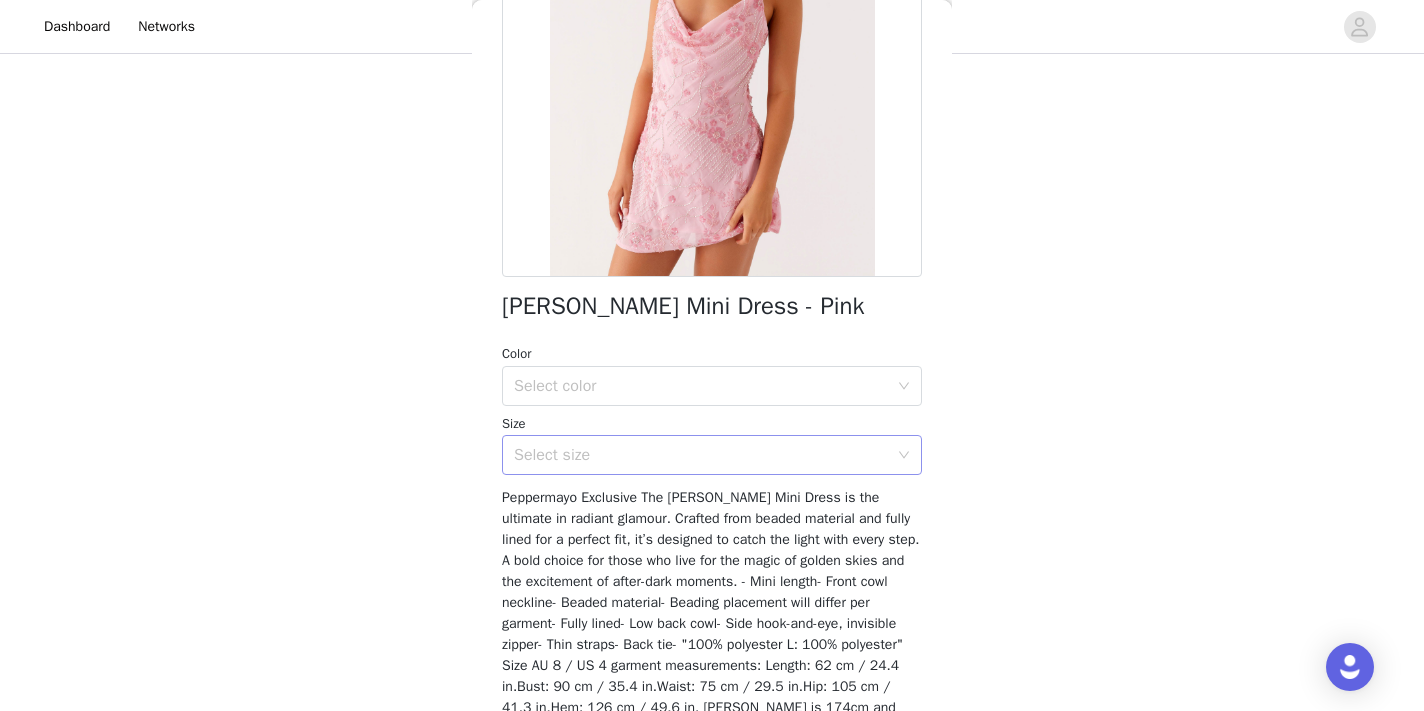 click on "Select size" at bounding box center [701, 455] 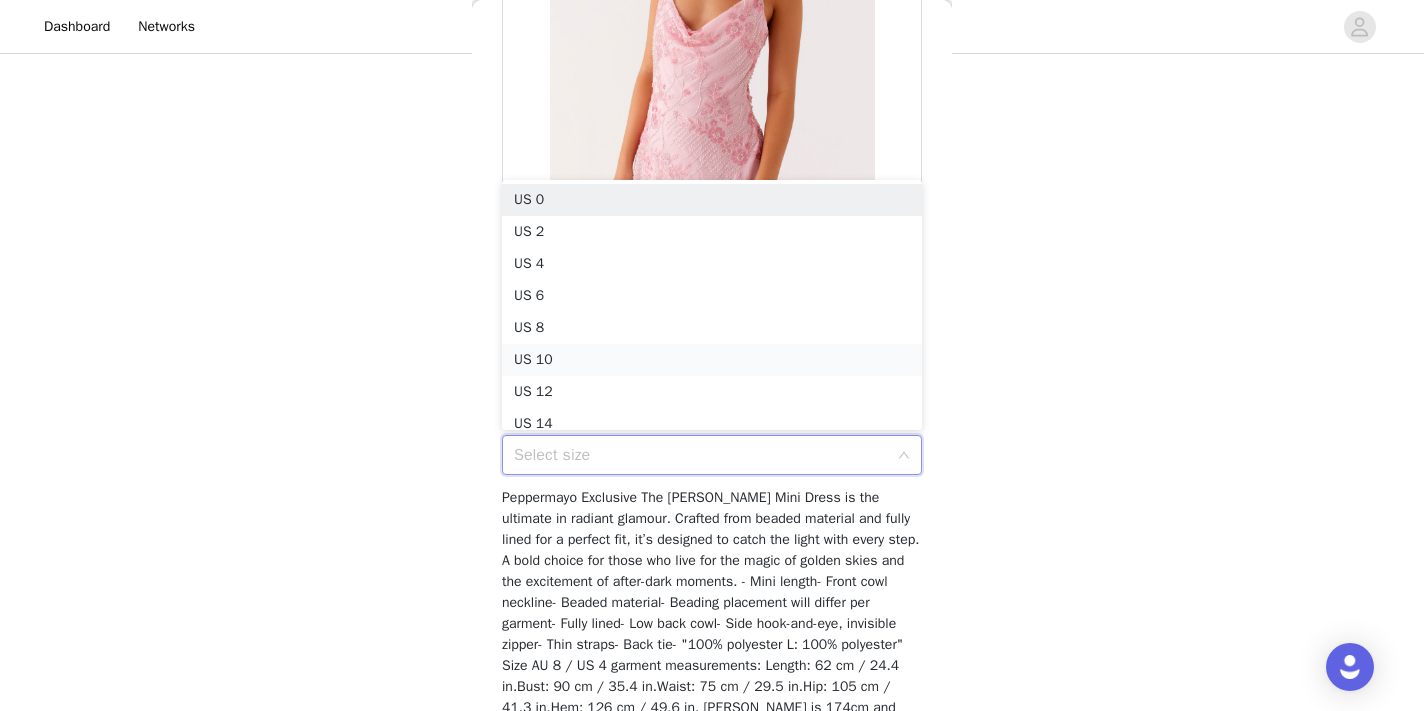 scroll, scrollTop: 10, scrollLeft: 0, axis: vertical 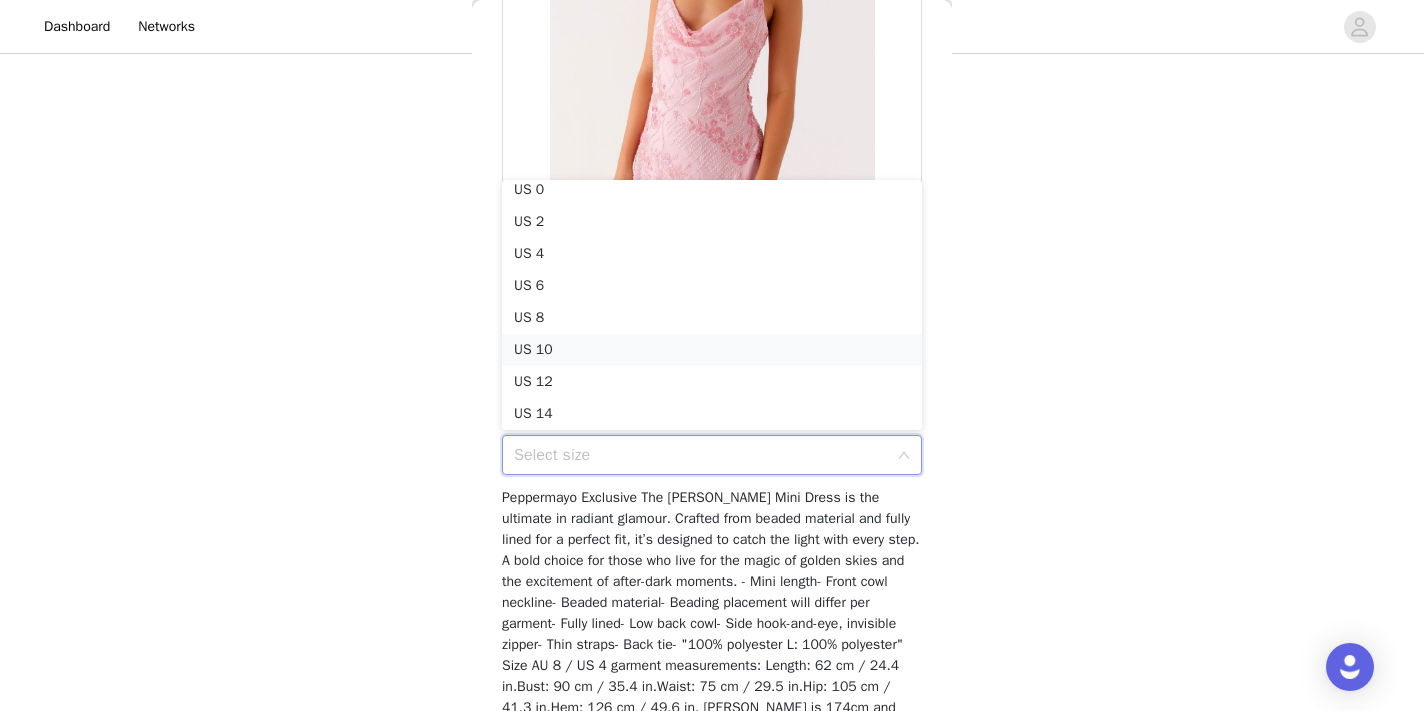 click on "US 10" at bounding box center [712, 350] 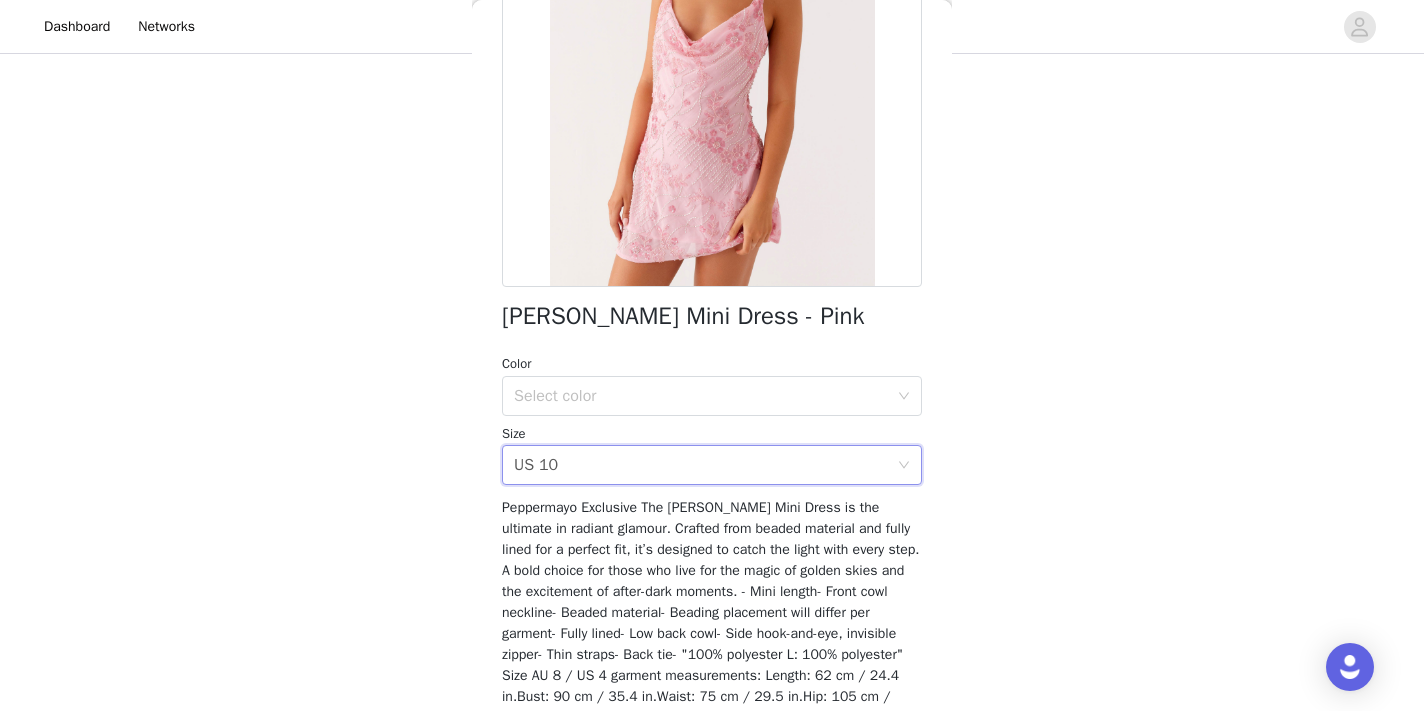 scroll, scrollTop: 251, scrollLeft: 0, axis: vertical 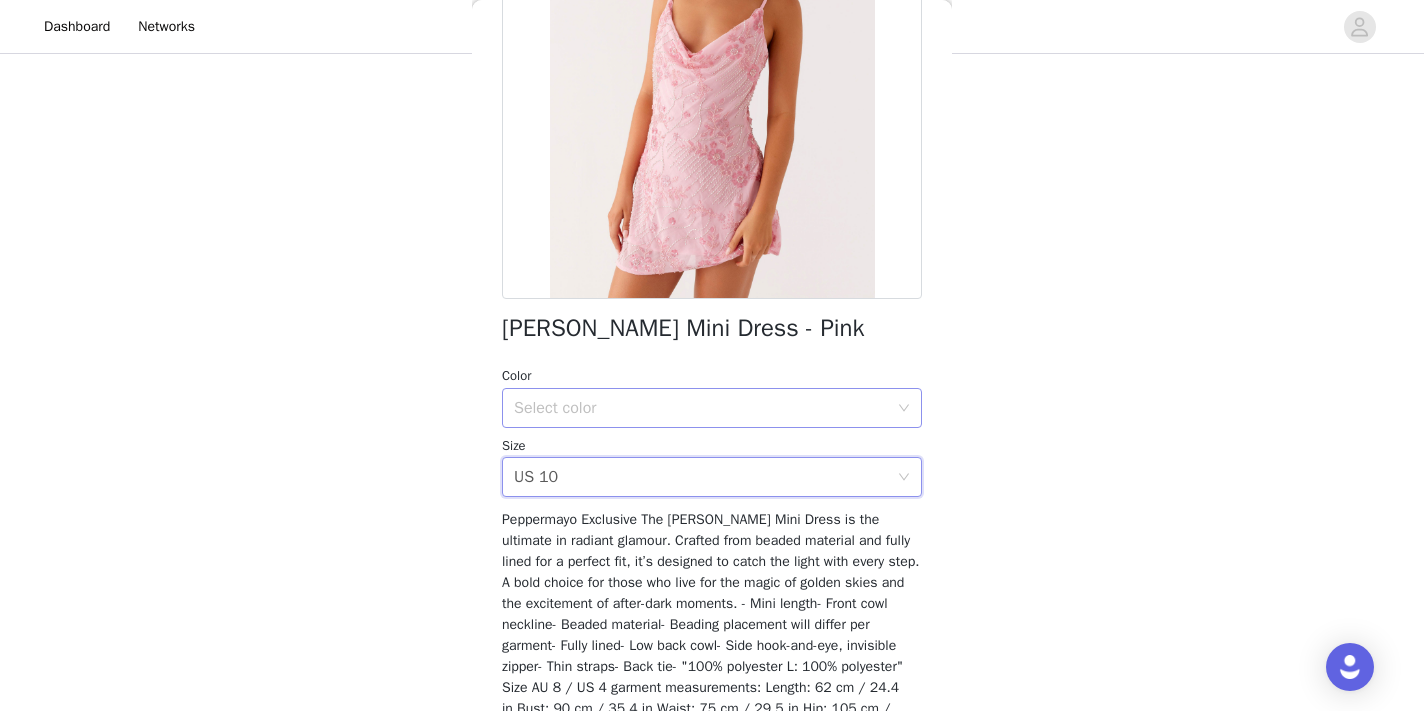 click on "Select color" at bounding box center [701, 408] 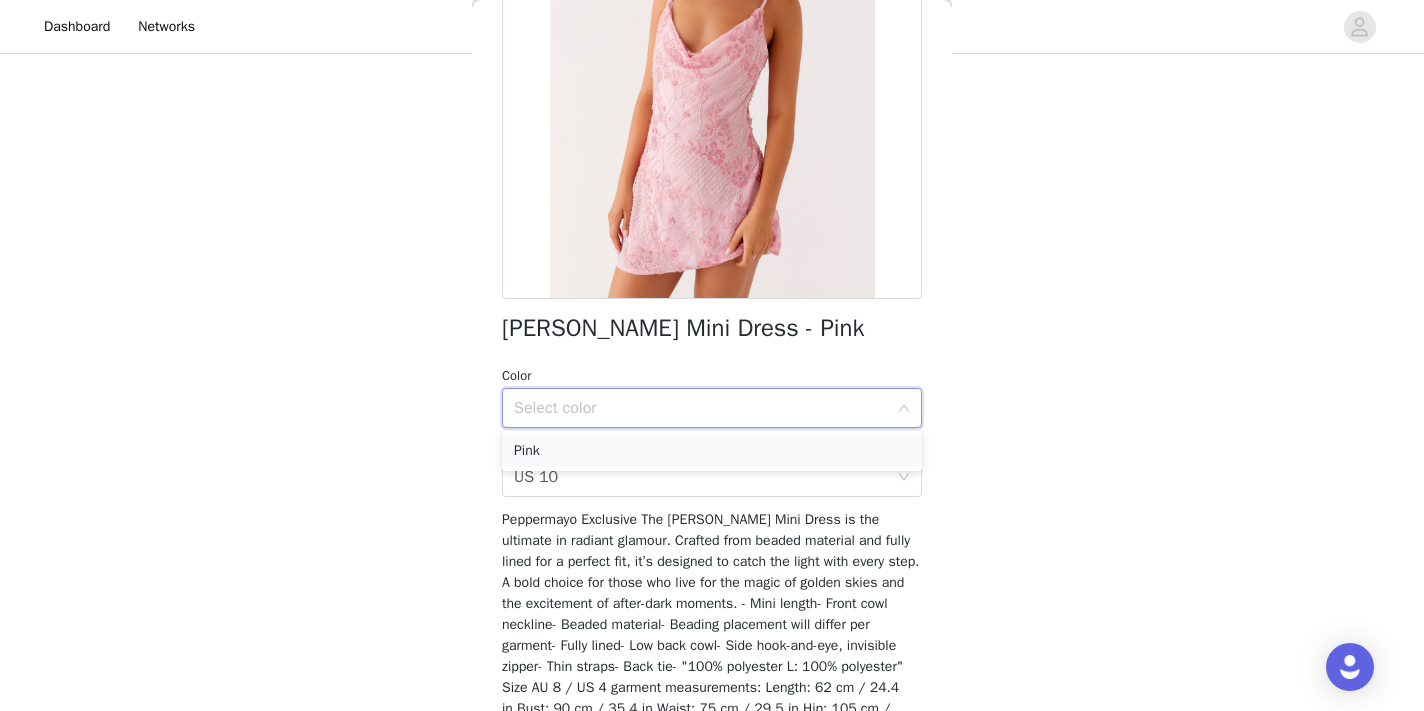 click on "Pink" at bounding box center [712, 451] 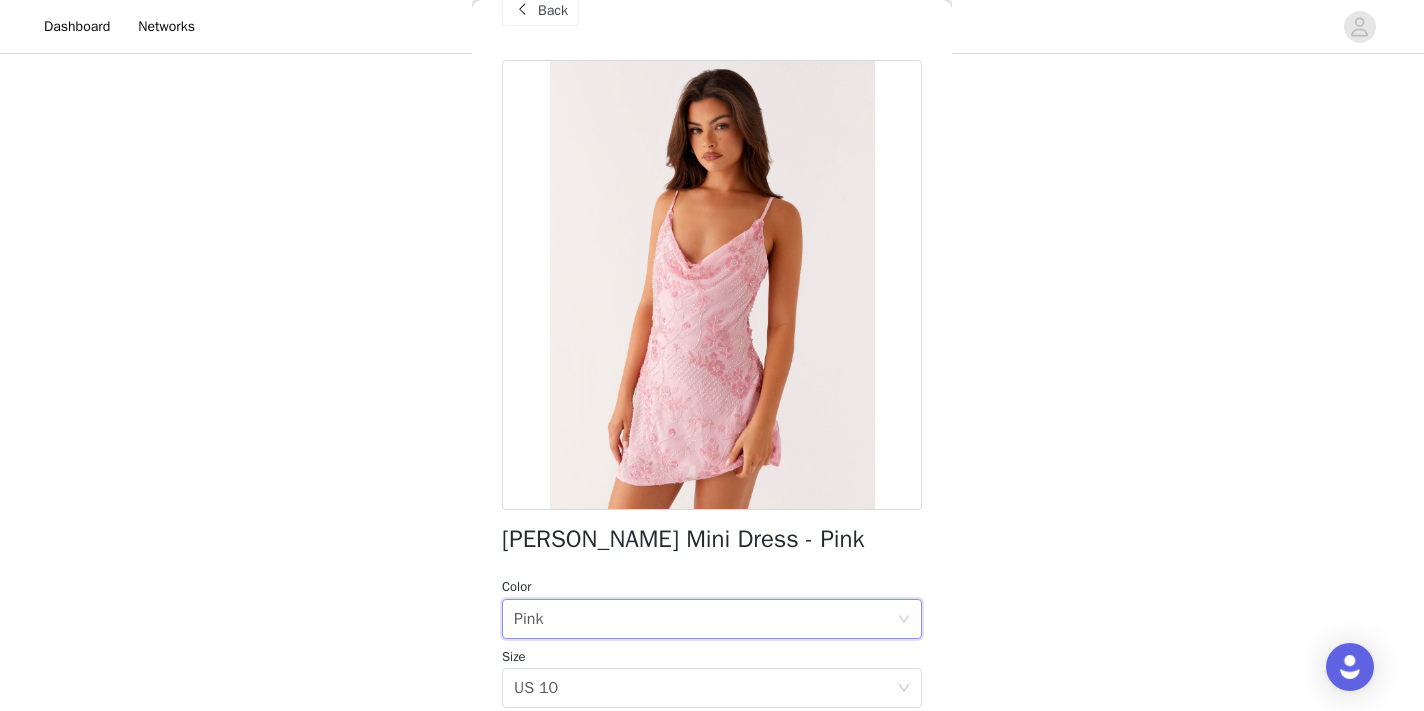 scroll, scrollTop: 40, scrollLeft: 0, axis: vertical 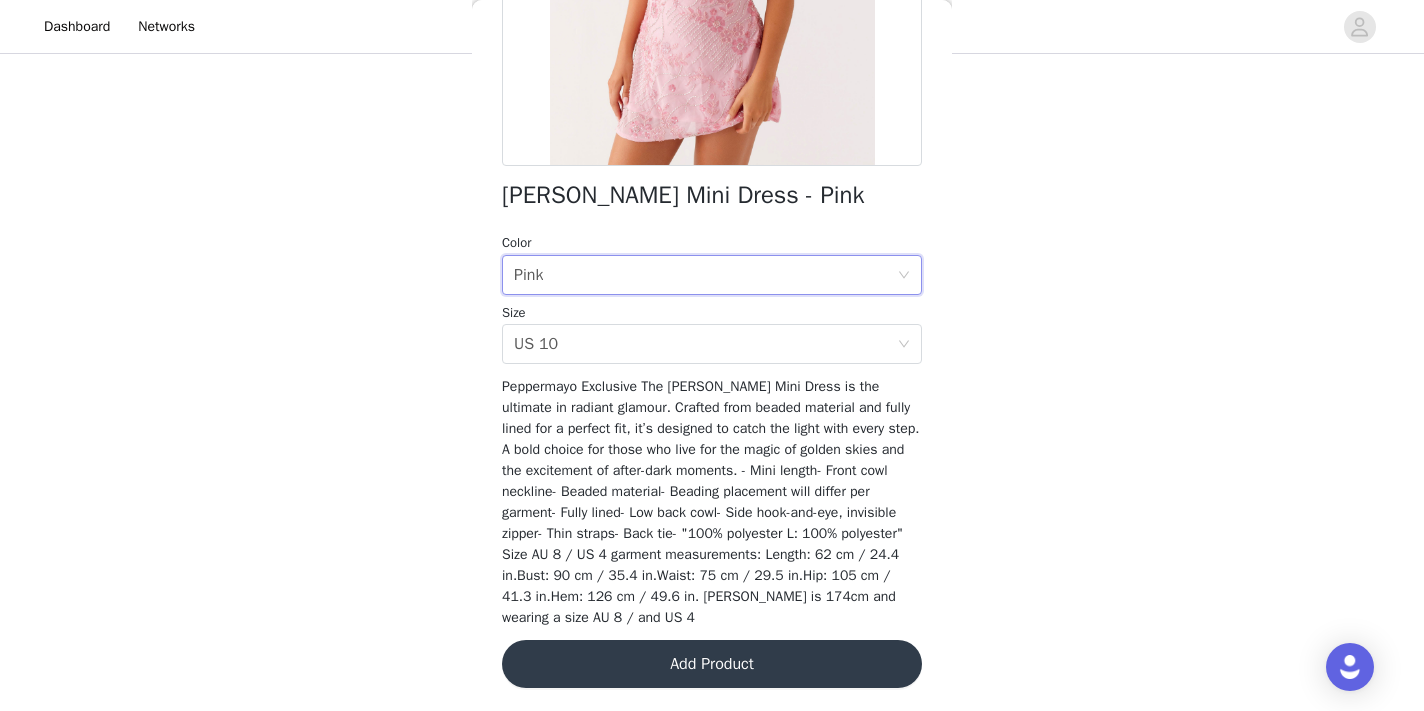 click on "Add Product" at bounding box center (712, 664) 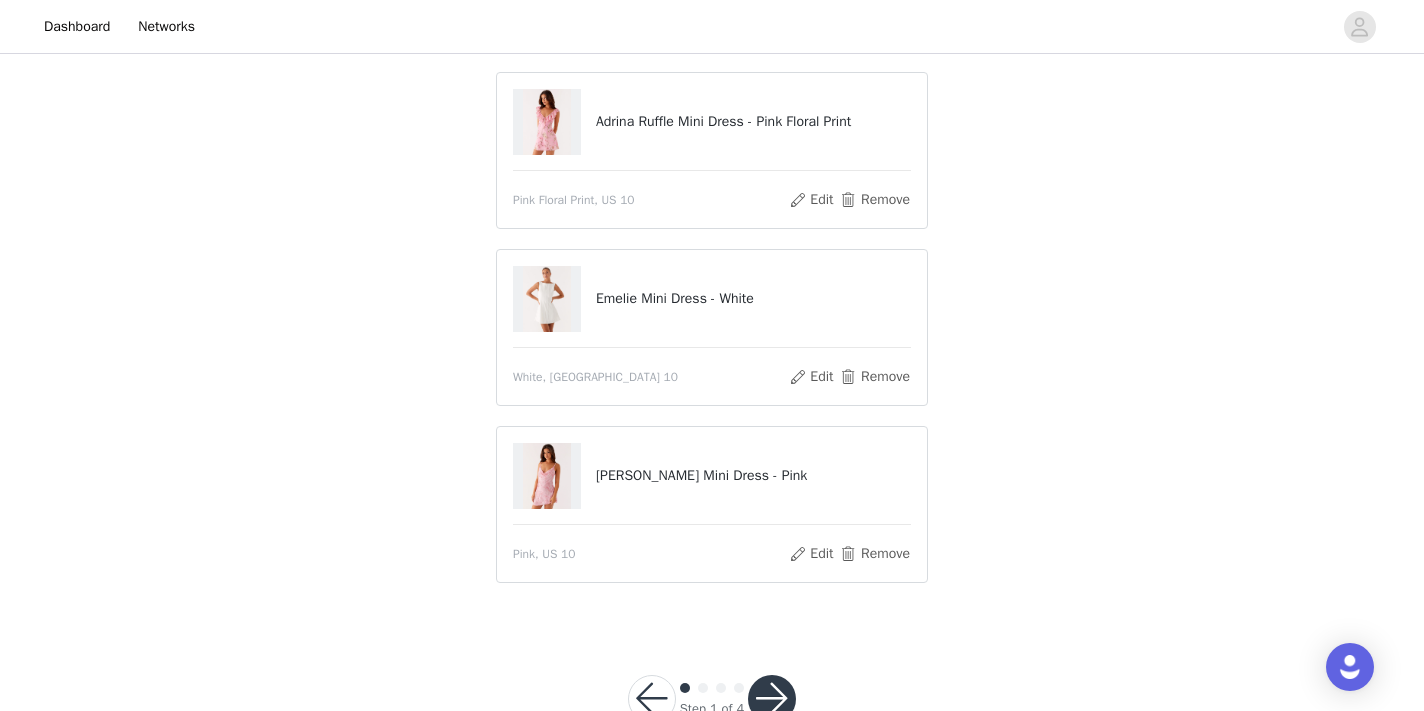 scroll, scrollTop: 151, scrollLeft: 0, axis: vertical 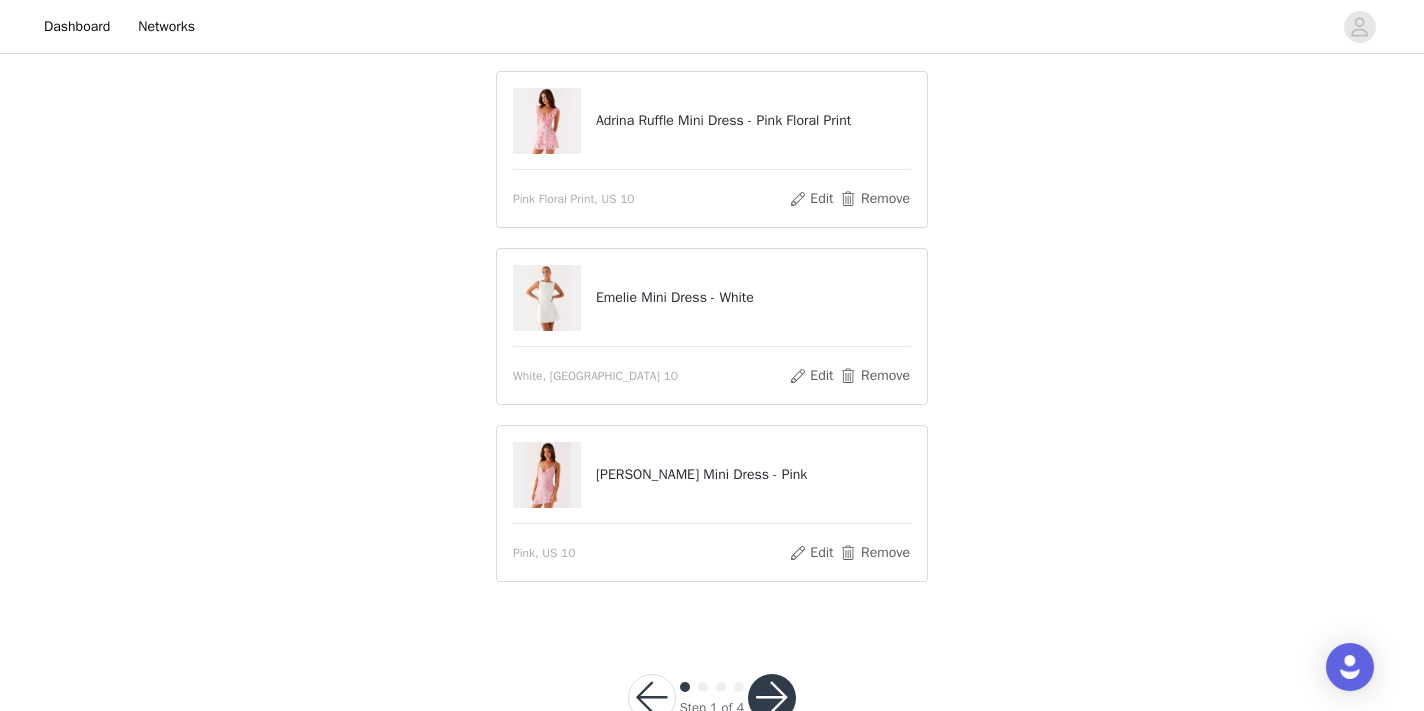 click on "Adrina Ruffle Mini Dress - Pink Floral Print" at bounding box center [753, 120] 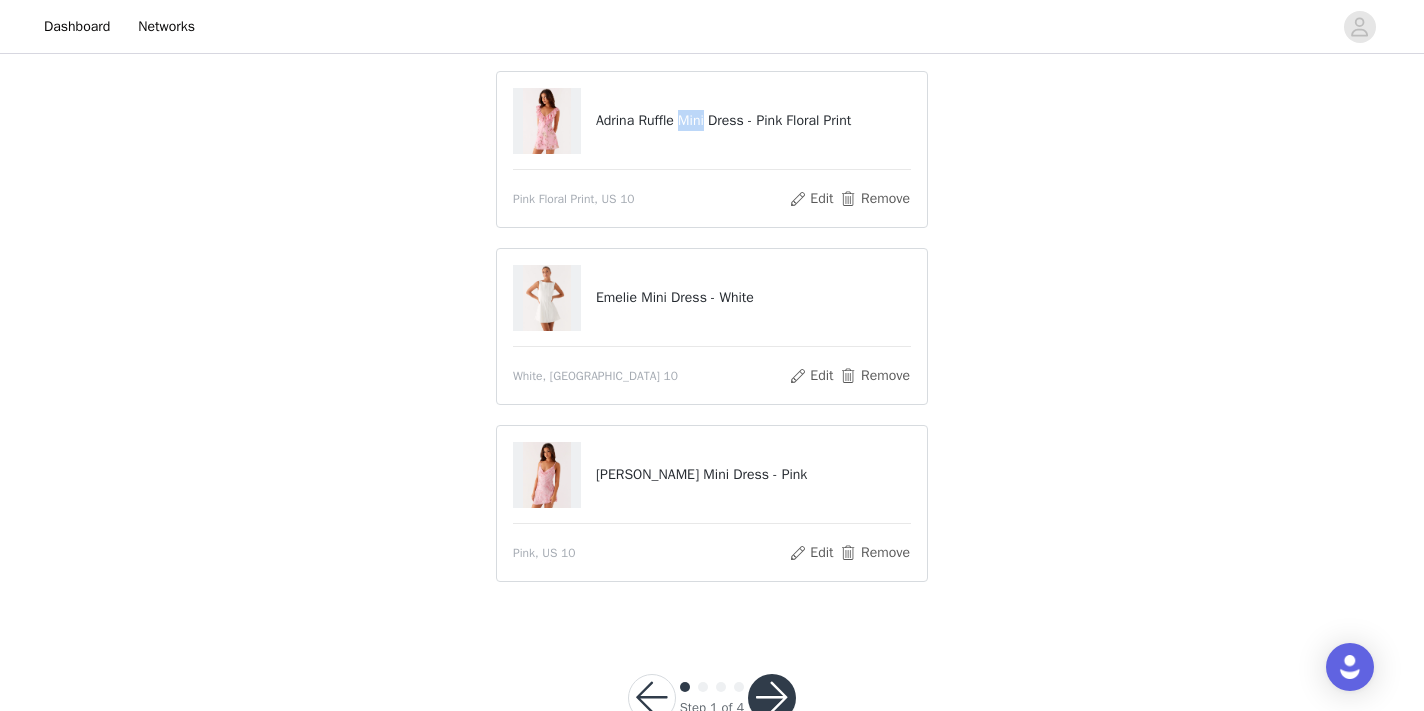 click on "Adrina Ruffle Mini Dress - Pink Floral Print" at bounding box center [753, 120] 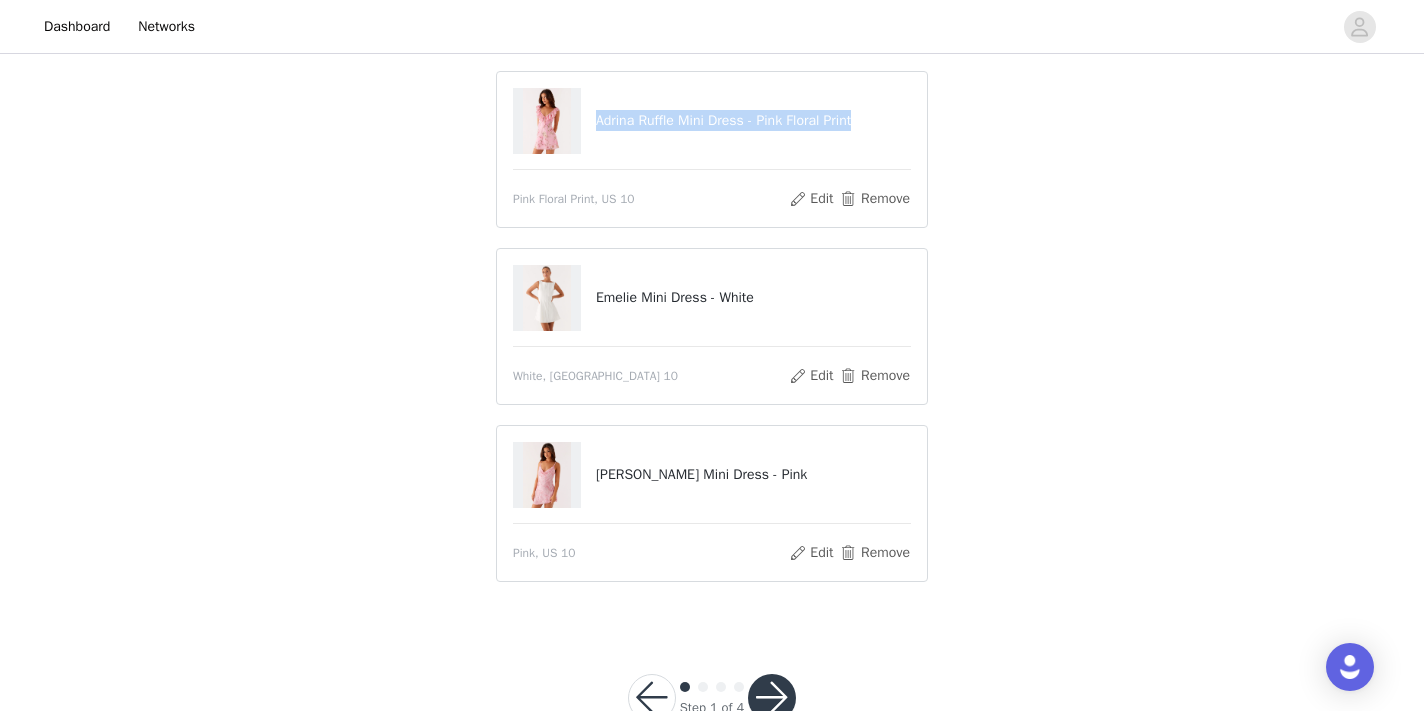 click on "Adrina Ruffle Mini Dress - Pink Floral Print" at bounding box center [753, 120] 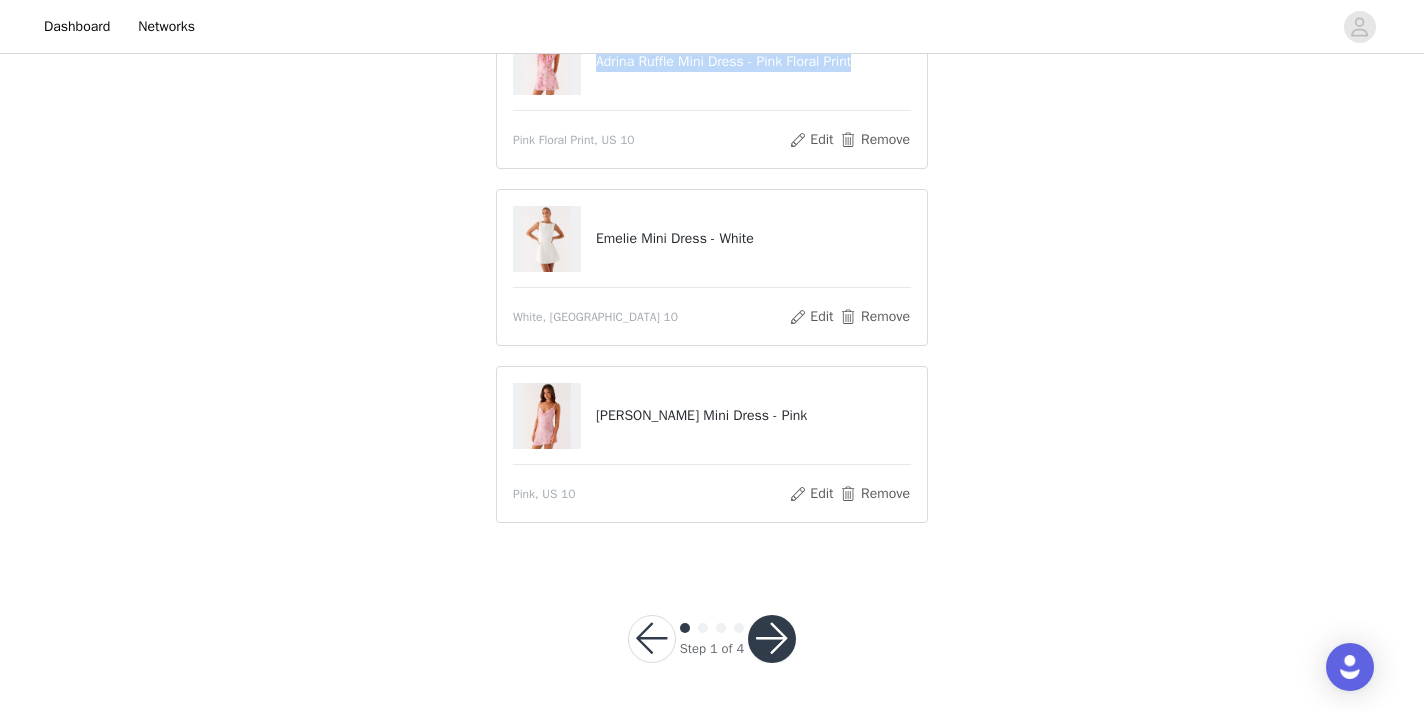 scroll, scrollTop: 209, scrollLeft: 0, axis: vertical 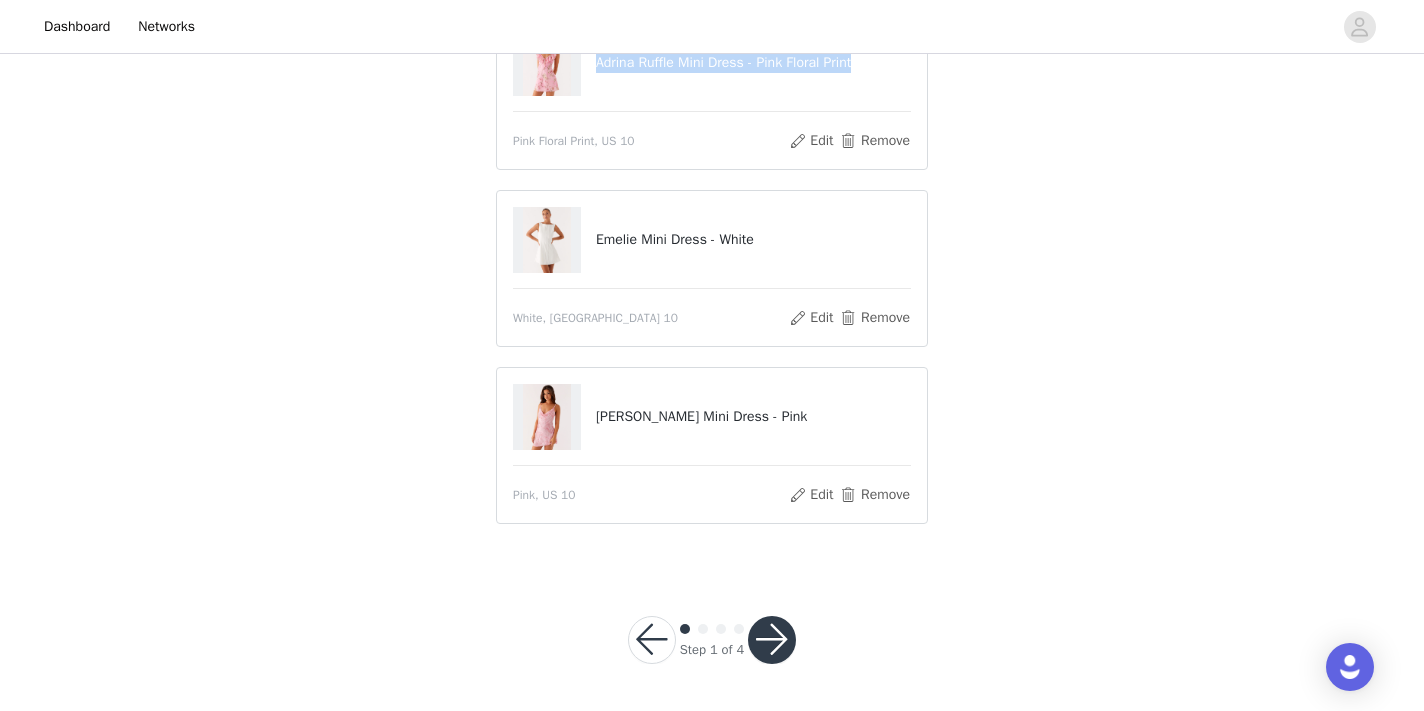 click at bounding box center (772, 640) 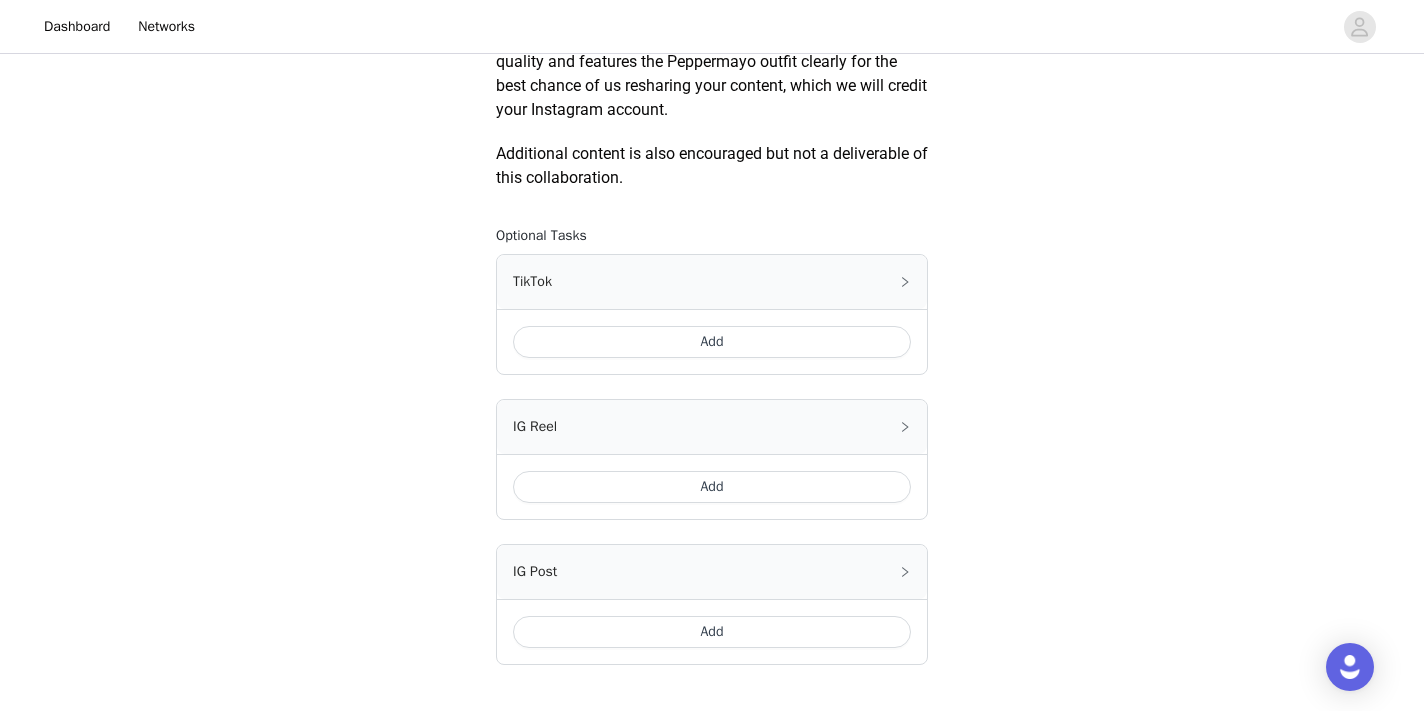 scroll, scrollTop: 987, scrollLeft: 0, axis: vertical 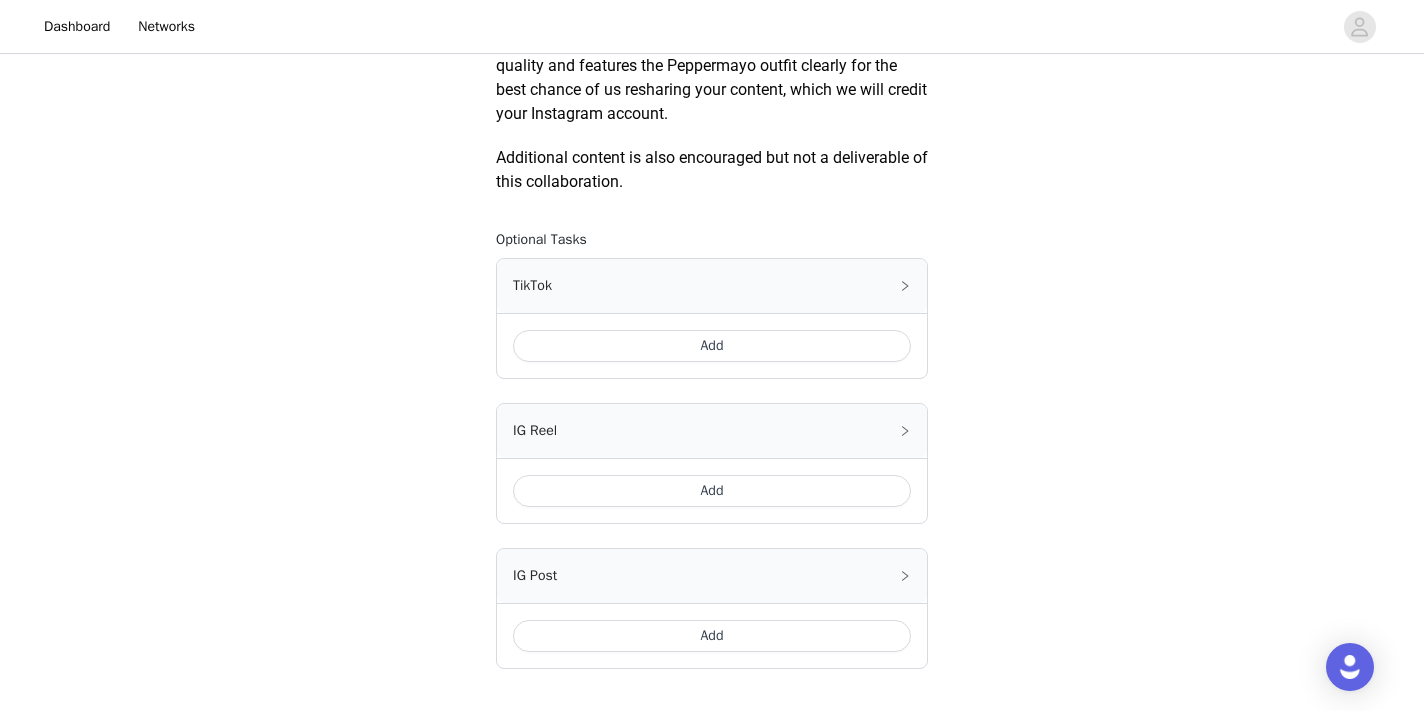 click on "Add" at bounding box center (712, 346) 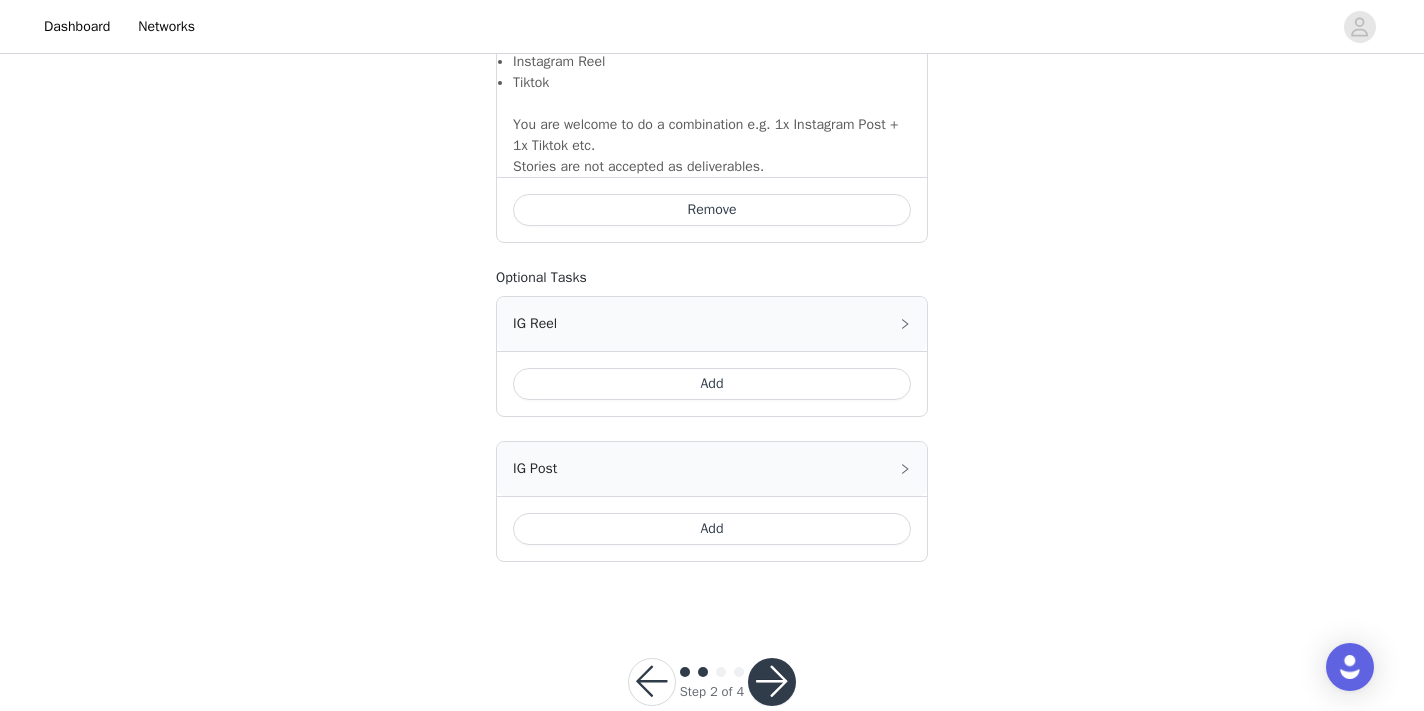 scroll, scrollTop: 1452, scrollLeft: 0, axis: vertical 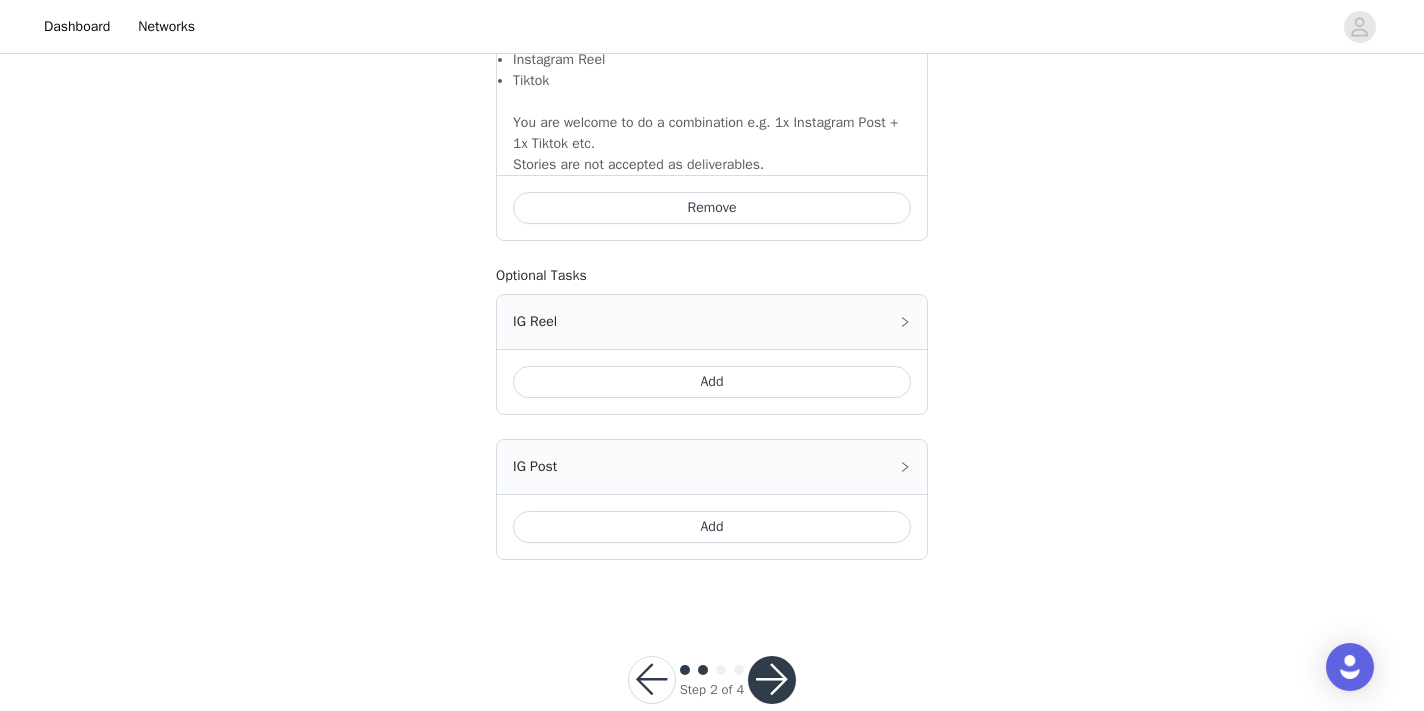 click on "Add" at bounding box center [712, 527] 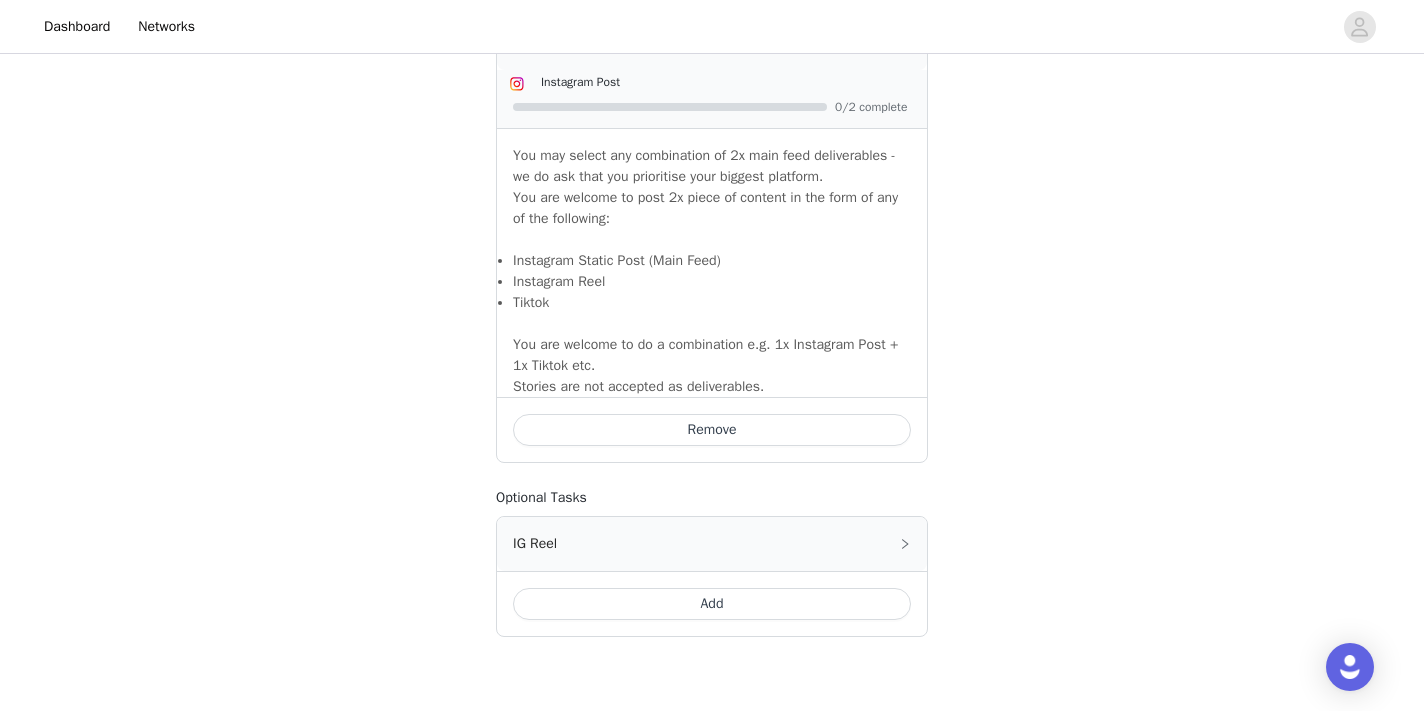 scroll, scrollTop: 1705, scrollLeft: 0, axis: vertical 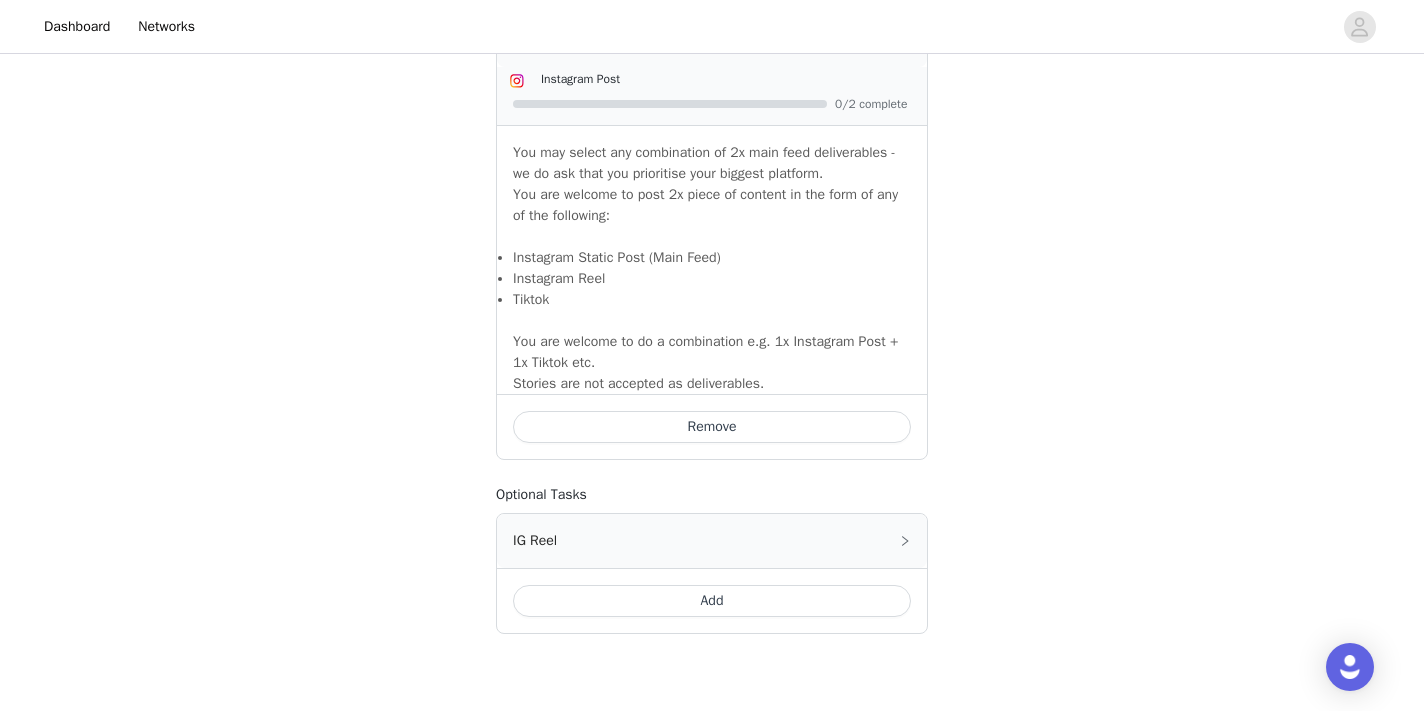 click on "Add" at bounding box center (712, 601) 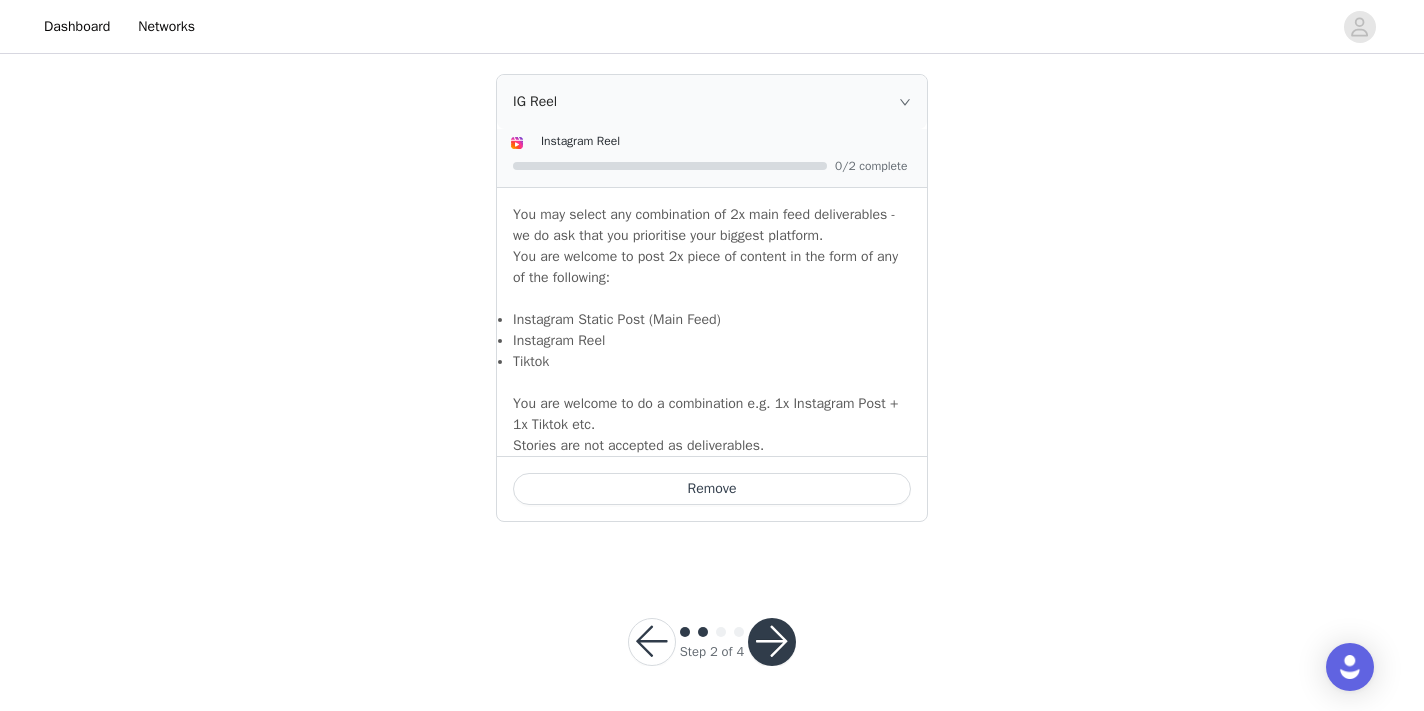 scroll, scrollTop: 2114, scrollLeft: 0, axis: vertical 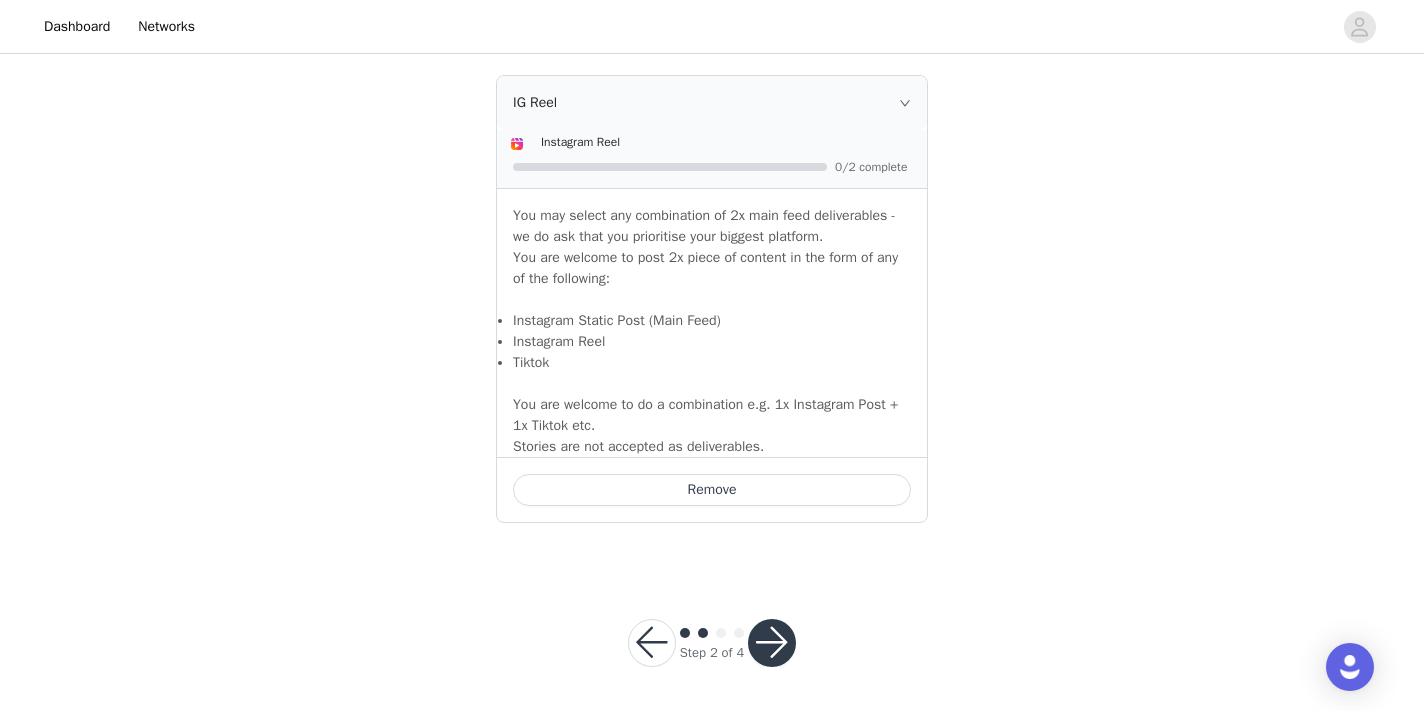 click at bounding box center [772, 643] 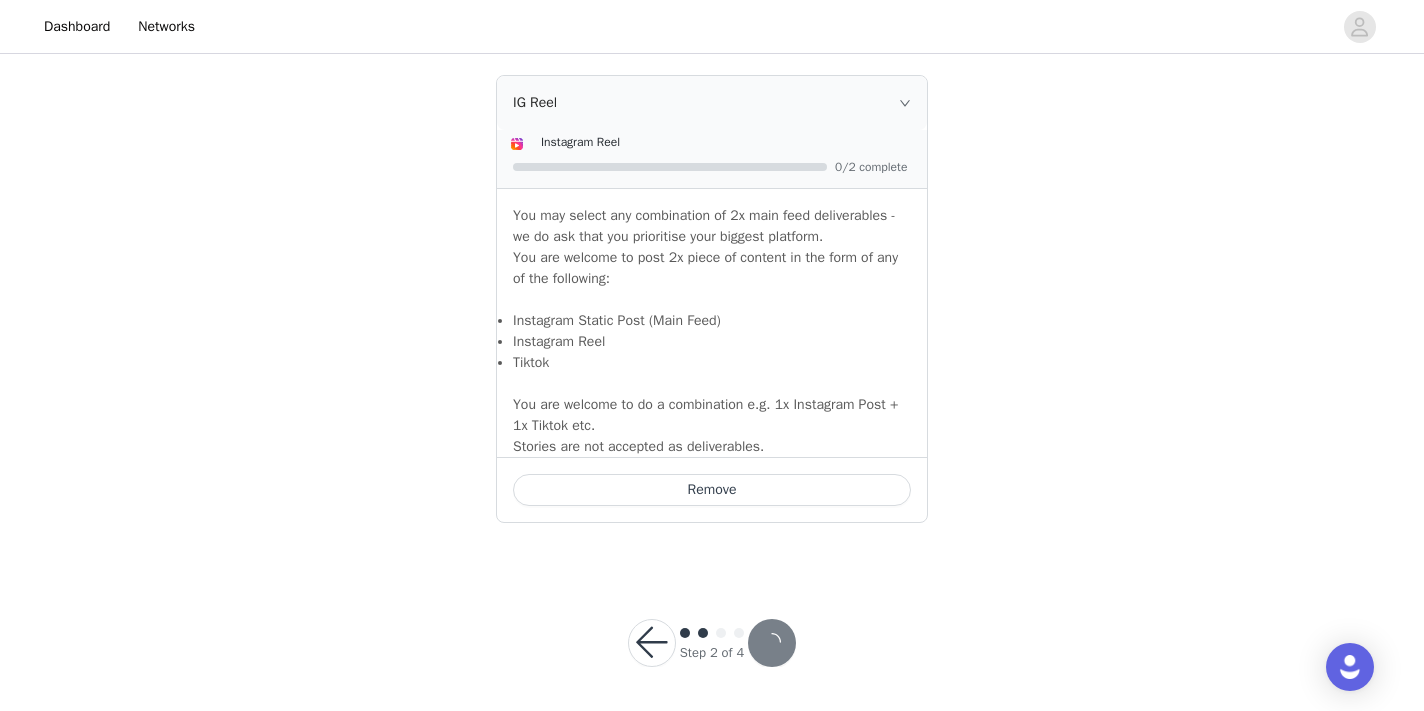 scroll, scrollTop: 0, scrollLeft: 0, axis: both 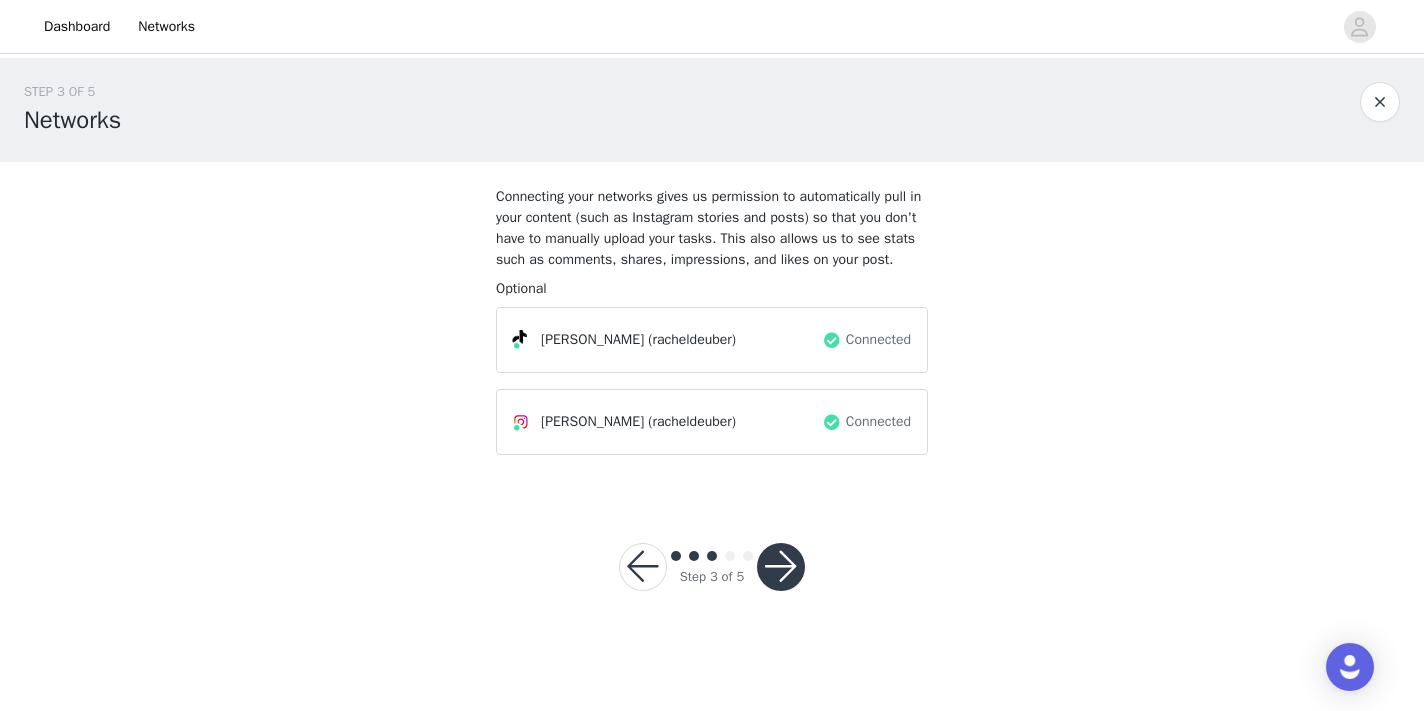 click at bounding box center [781, 567] 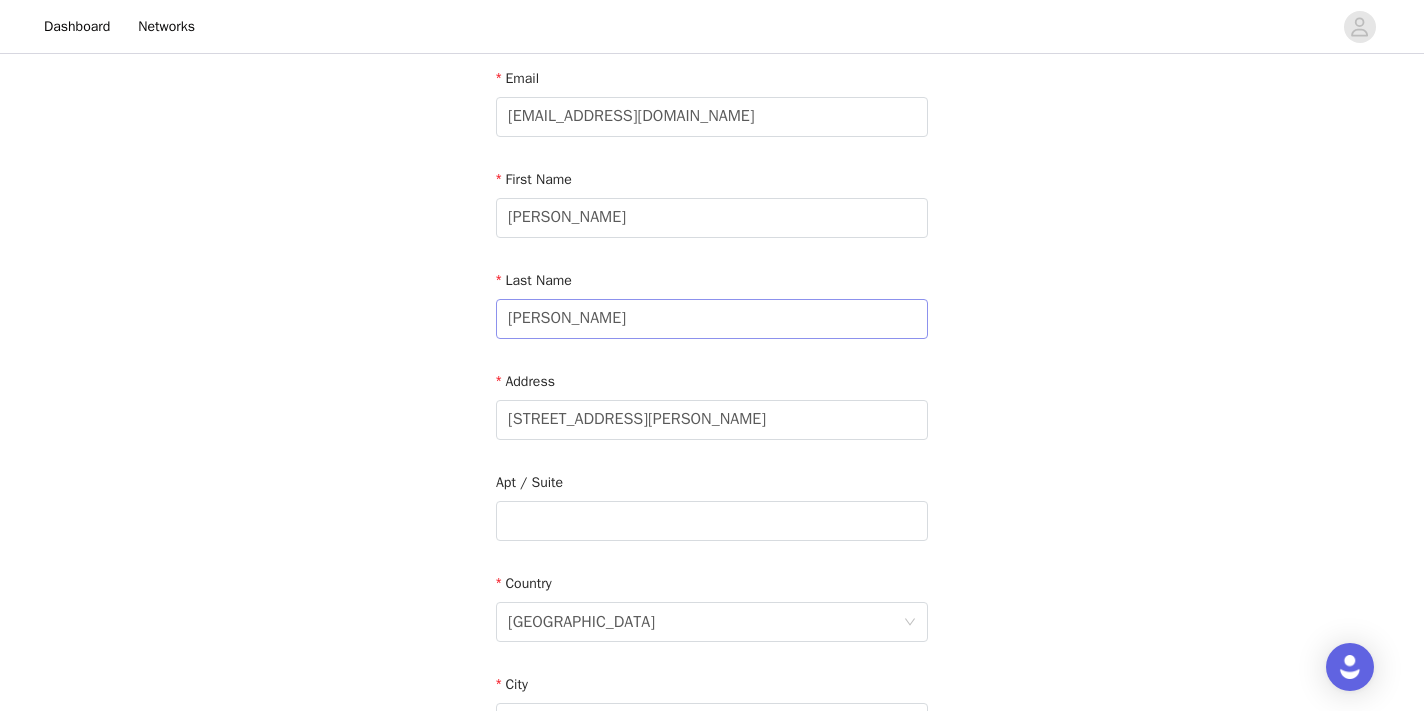 scroll, scrollTop: 132, scrollLeft: 0, axis: vertical 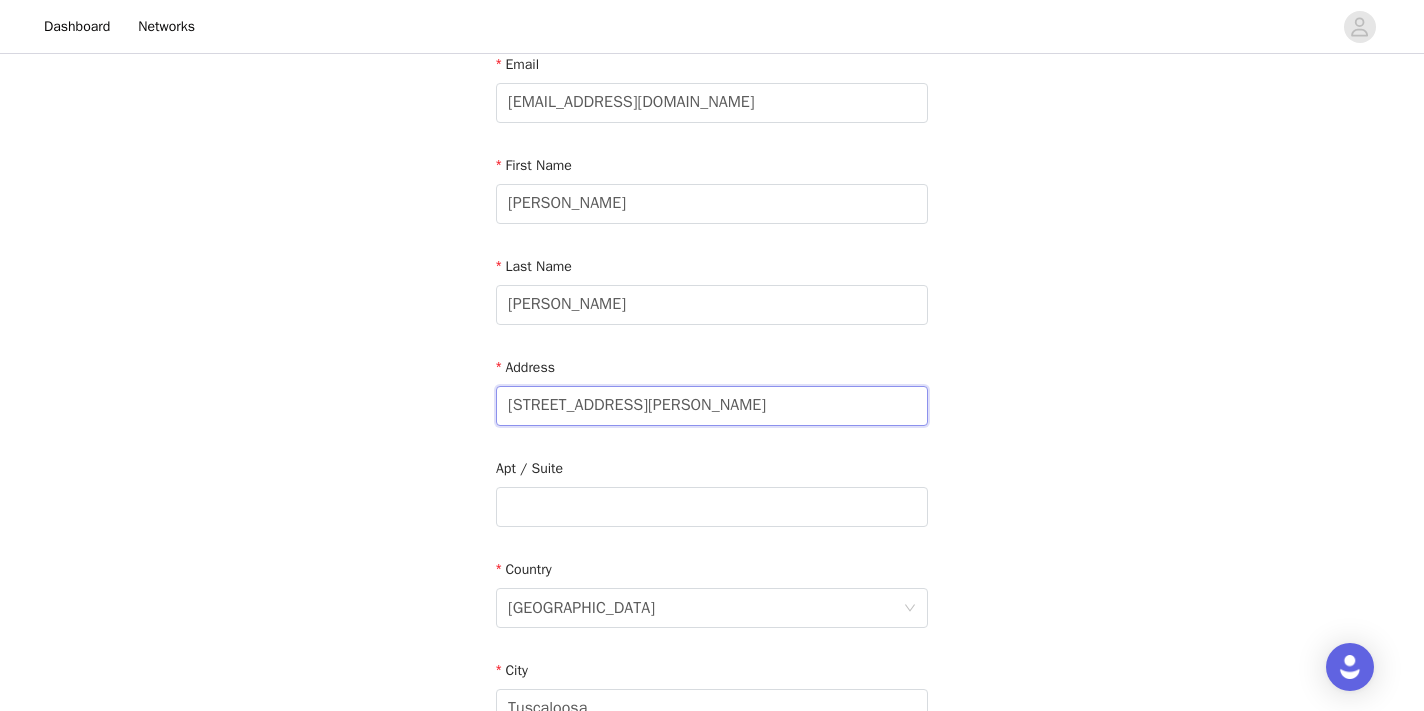 click on "360 Meador Drive" at bounding box center [712, 406] 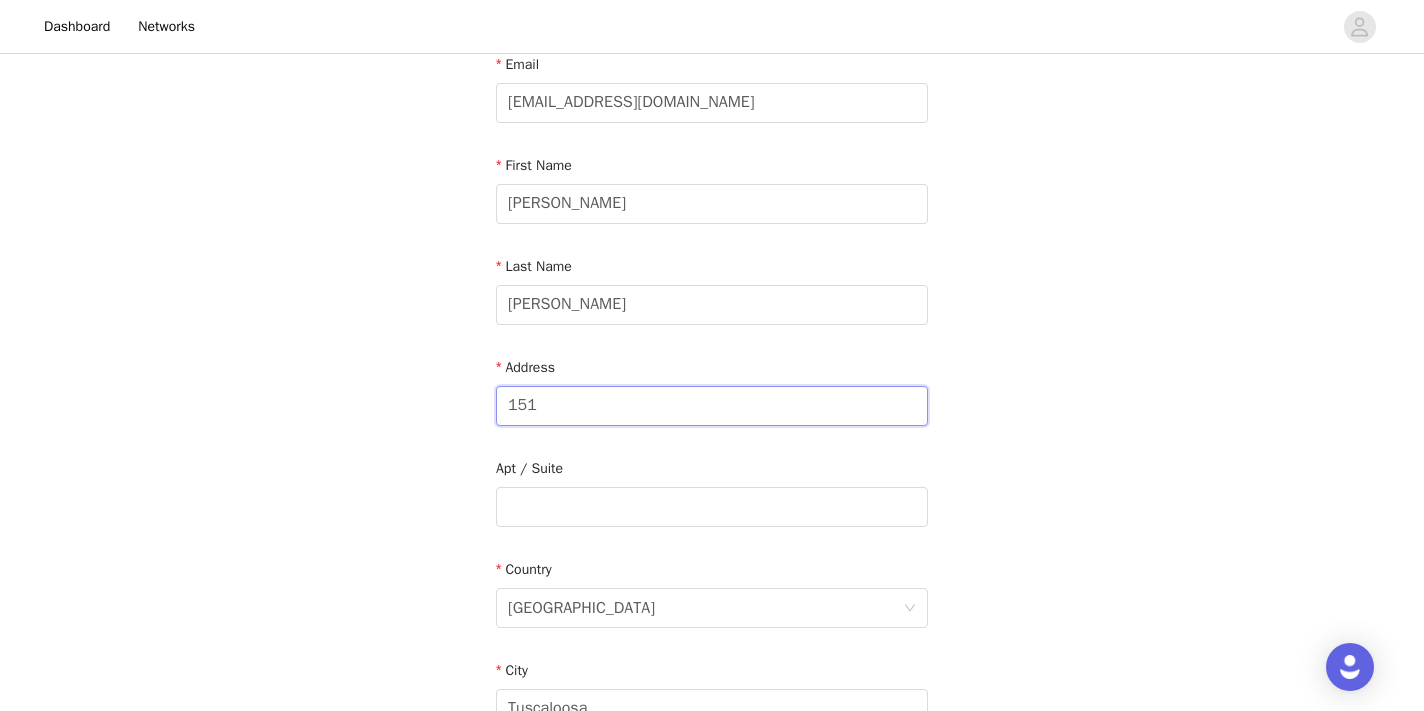 type on "1515" 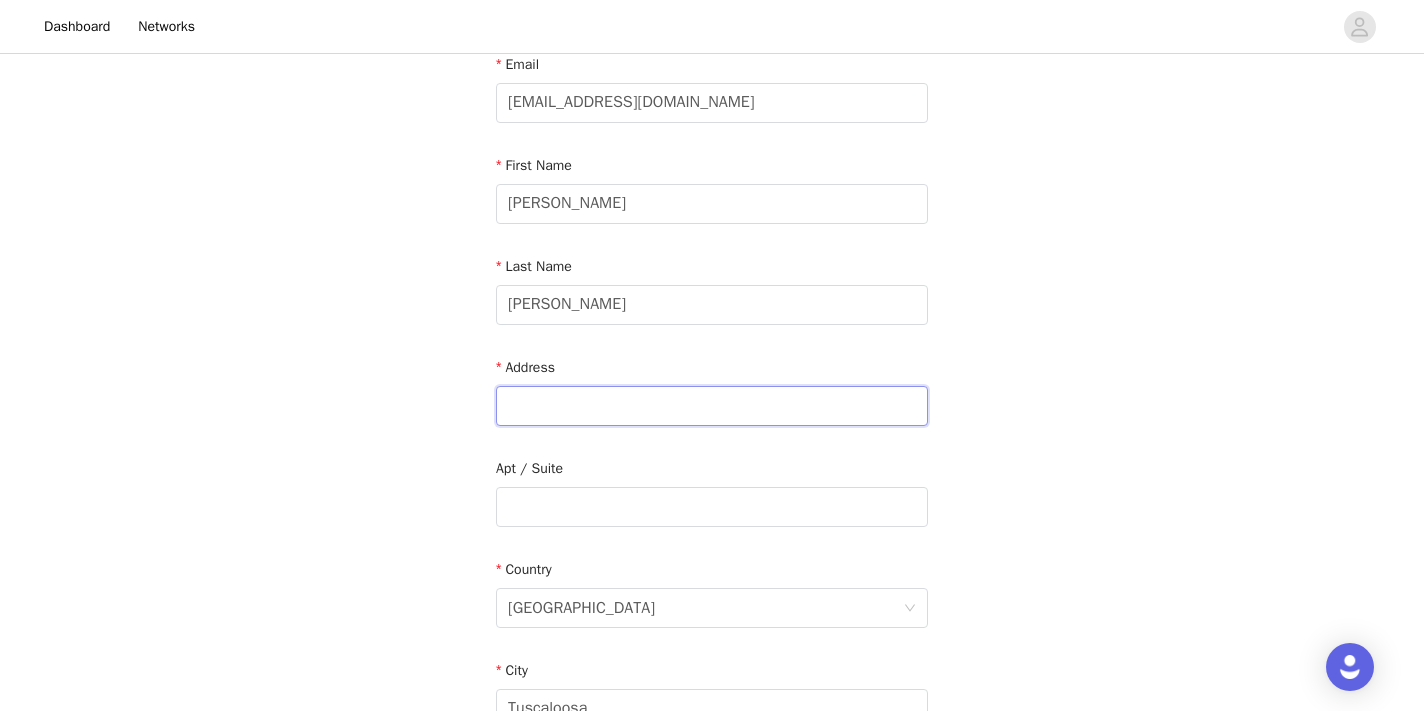 type on "1515 West Stewart Road" 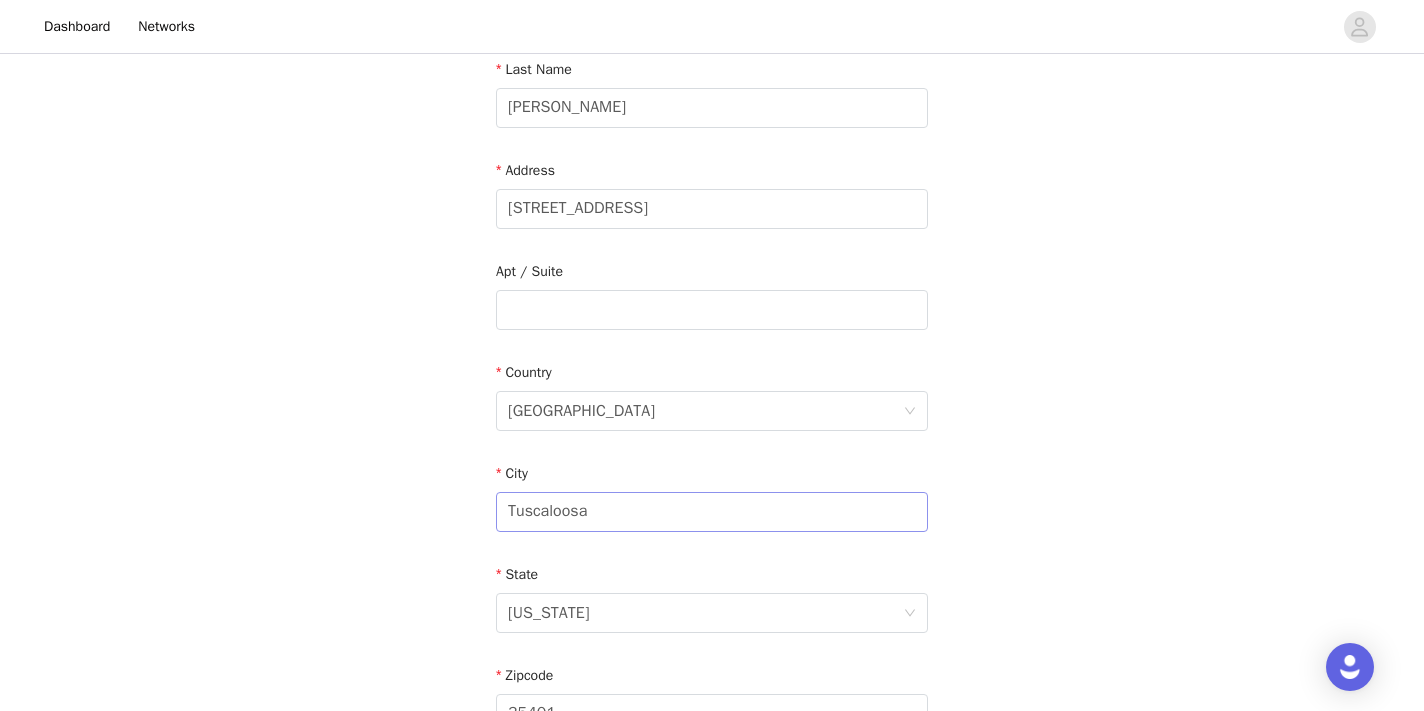 scroll, scrollTop: 419, scrollLeft: 0, axis: vertical 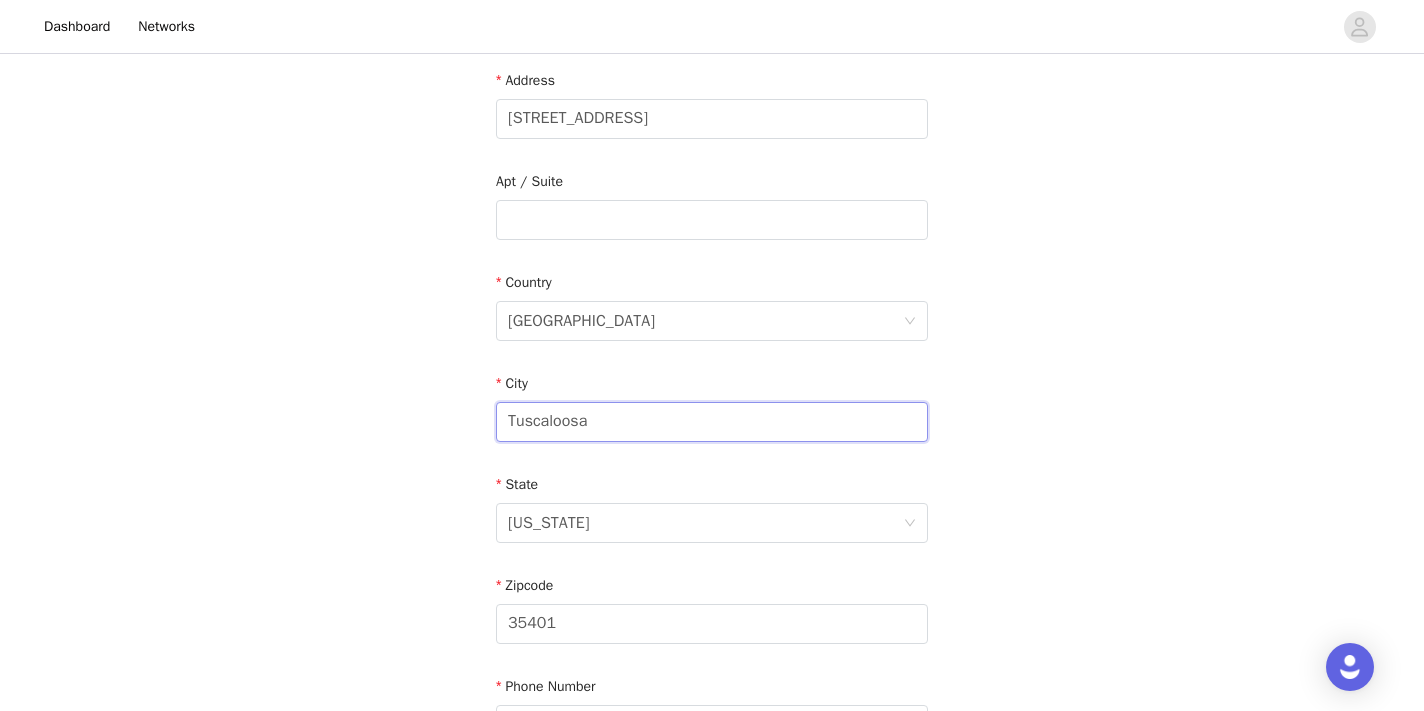 click on "Tuscaloosa" at bounding box center (712, 422) 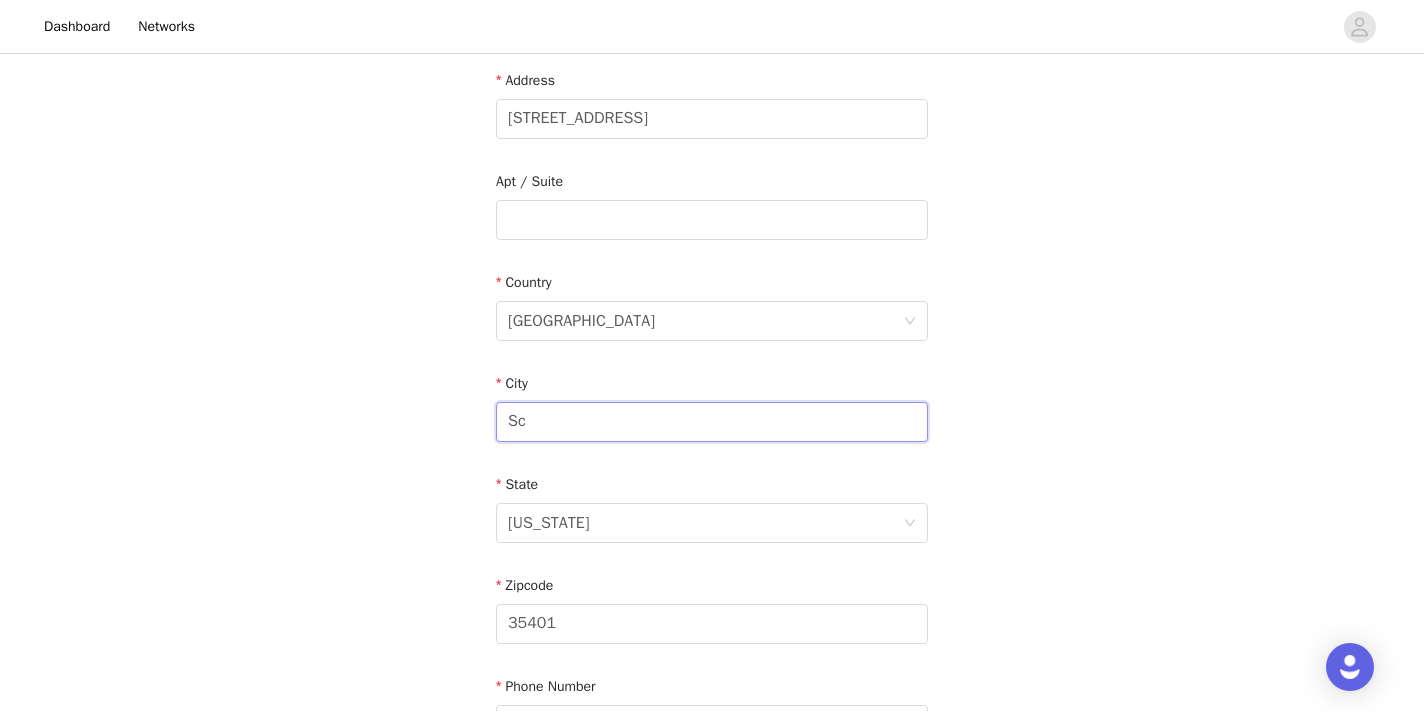 type on "Sco" 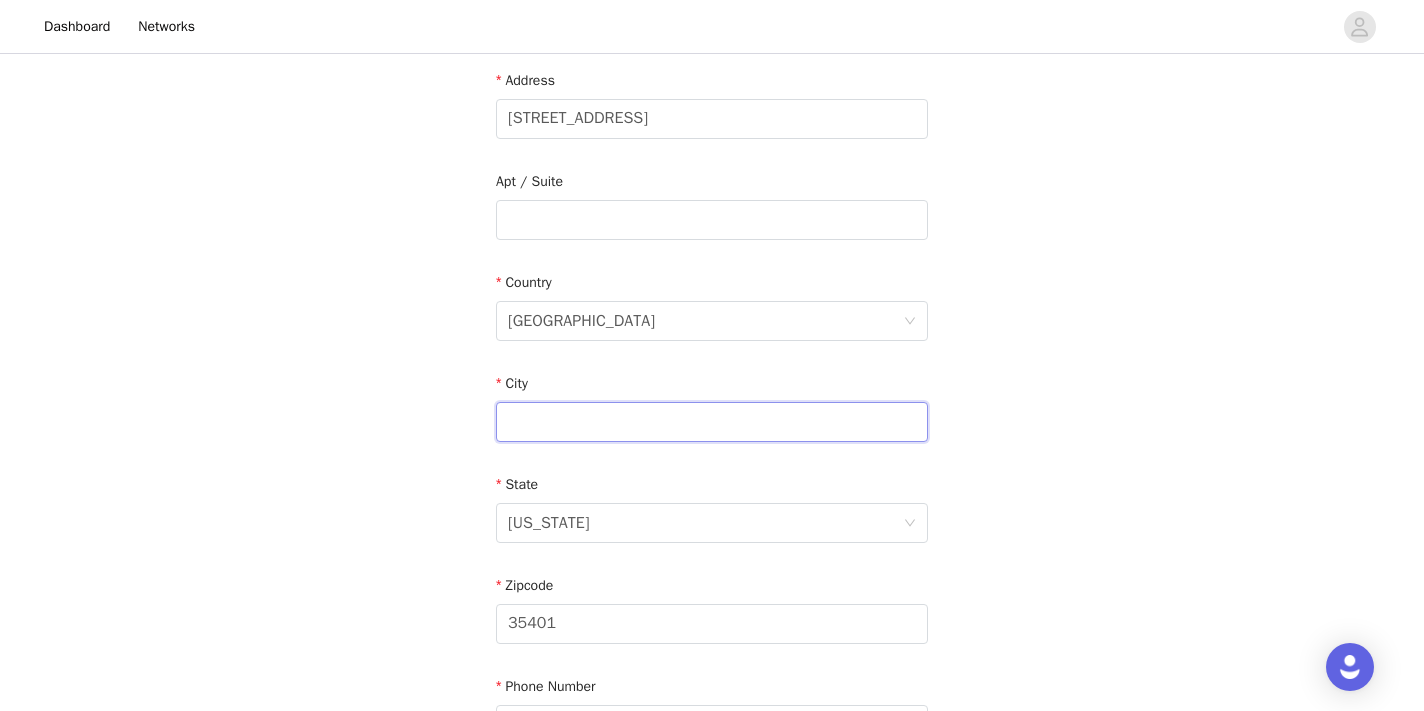 type on "Scottsboro" 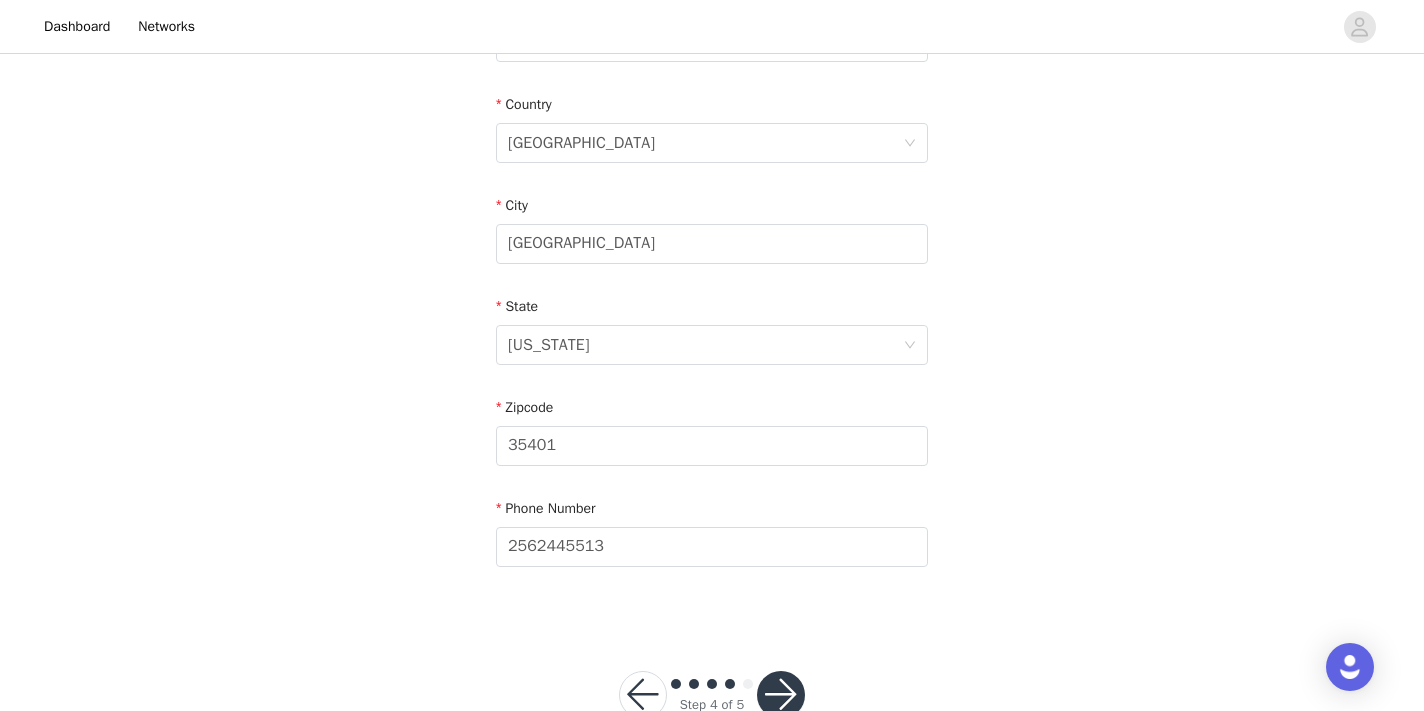 scroll, scrollTop: 649, scrollLeft: 0, axis: vertical 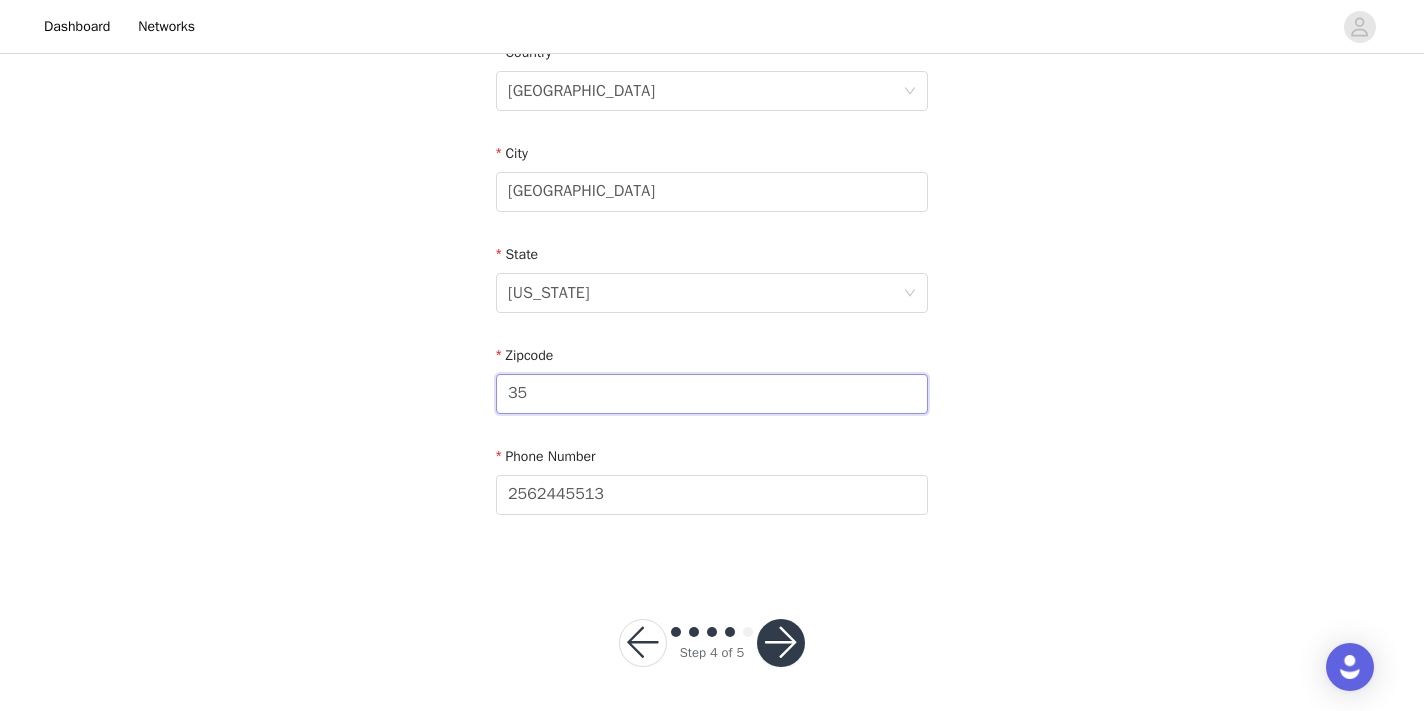type on "3" 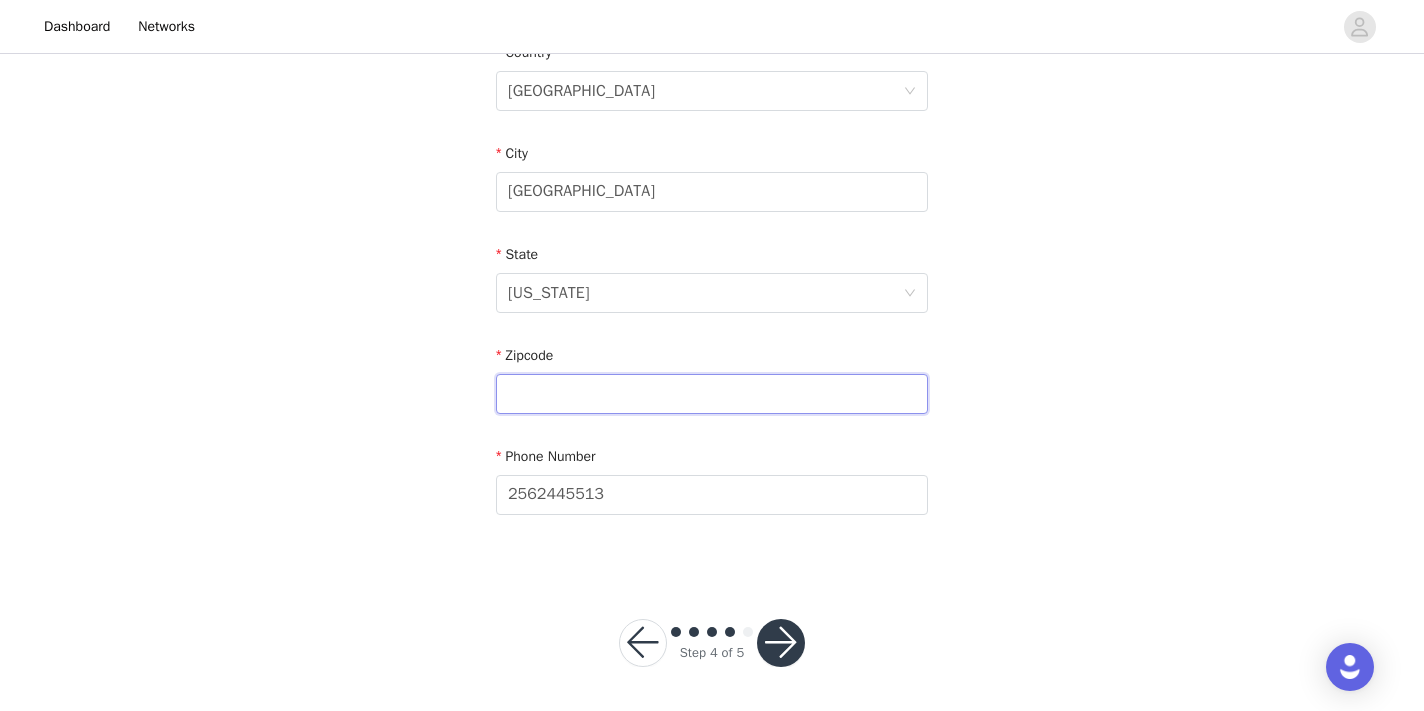 type on "35768" 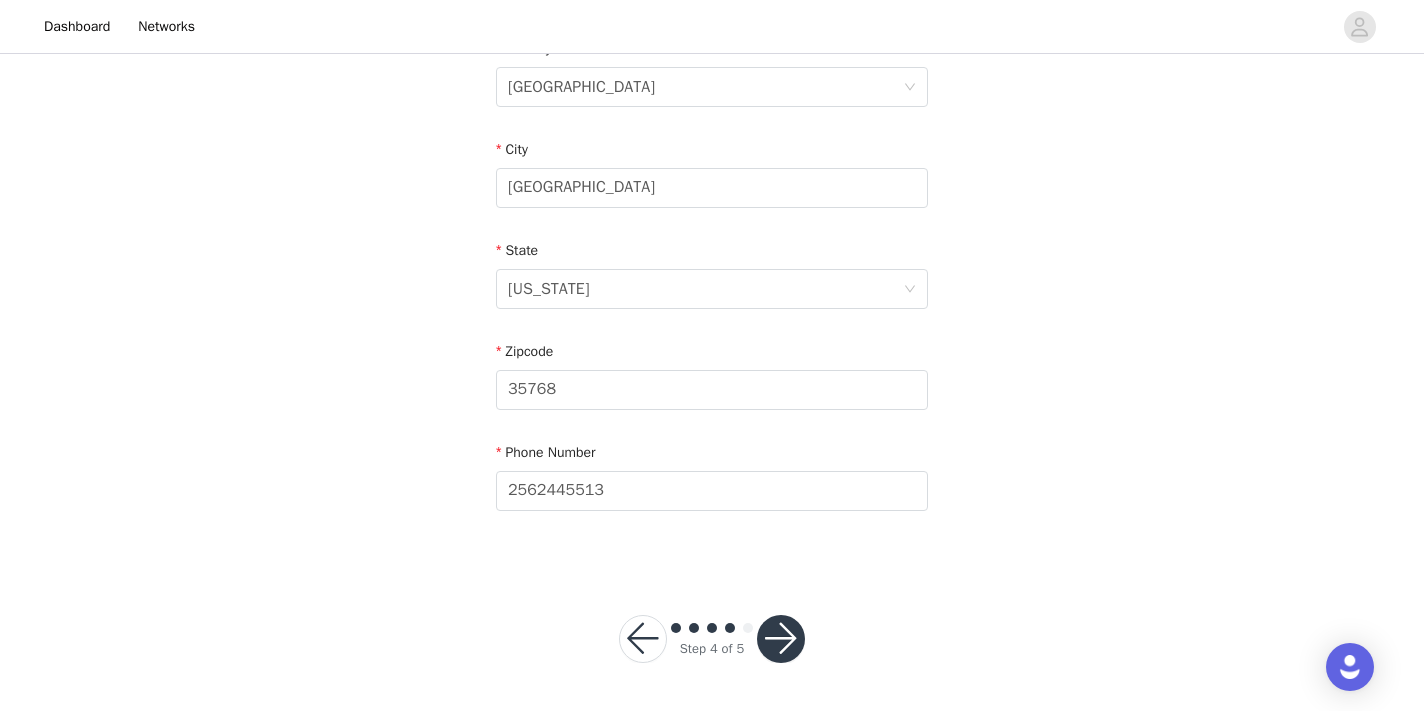 scroll, scrollTop: 652, scrollLeft: 0, axis: vertical 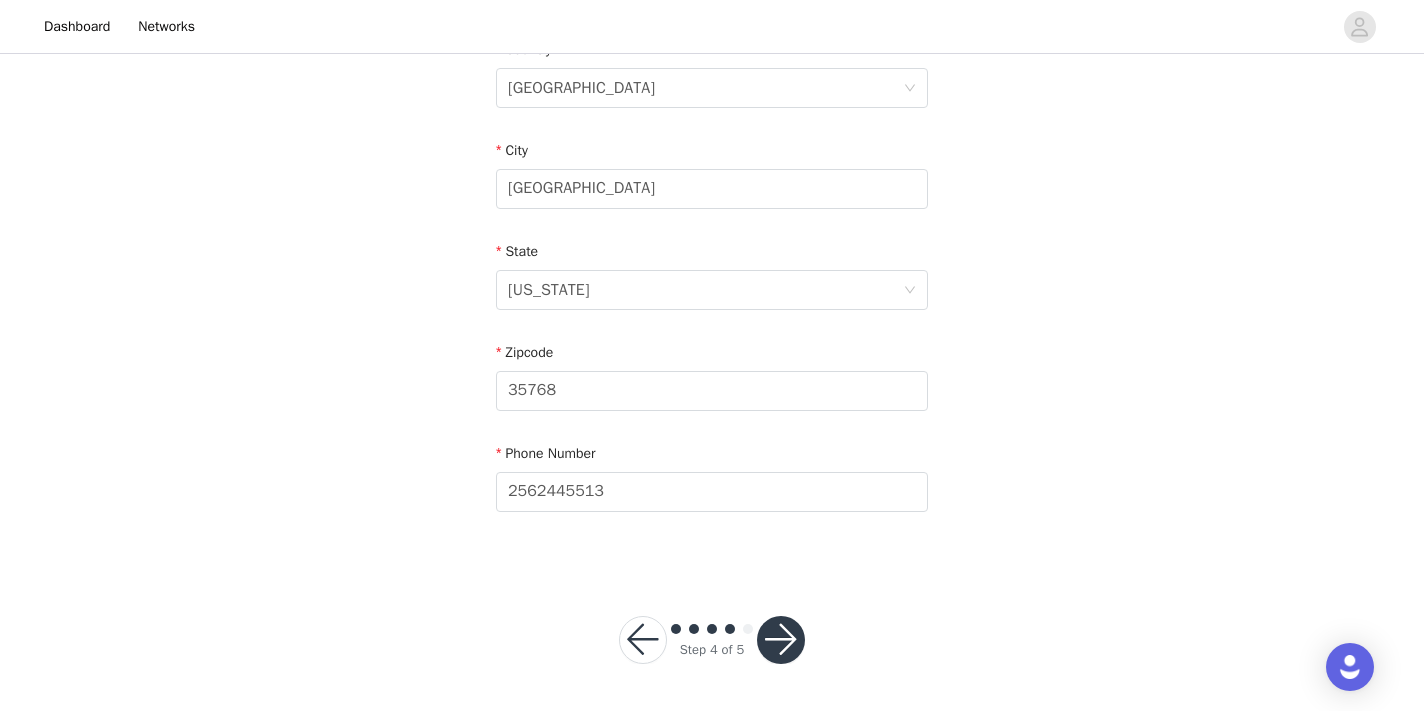click at bounding box center (781, 640) 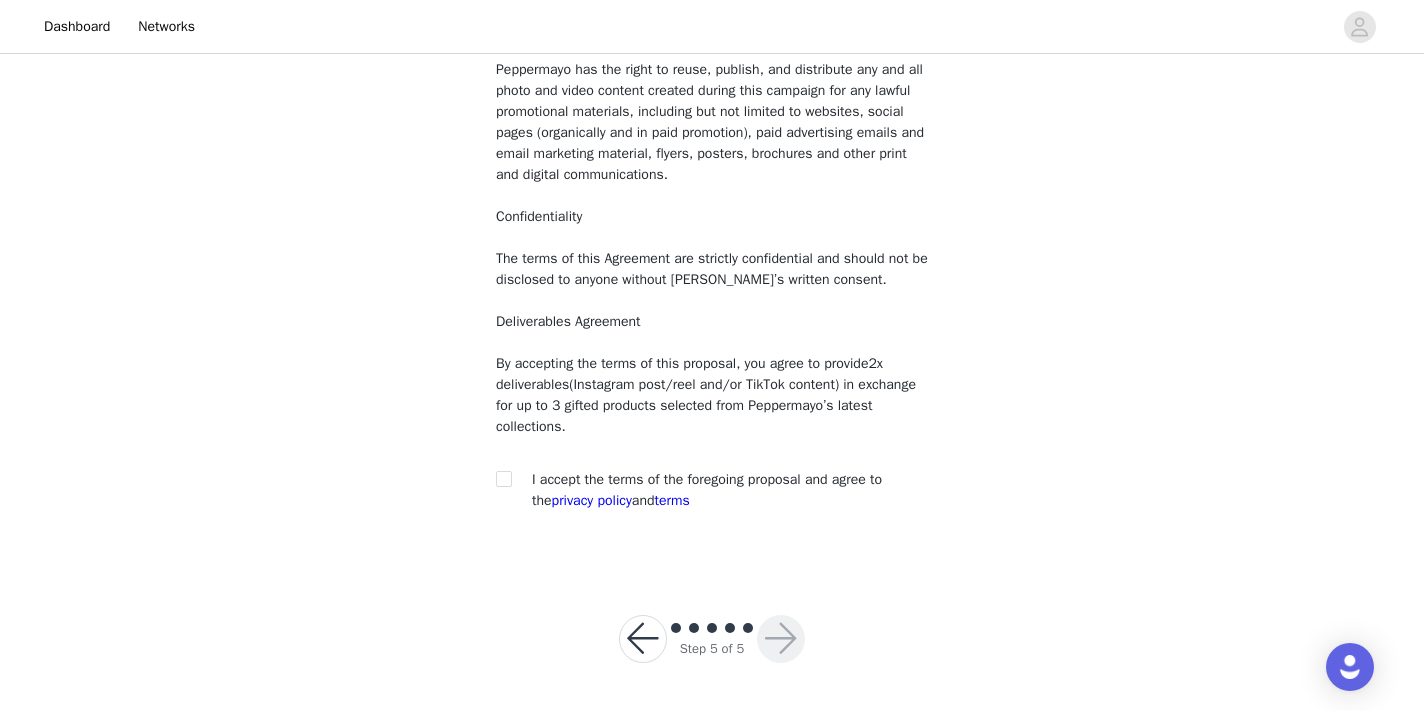 scroll, scrollTop: 213, scrollLeft: 0, axis: vertical 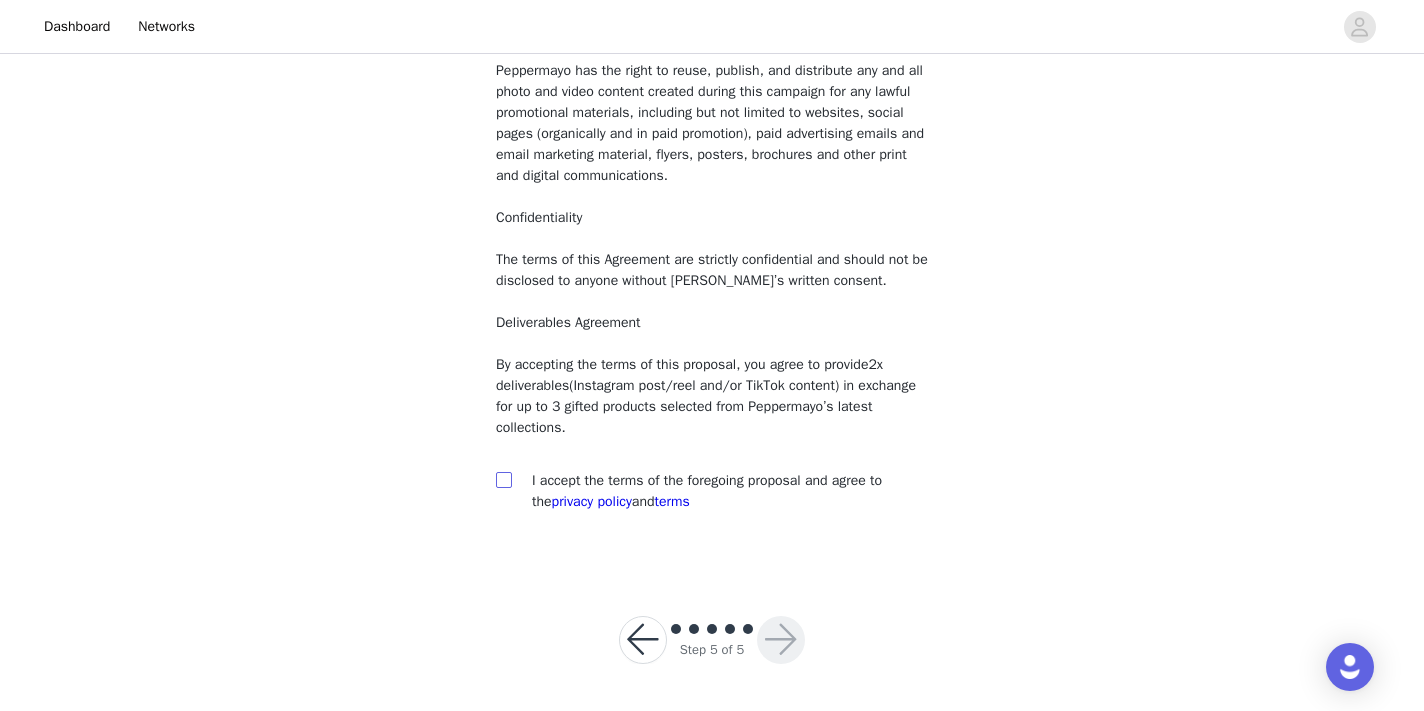 click at bounding box center (503, 479) 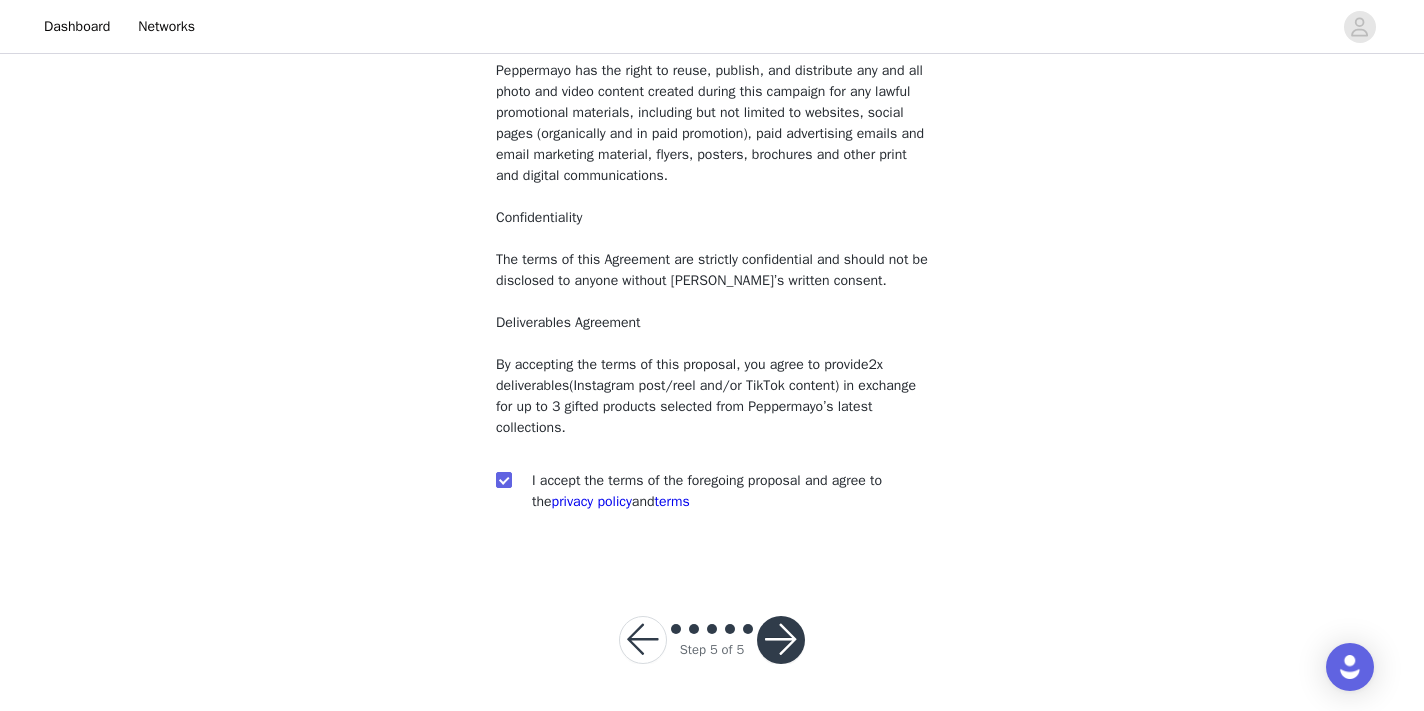 click at bounding box center [781, 640] 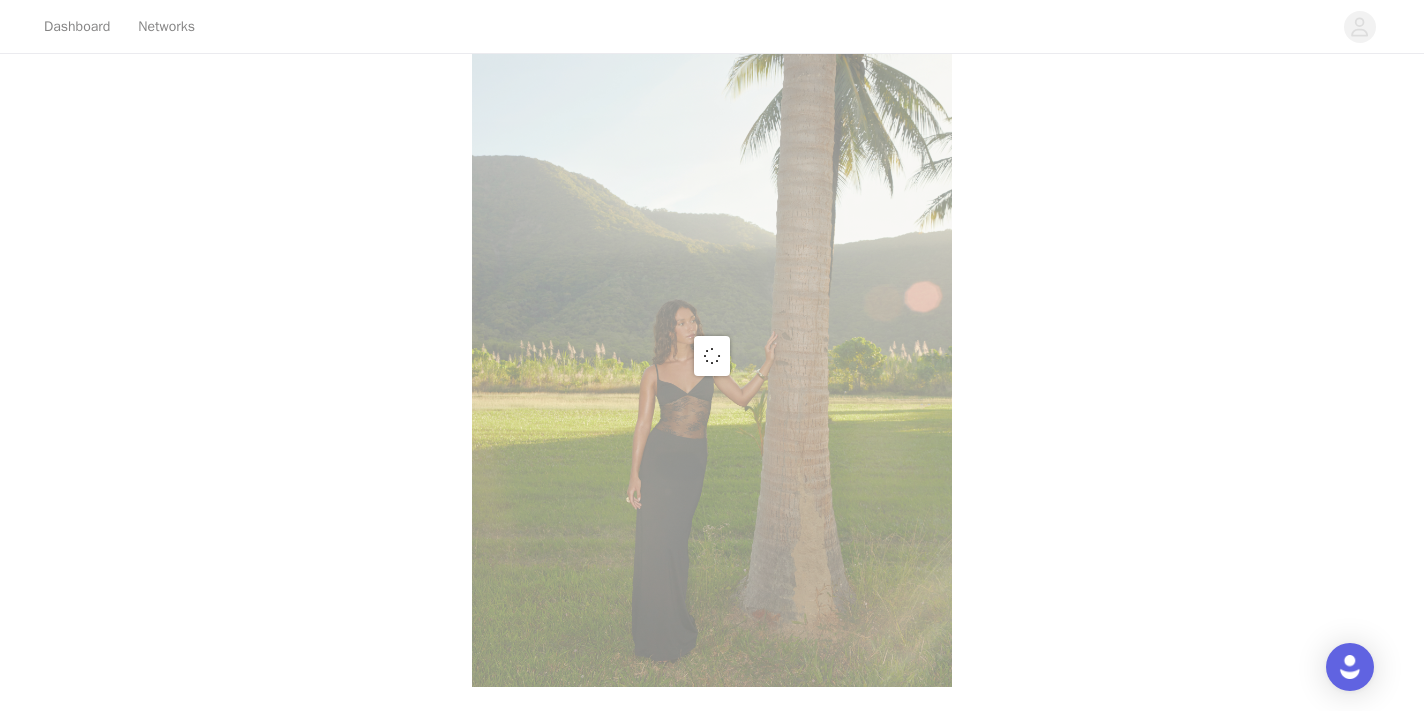 scroll, scrollTop: 91, scrollLeft: 0, axis: vertical 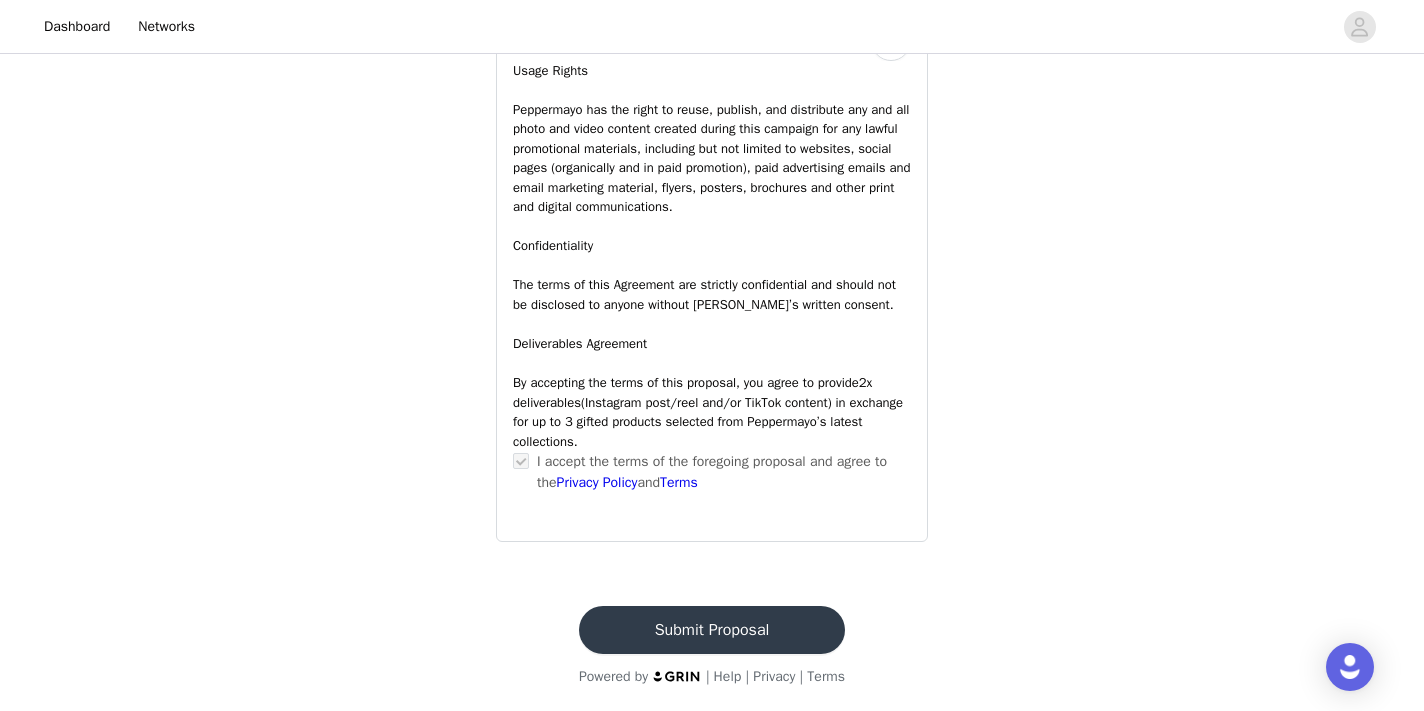 click on "Submit Proposal" at bounding box center (712, 630) 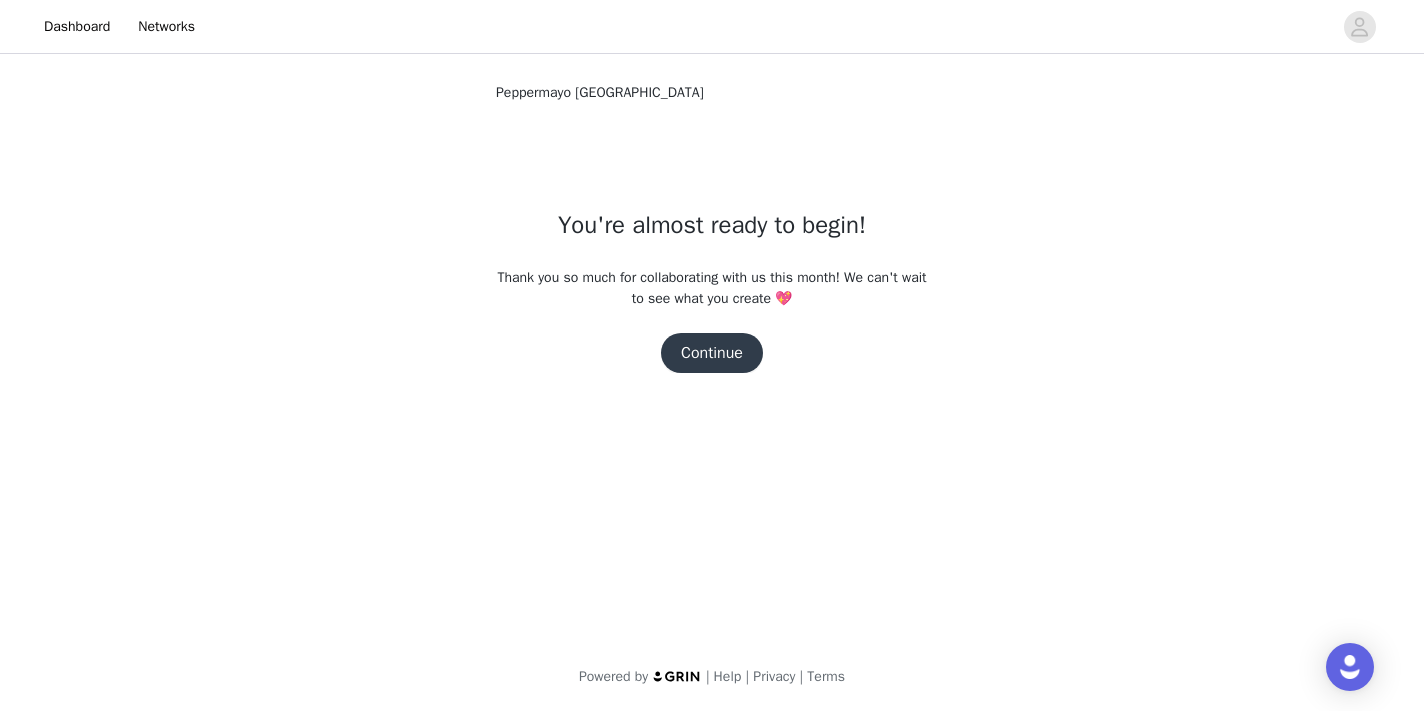 scroll, scrollTop: 0, scrollLeft: 0, axis: both 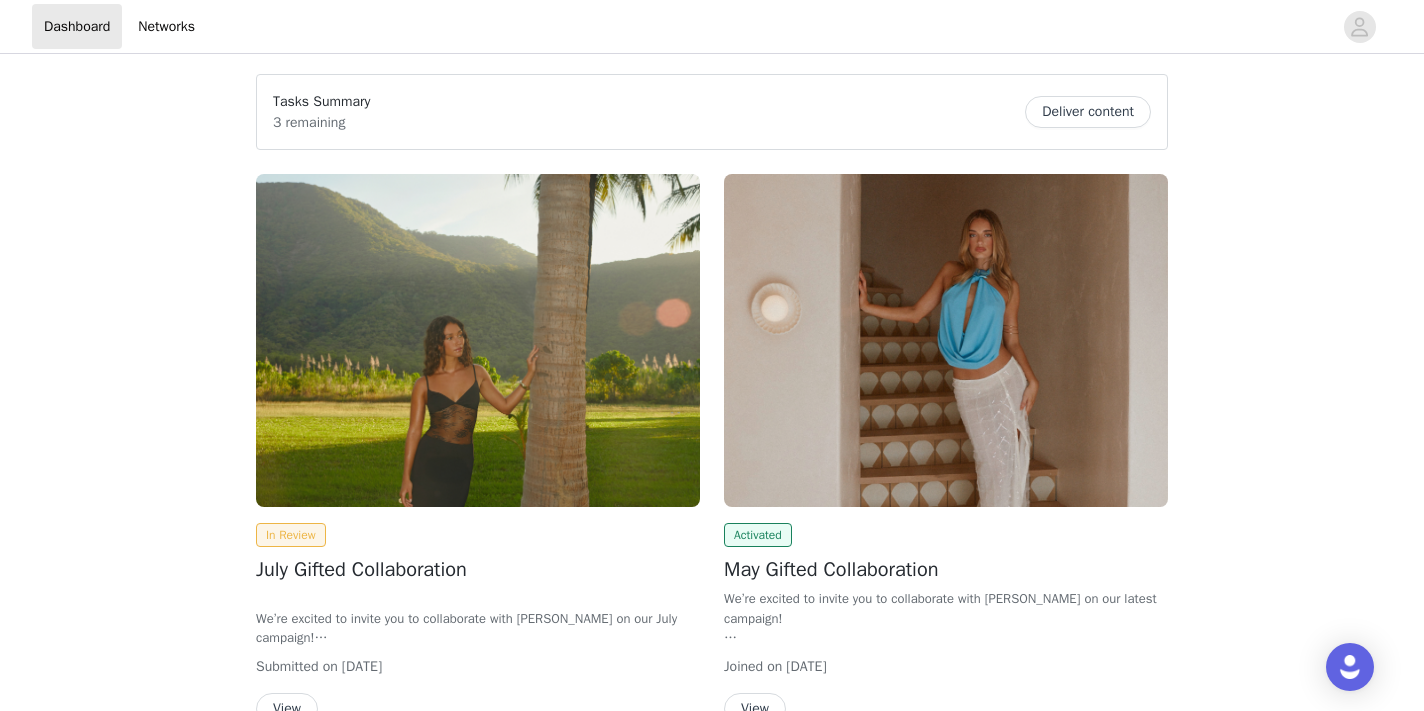 click on "Tasks Summary   3 remaining     Deliver content" at bounding box center [712, 112] 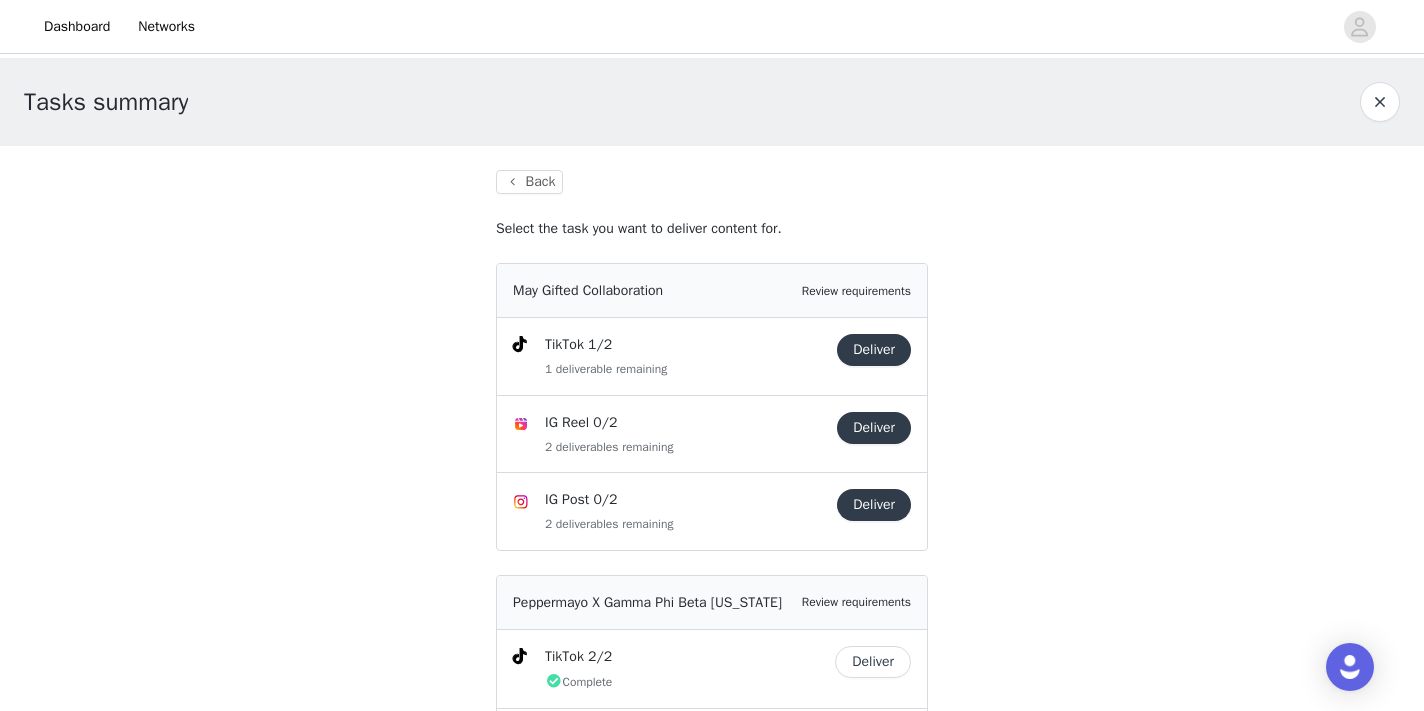 scroll, scrollTop: 0, scrollLeft: 0, axis: both 